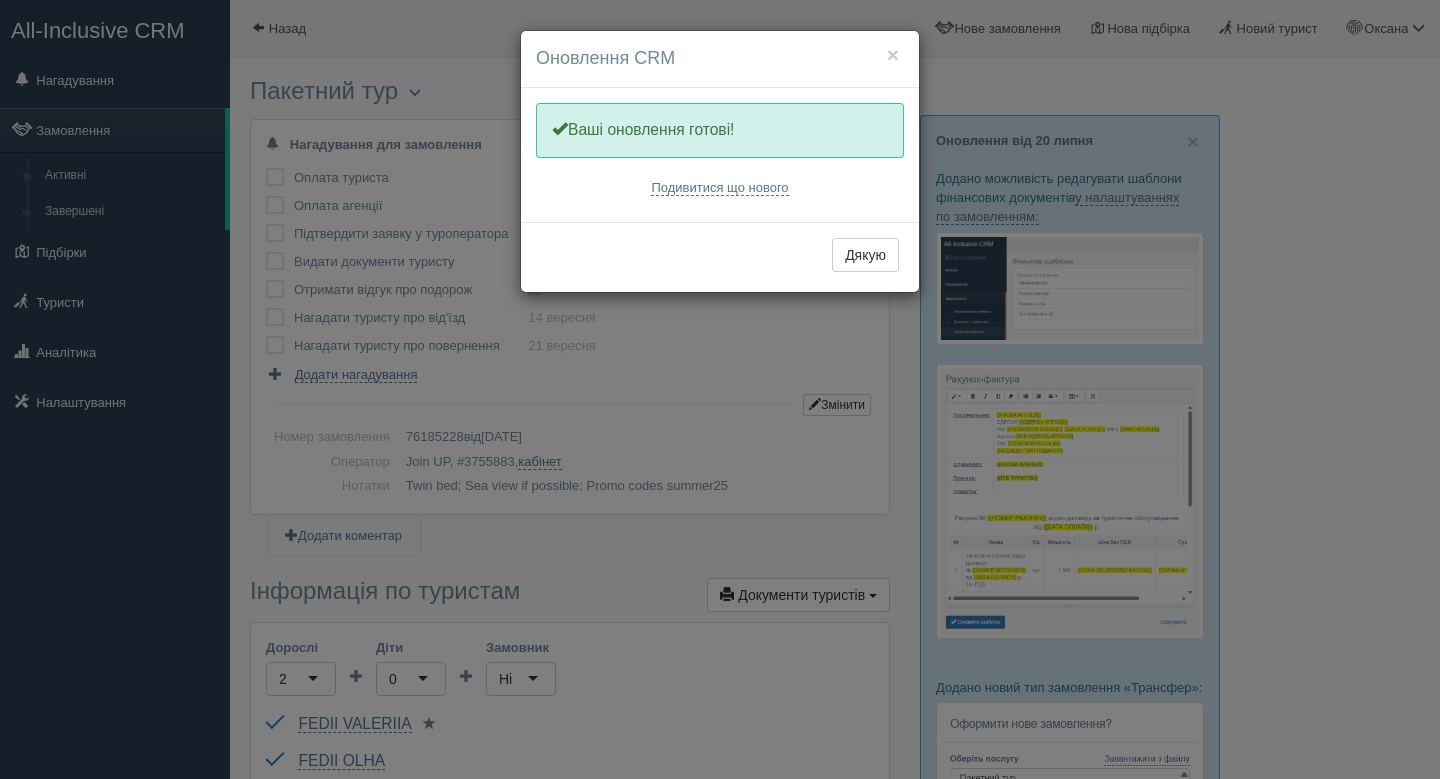 scroll, scrollTop: 0, scrollLeft: 0, axis: both 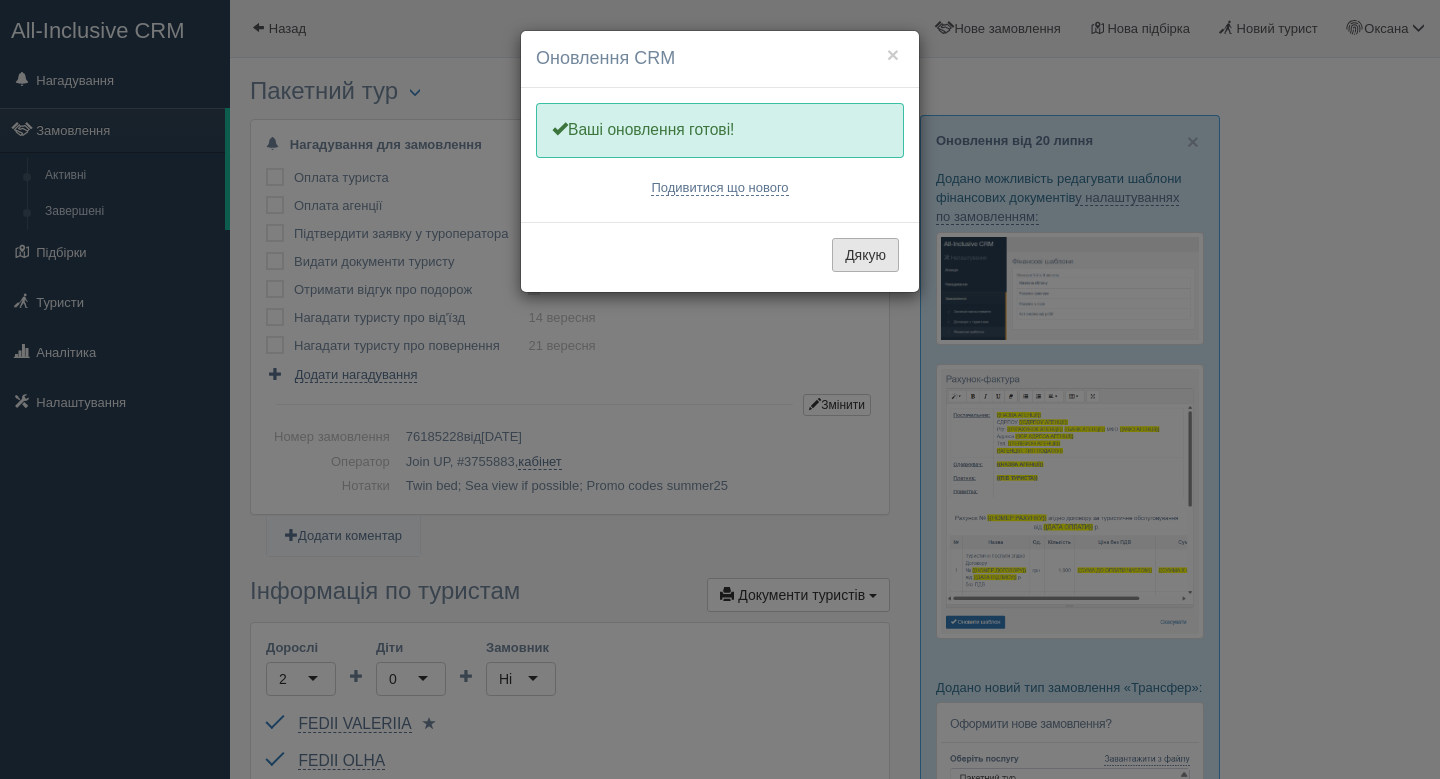 click on "Дякую" at bounding box center (865, 255) 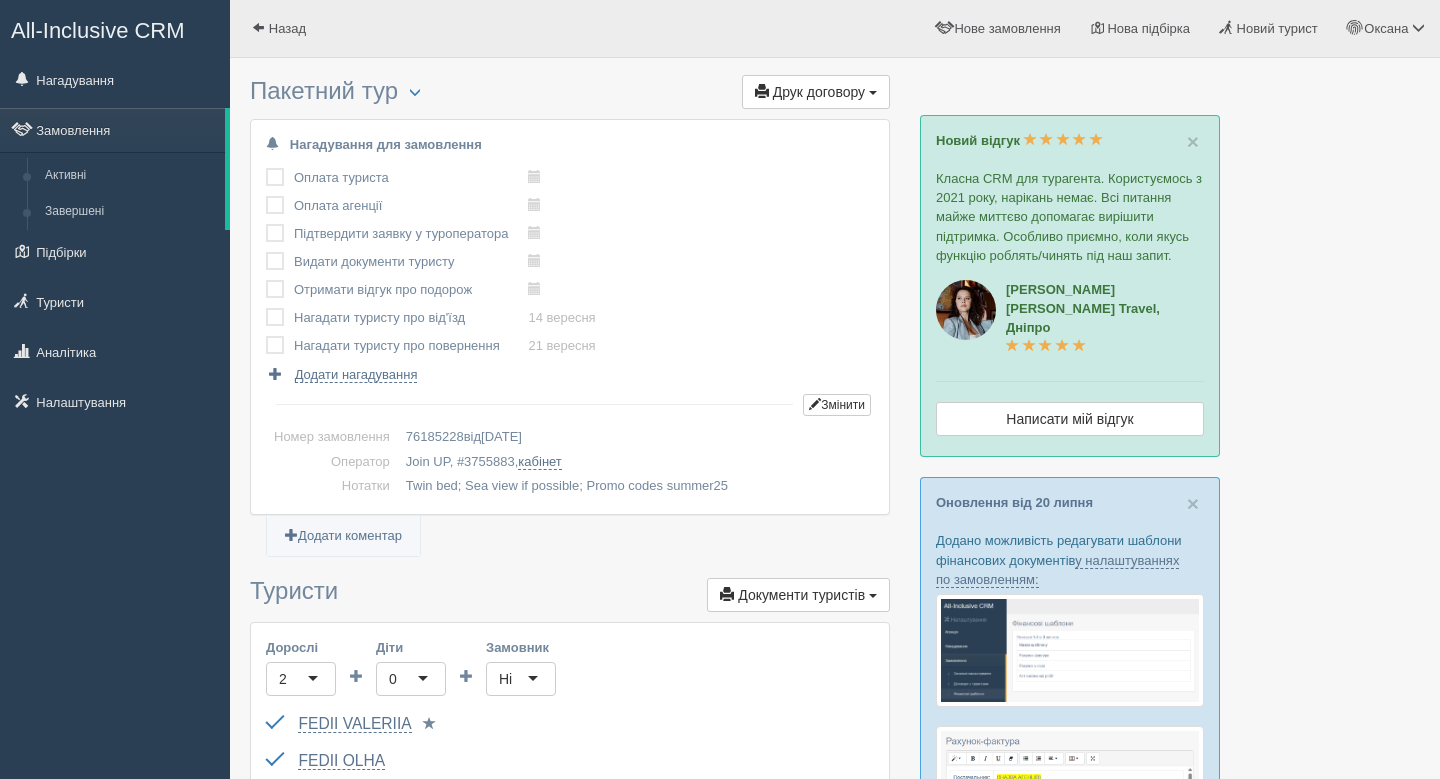 scroll, scrollTop: 0, scrollLeft: 0, axis: both 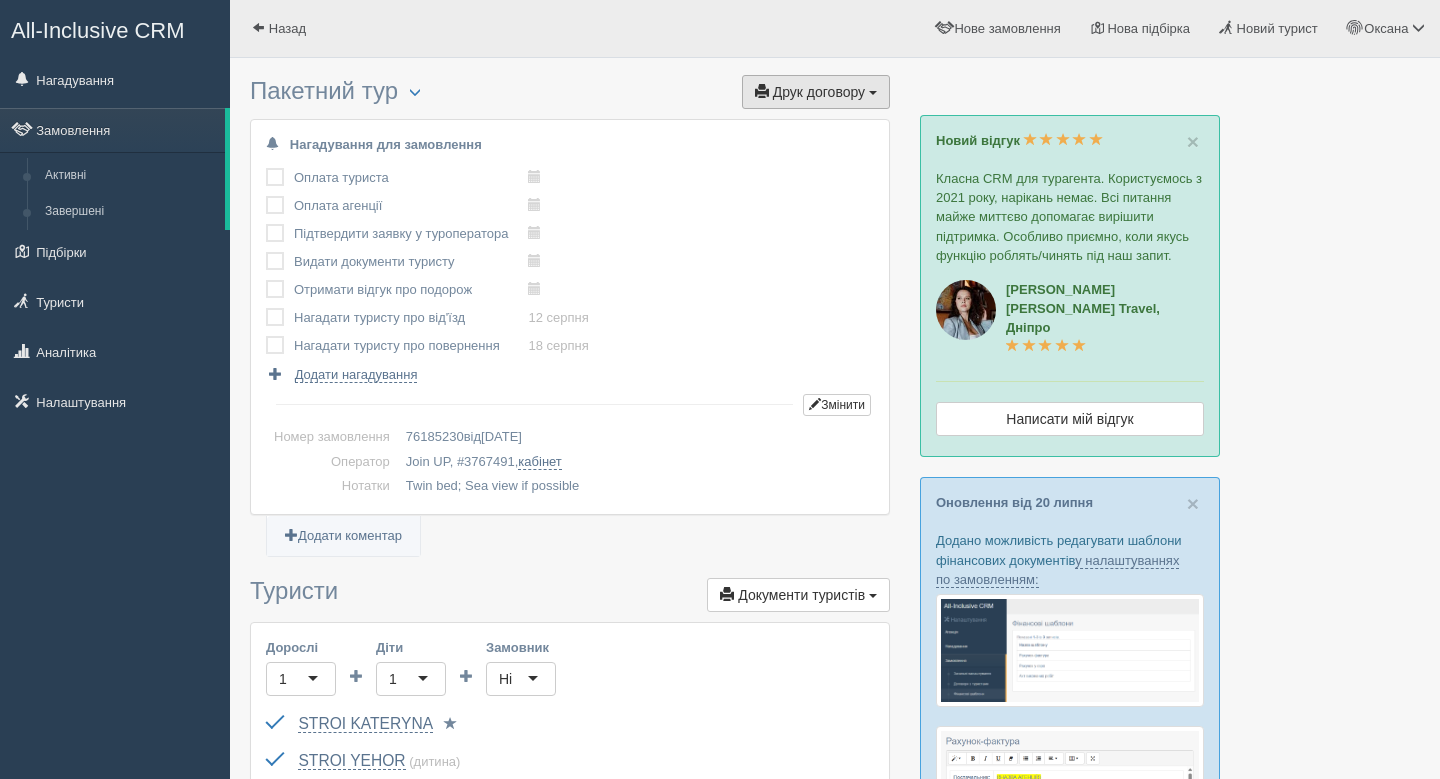 click on "Друк договору" at bounding box center (819, 92) 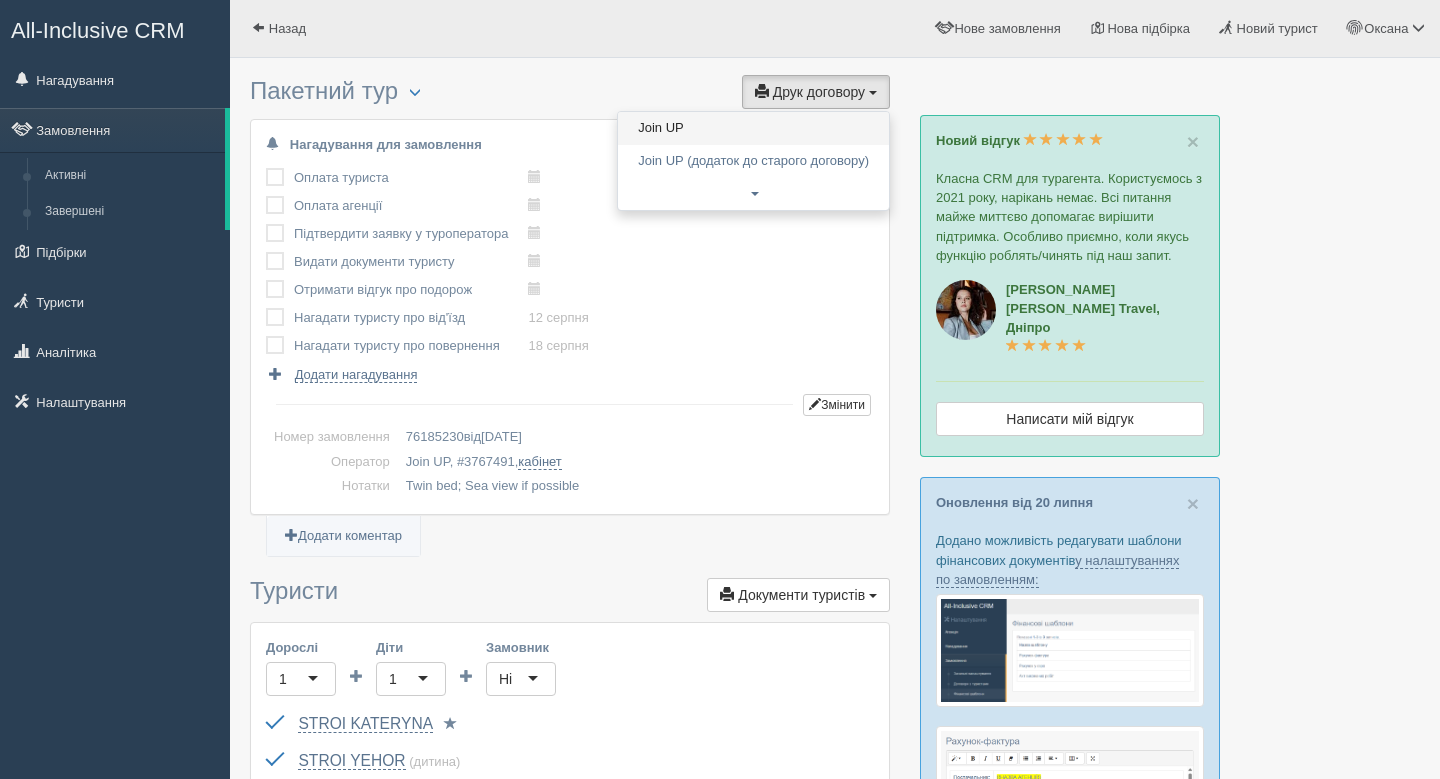 click on "Join UP" at bounding box center [753, 128] 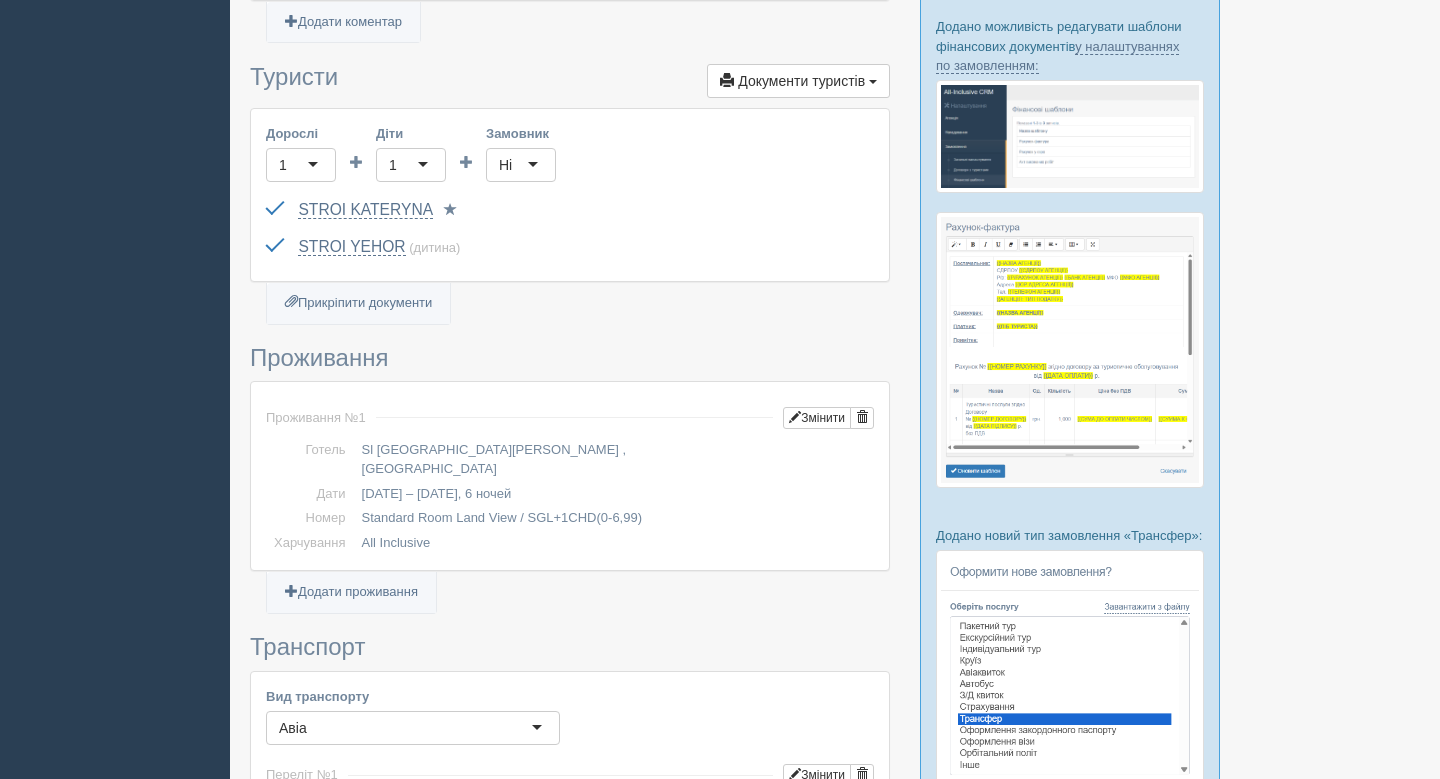 scroll, scrollTop: 555, scrollLeft: 0, axis: vertical 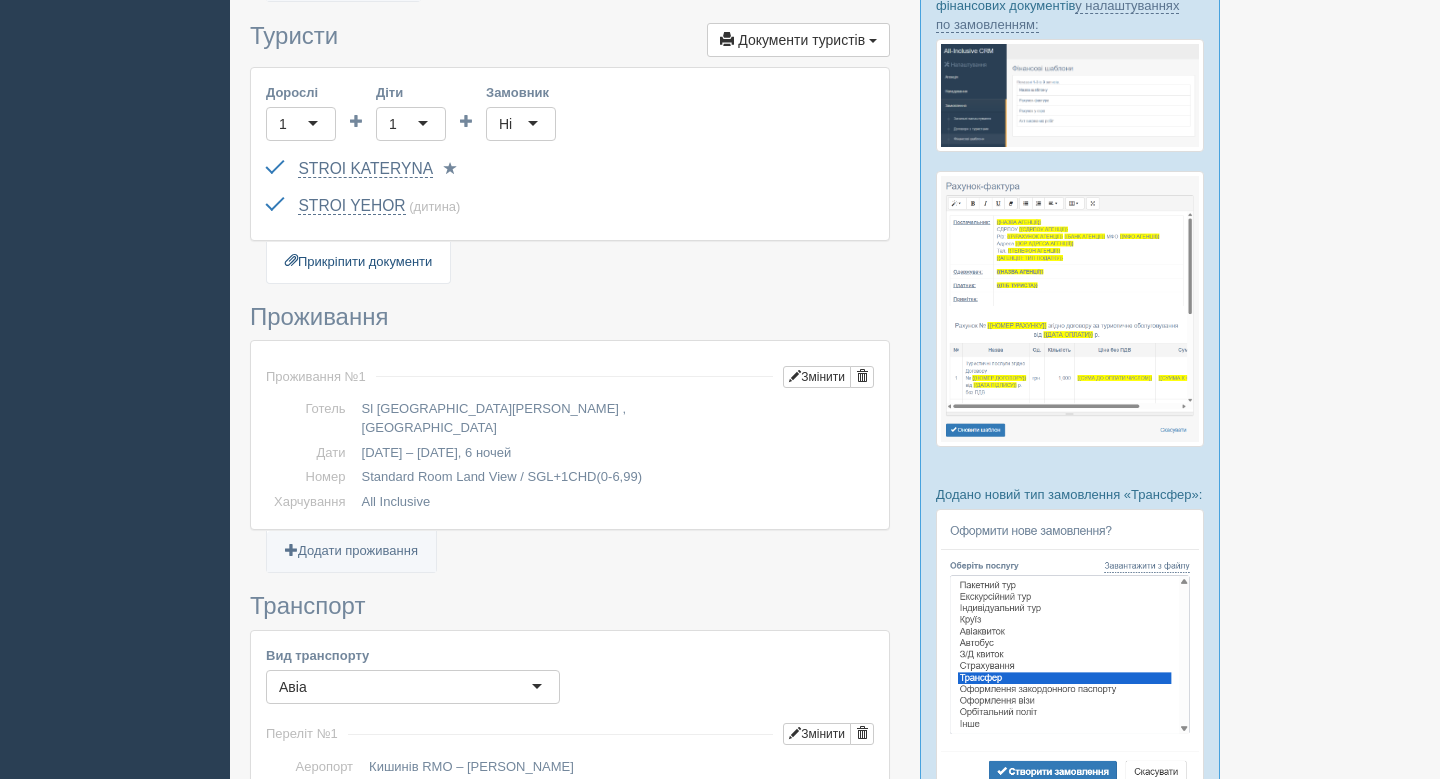 click on "Прикріпити документи" at bounding box center (358, 262) 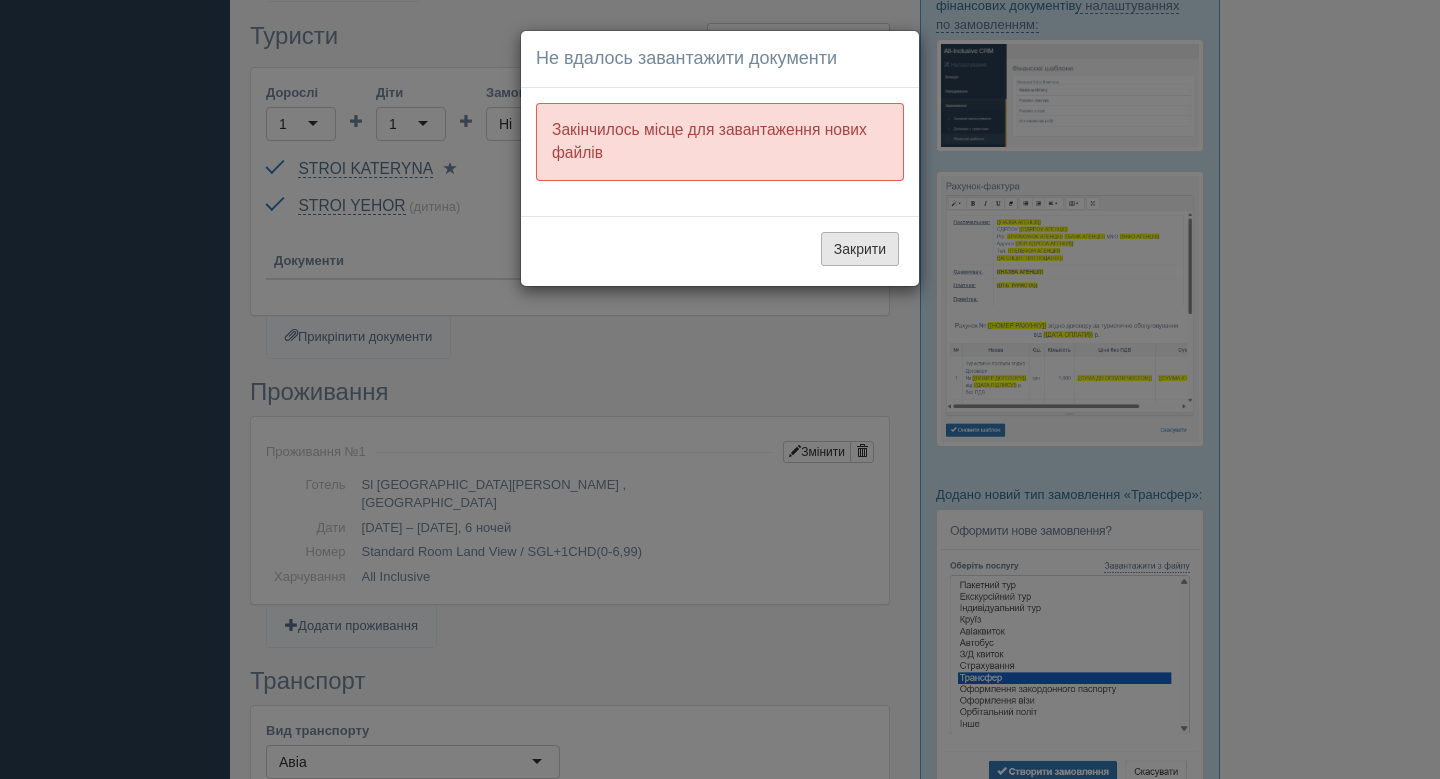 click on "Закрити" at bounding box center [860, 249] 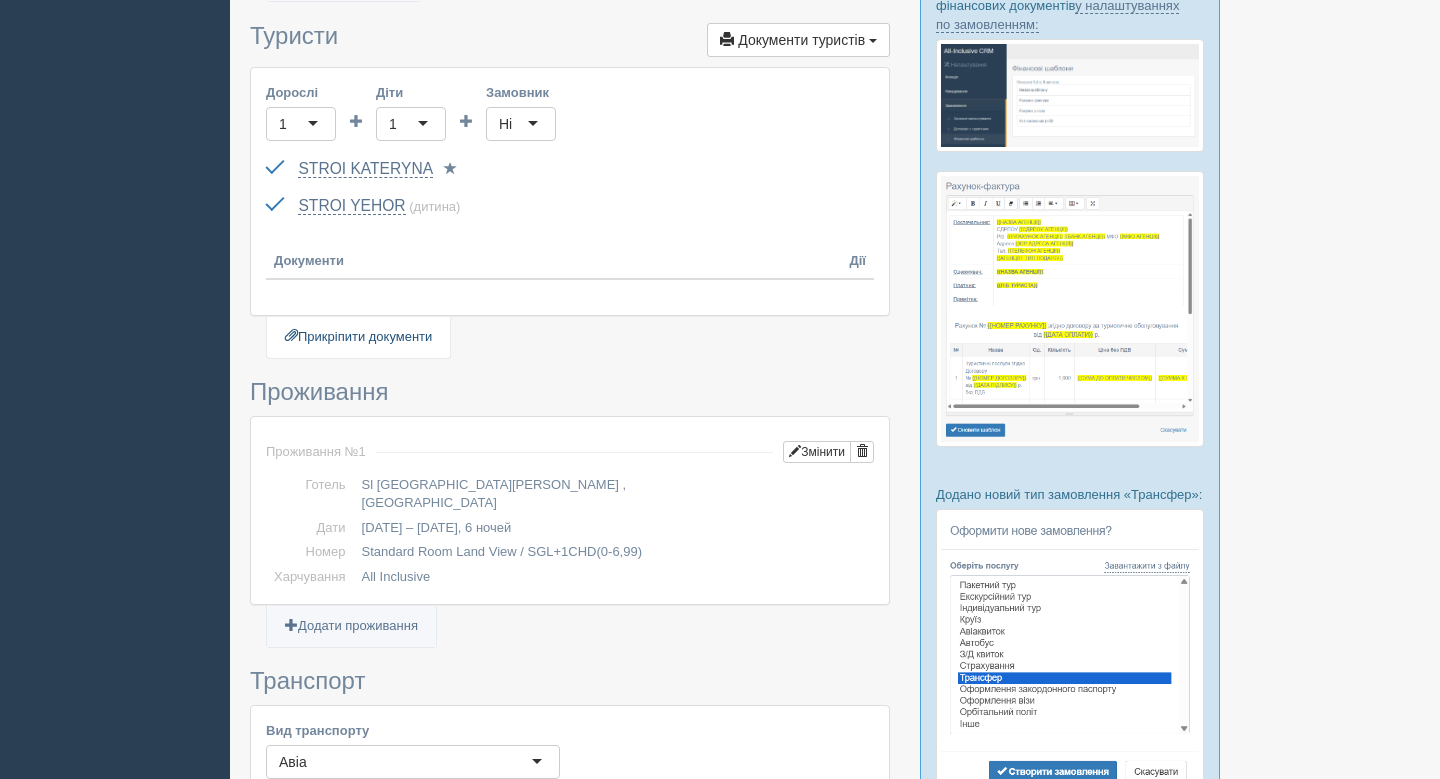 click on "Прикріпити документи" at bounding box center [358, 337] 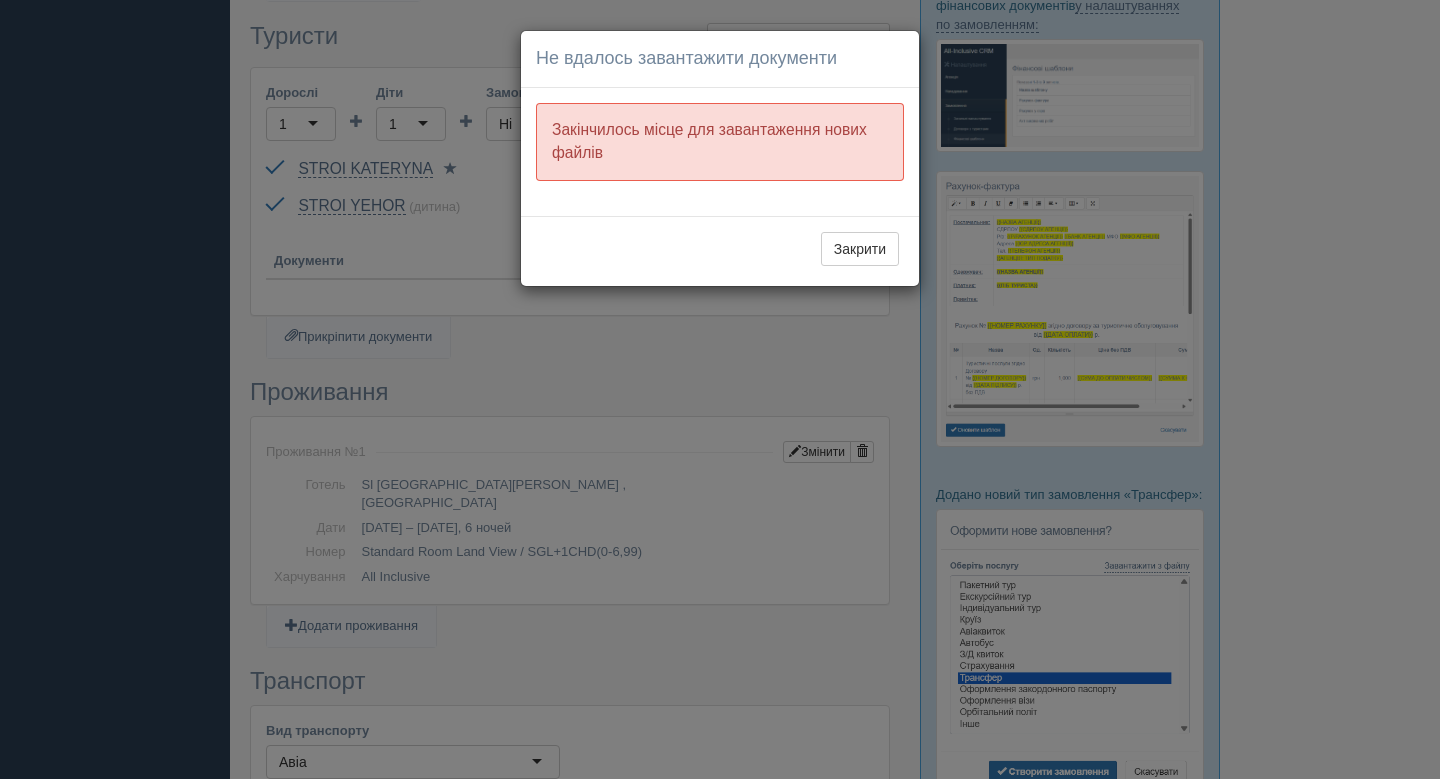 click on "Закінчилось місце для завантаження нових файлів" at bounding box center (720, 142) 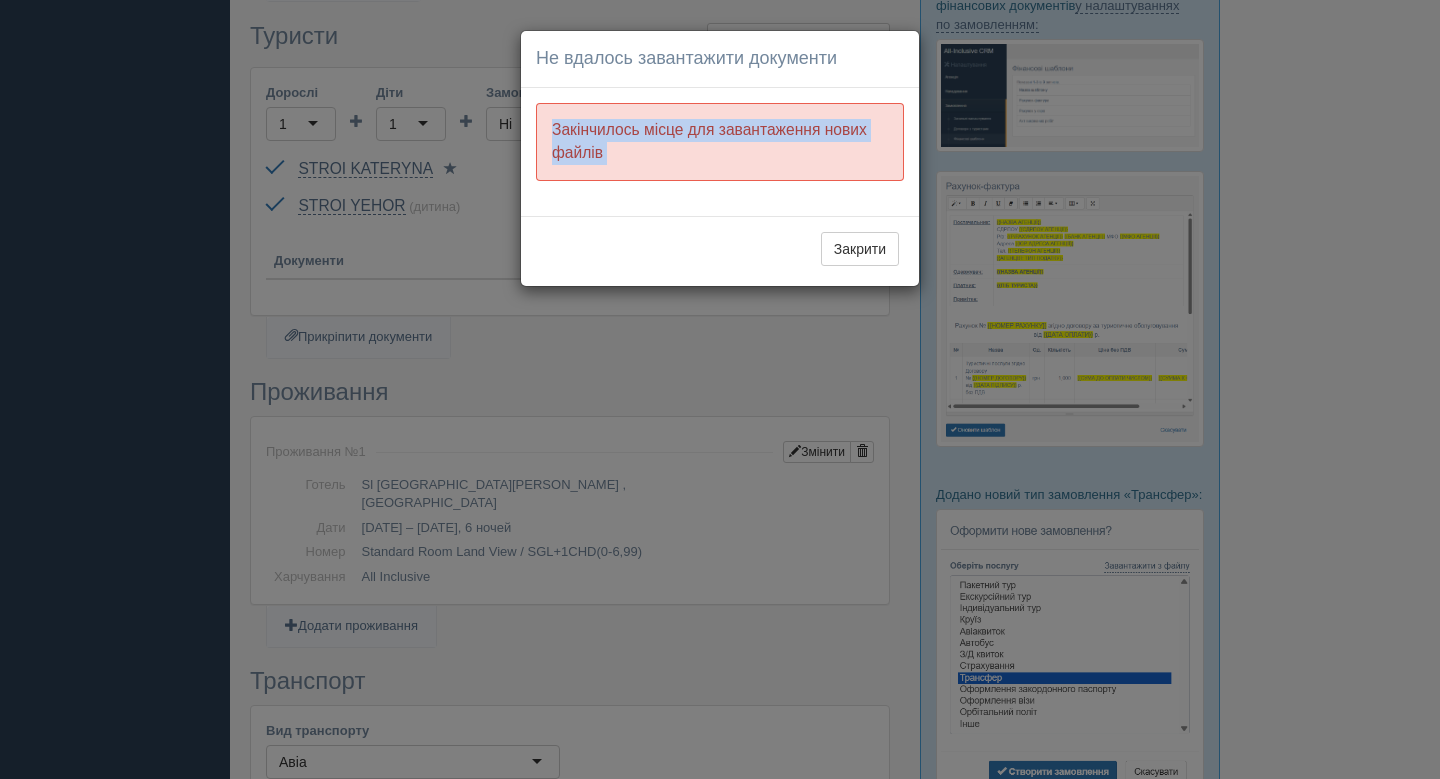 click on "Закінчилось місце для завантаження нових файлів" at bounding box center (720, 142) 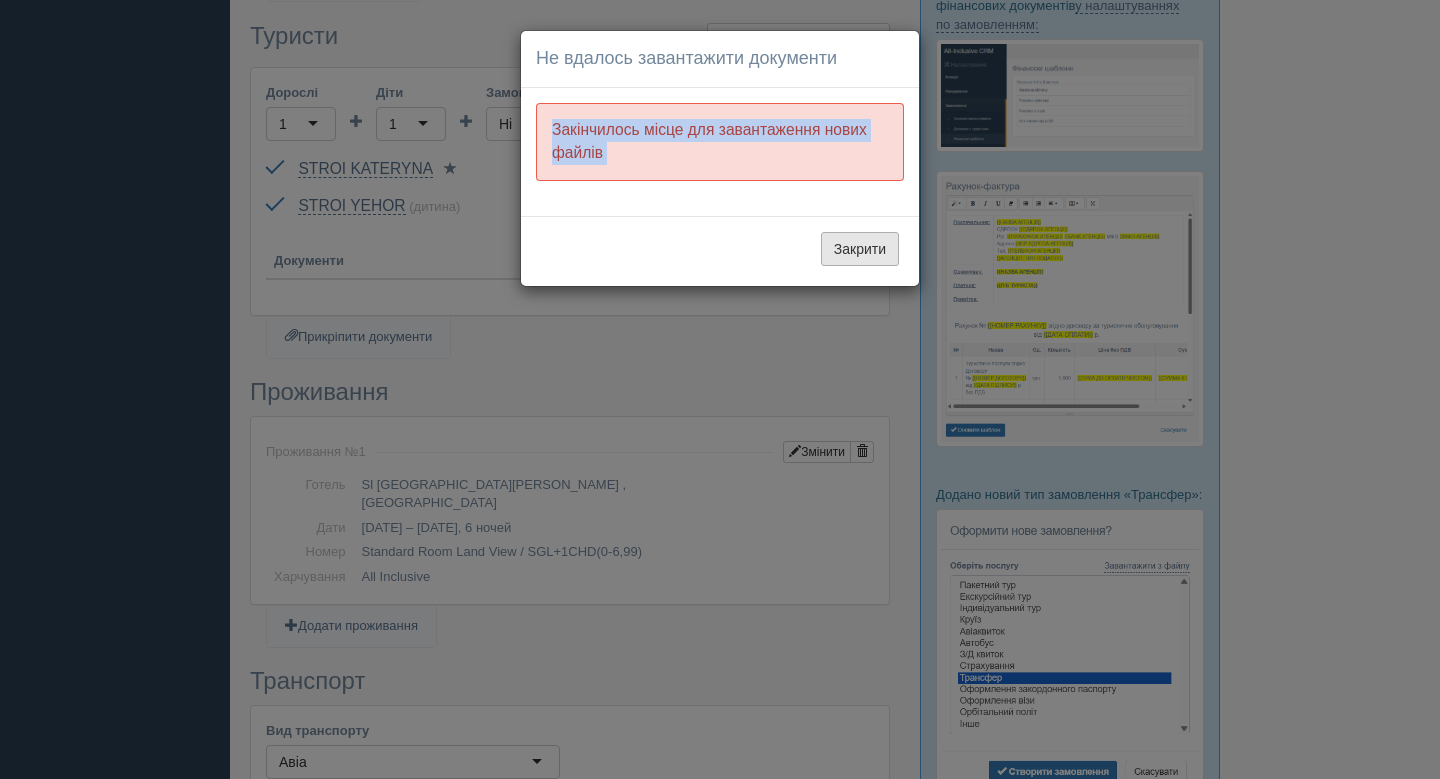 click on "Закрити" at bounding box center [860, 249] 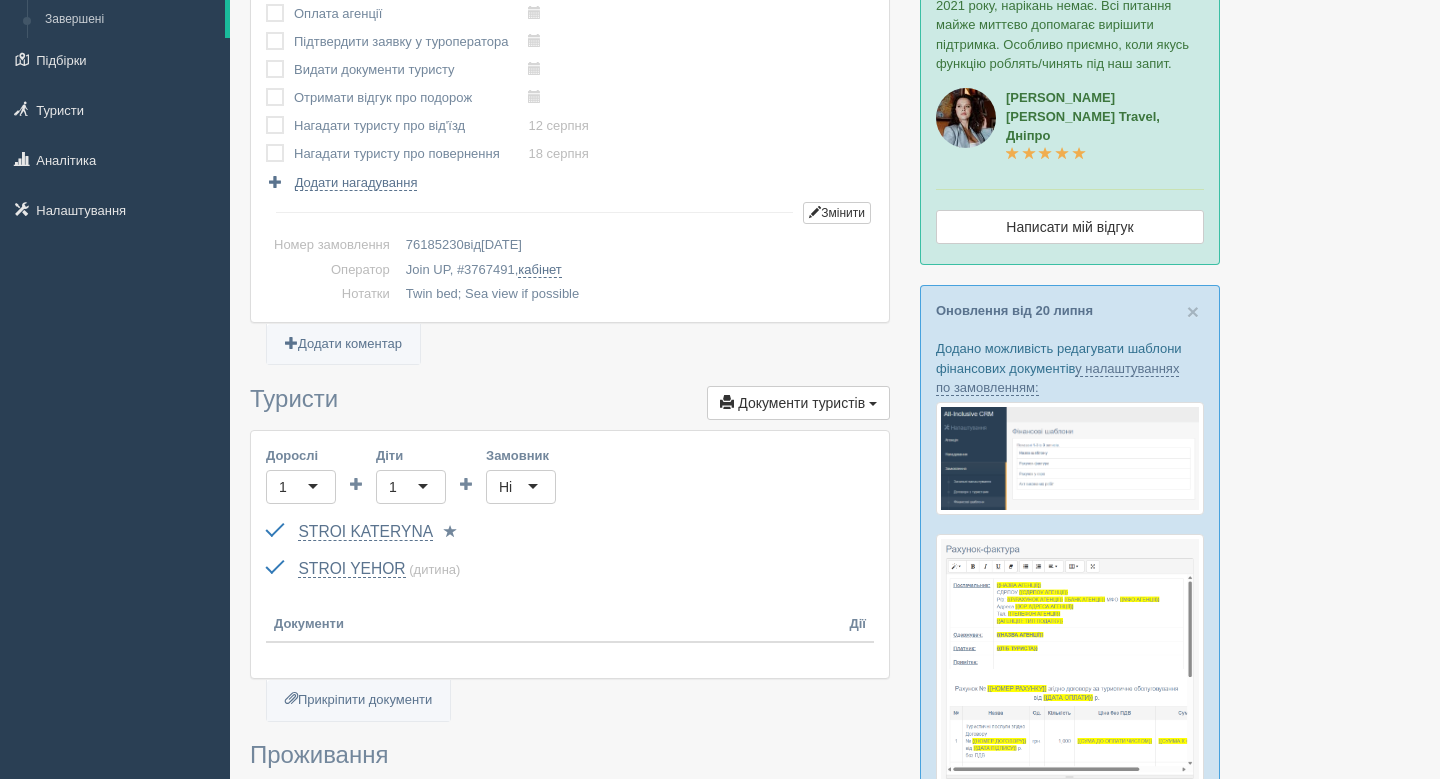 scroll, scrollTop: 0, scrollLeft: 0, axis: both 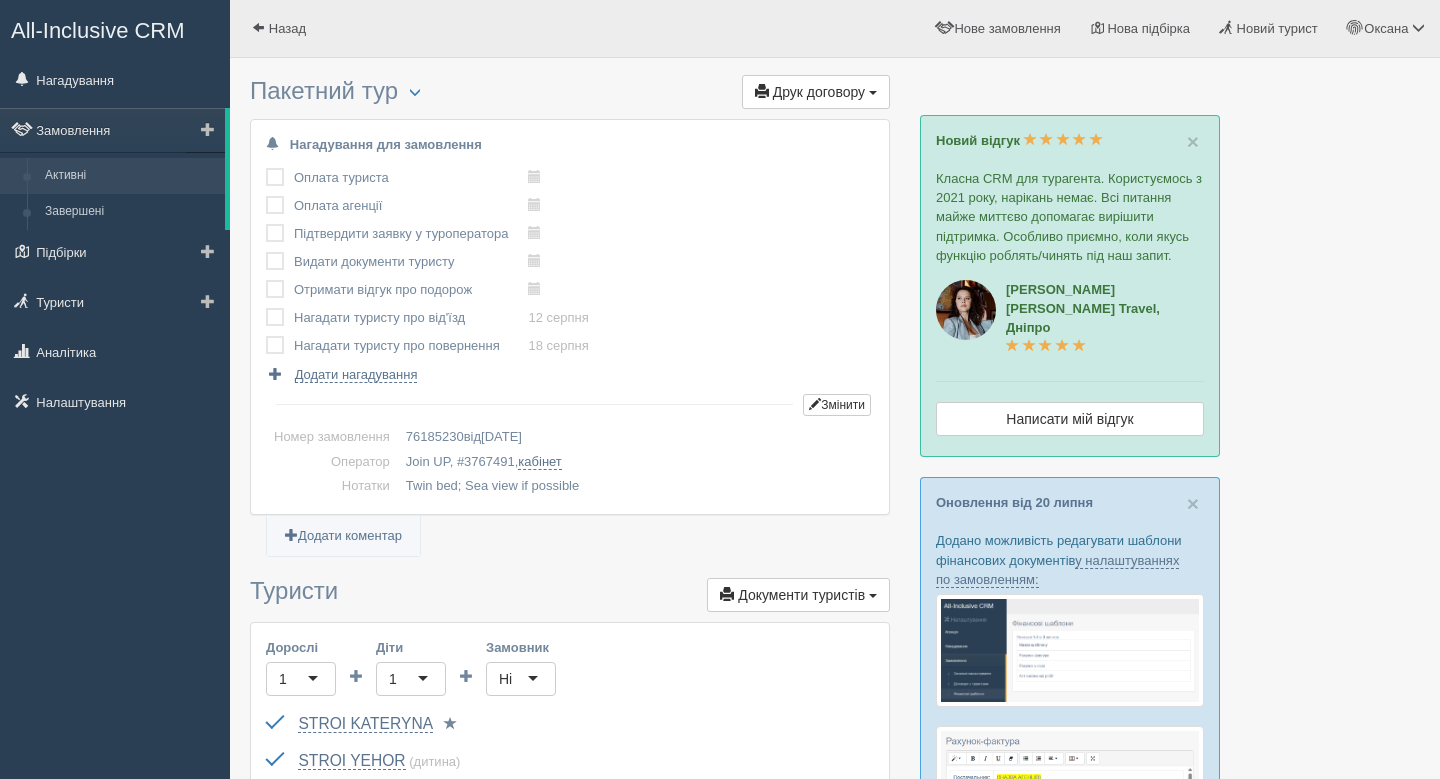 click on "Активні" at bounding box center [130, 176] 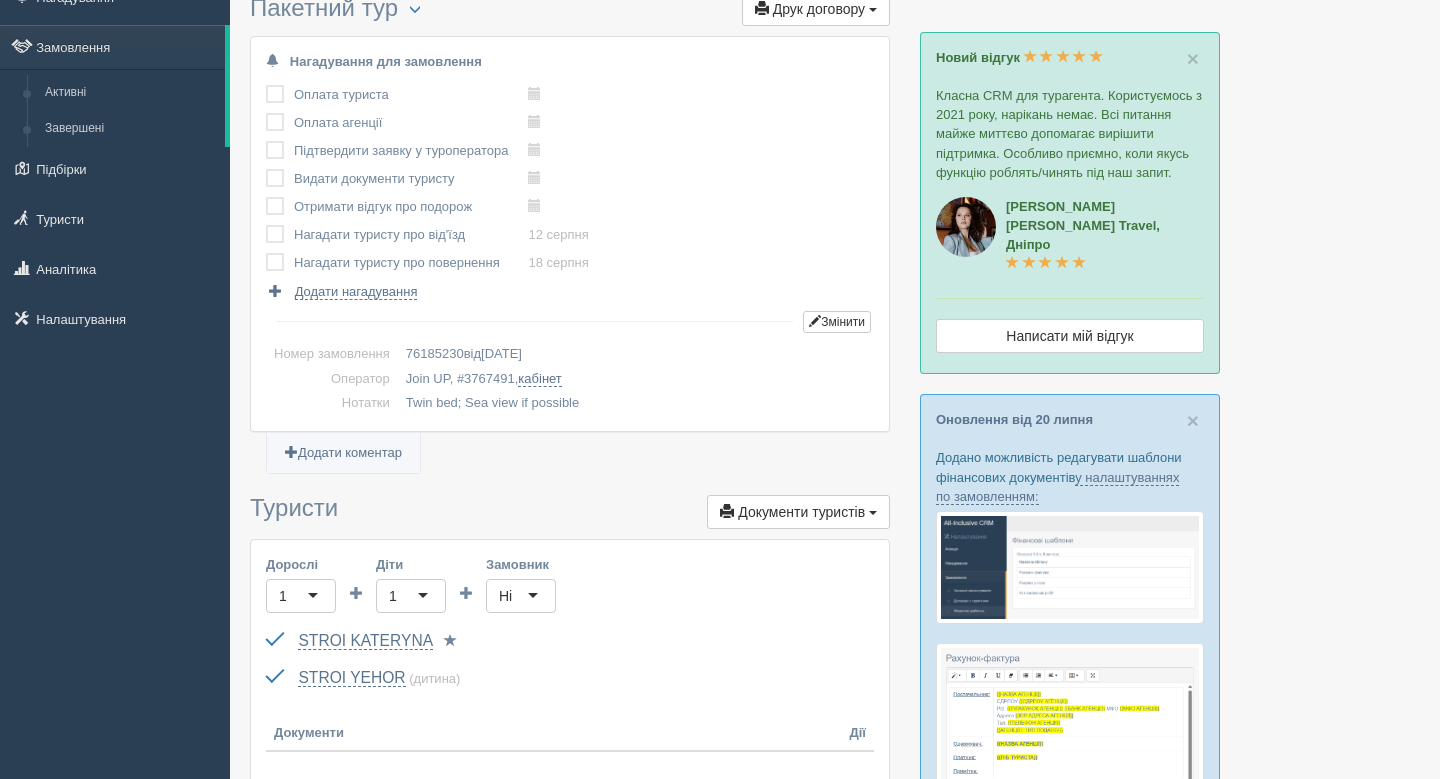 scroll, scrollTop: 517, scrollLeft: 0, axis: vertical 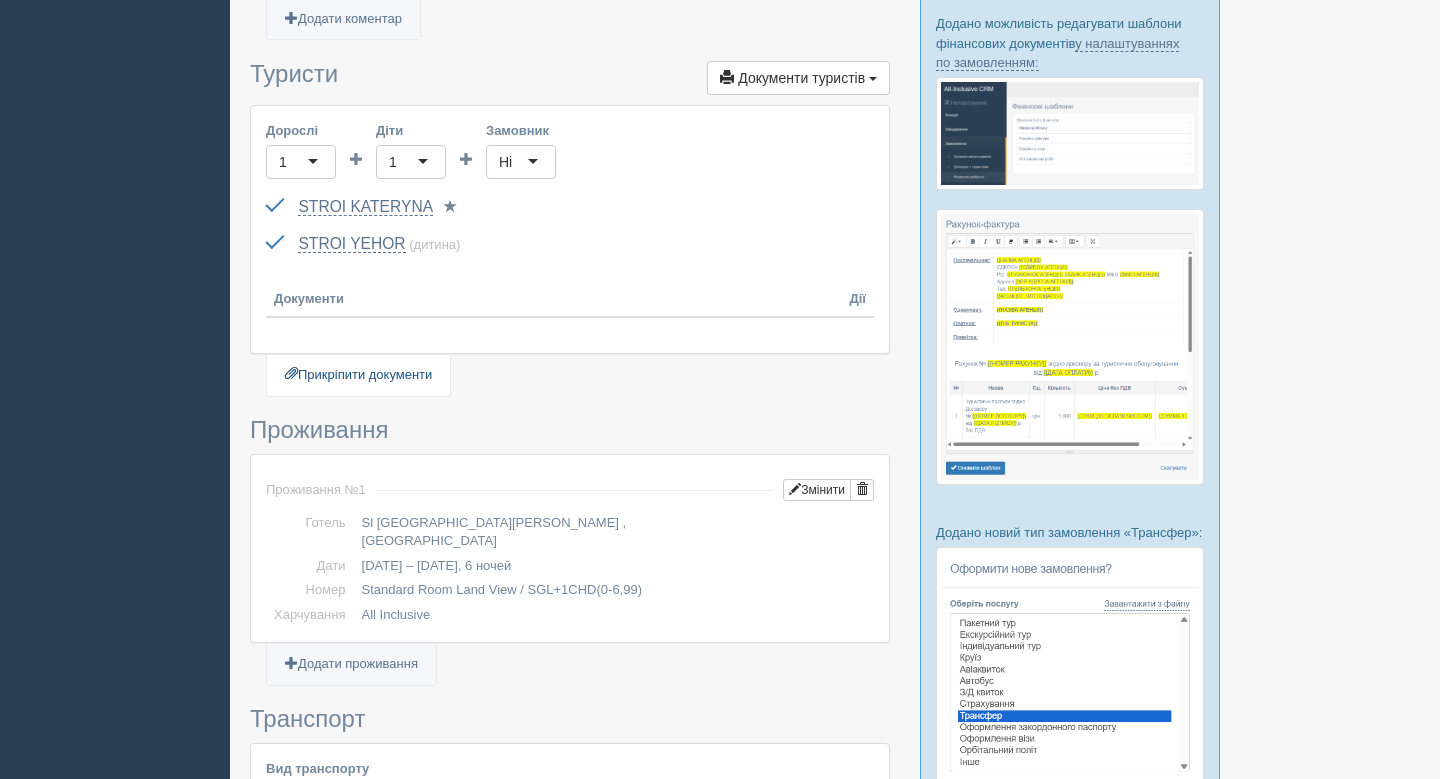 click on "Прикріпити документи" at bounding box center [358, 375] 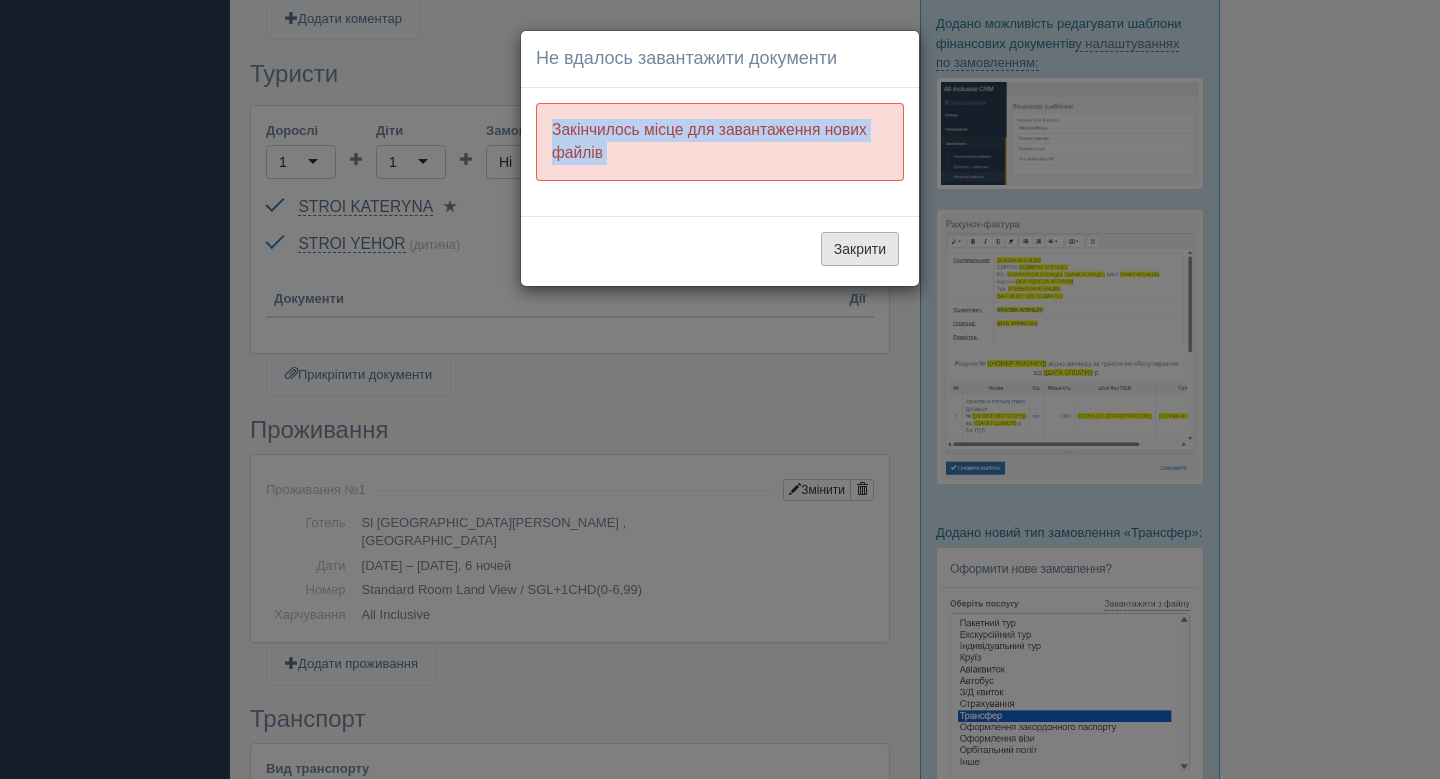 click on "Закрити" at bounding box center (860, 249) 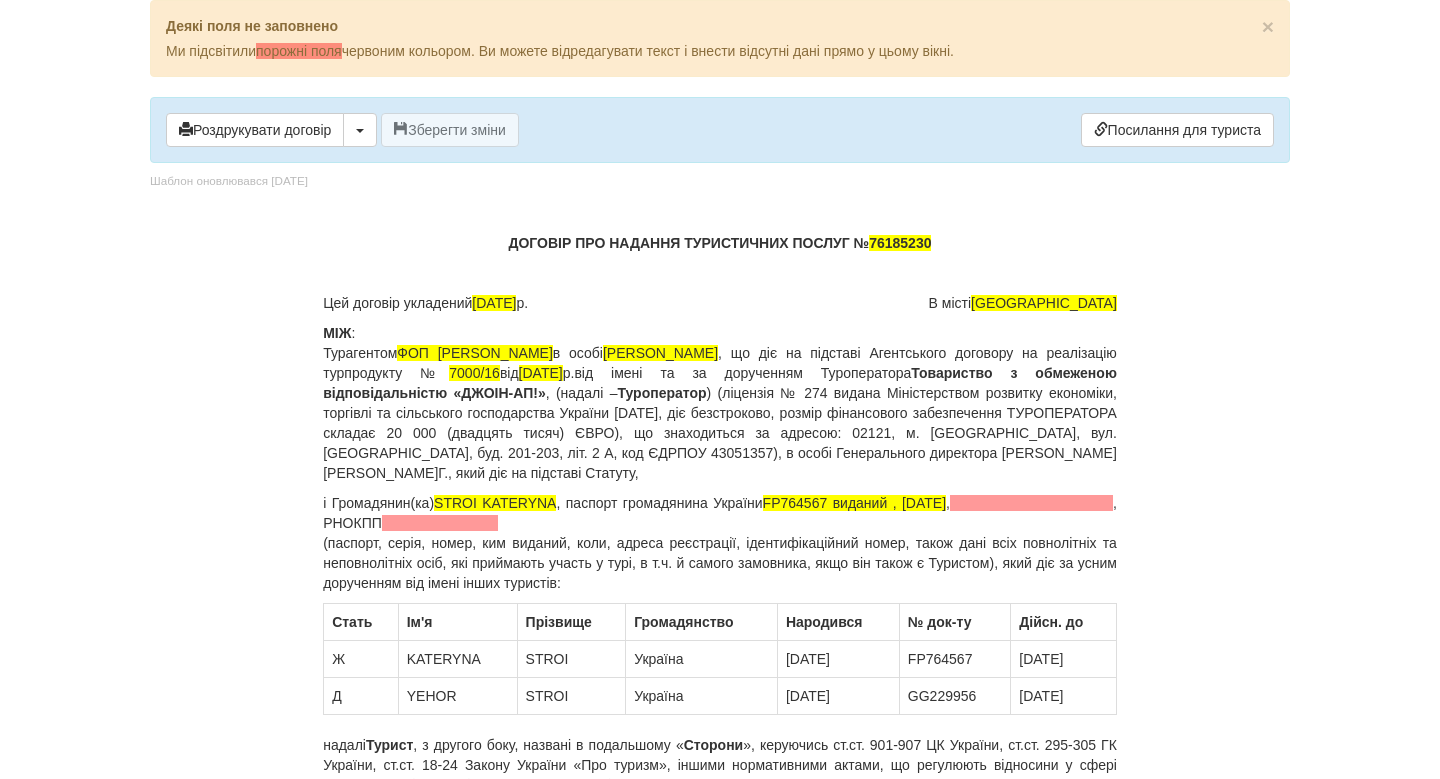 scroll, scrollTop: 0, scrollLeft: 0, axis: both 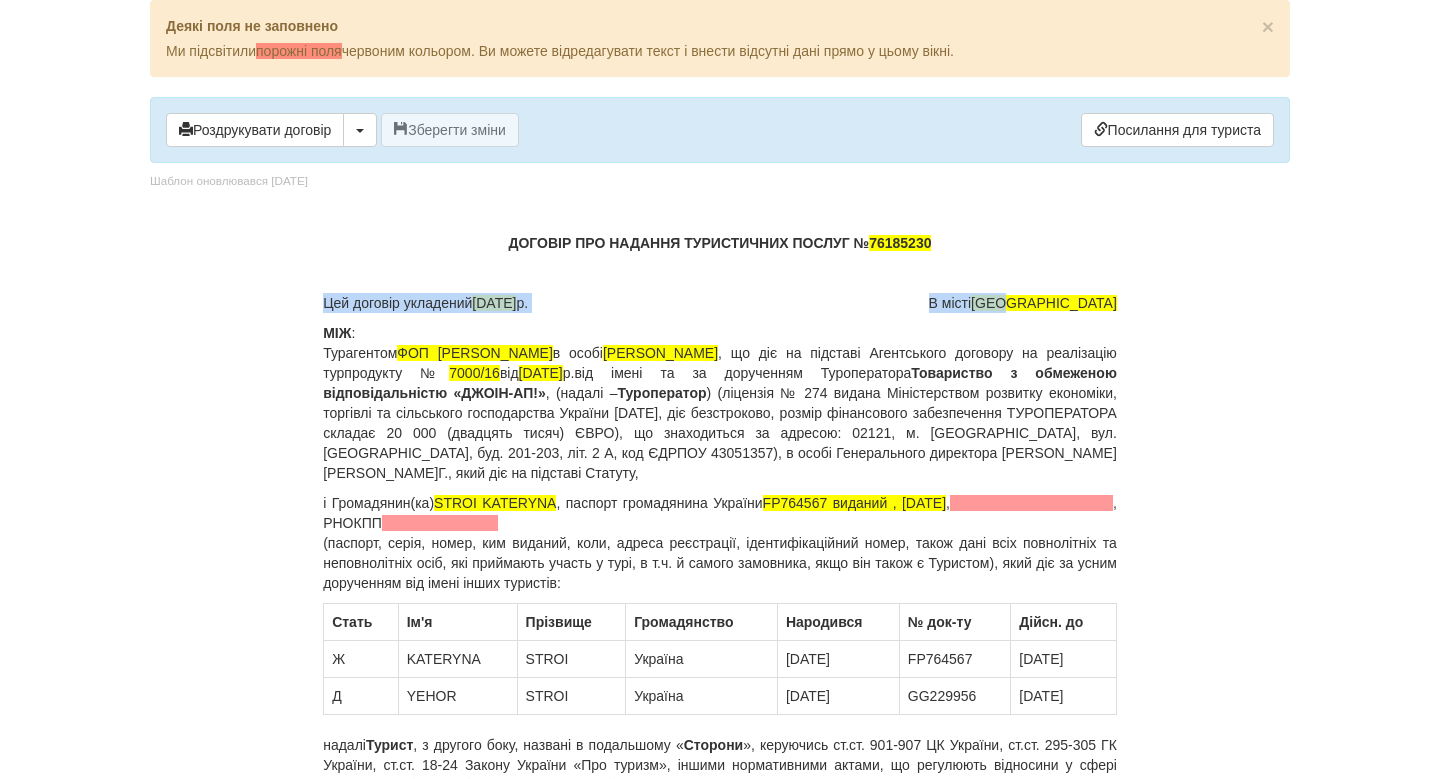 drag, startPoint x: 324, startPoint y: 300, endPoint x: 1176, endPoint y: 307, distance: 852.02875 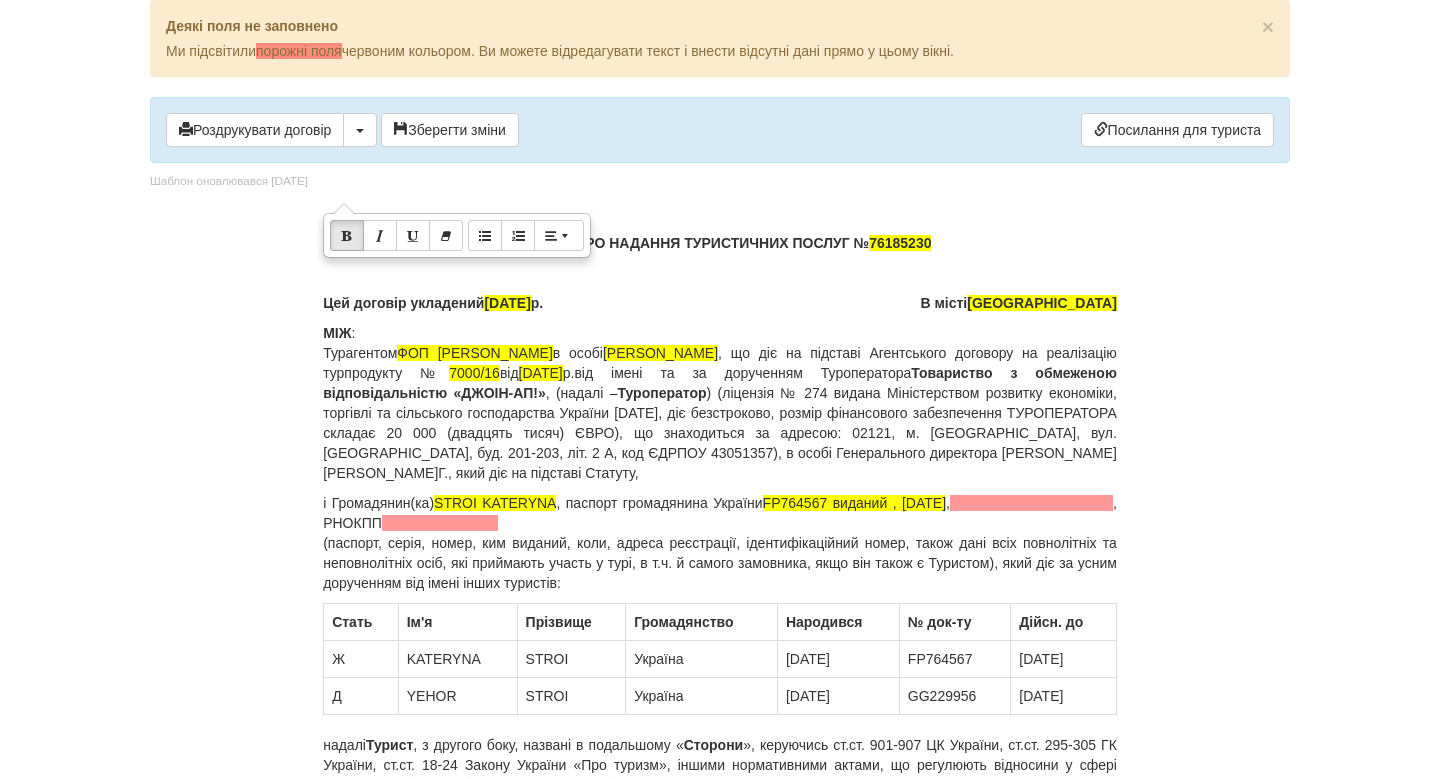 click on "МІЖ :
Турагентом  ФОП [PERSON_NAME]  в особі  [PERSON_NAME] , що діє на підставі Агентського договору на реалізацію турпродукту № 7000/16  від  [DATE]
від імені та за дорученням Туроператора  Товариство з обмеженою відповідальністю «[PERSON_NAME]-АП!» , (надалі –  Туроператор" at bounding box center [720, 403] 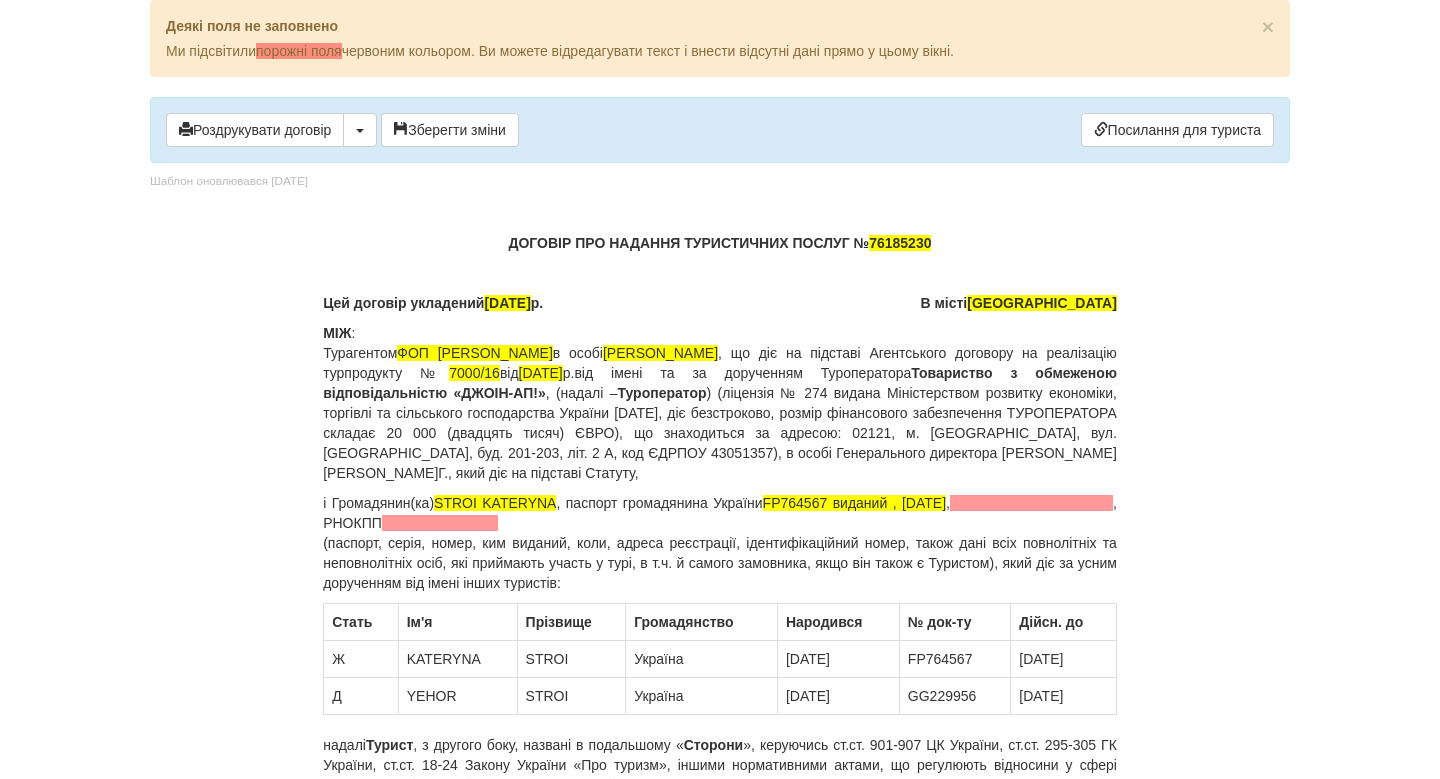 click on "і Громадянин(ка)  STROI KATERYNA , паспорт громадянина України  FP764567 виданий , 16.07.2018 ,                                 , РНОКПП
(паспорт, серія, номер, ким виданий, коли, адреса реєстрації, ідентифікаційний номер, також дані всіх повнолітніх та неповнолітніх осіб, які приймають участь у турі, в т.ч. й самого замовника, якщо він також є Туристом), який діє за усним дорученням від імені інших туристів:" at bounding box center (720, 543) 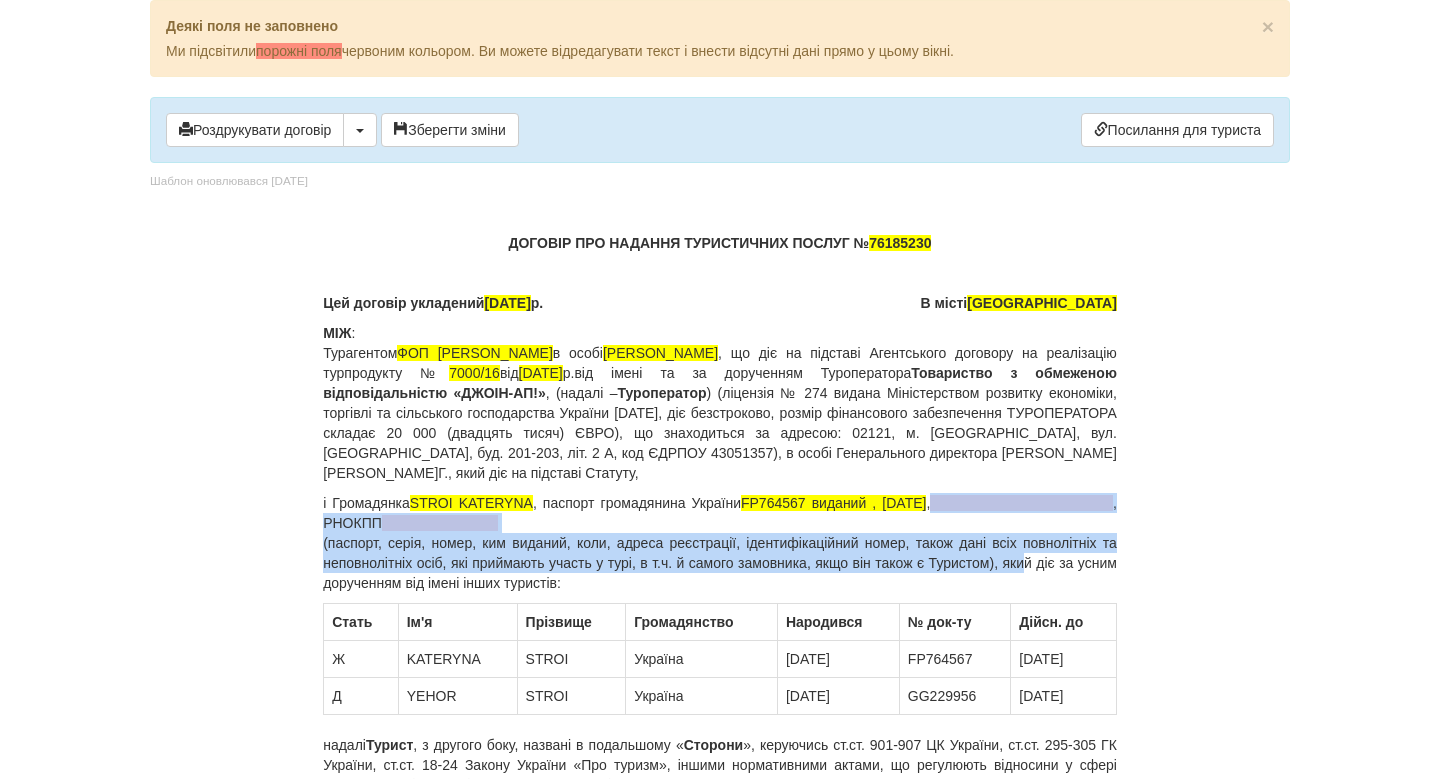 drag, startPoint x: 965, startPoint y: 498, endPoint x: 1052, endPoint y: 567, distance: 111.040535 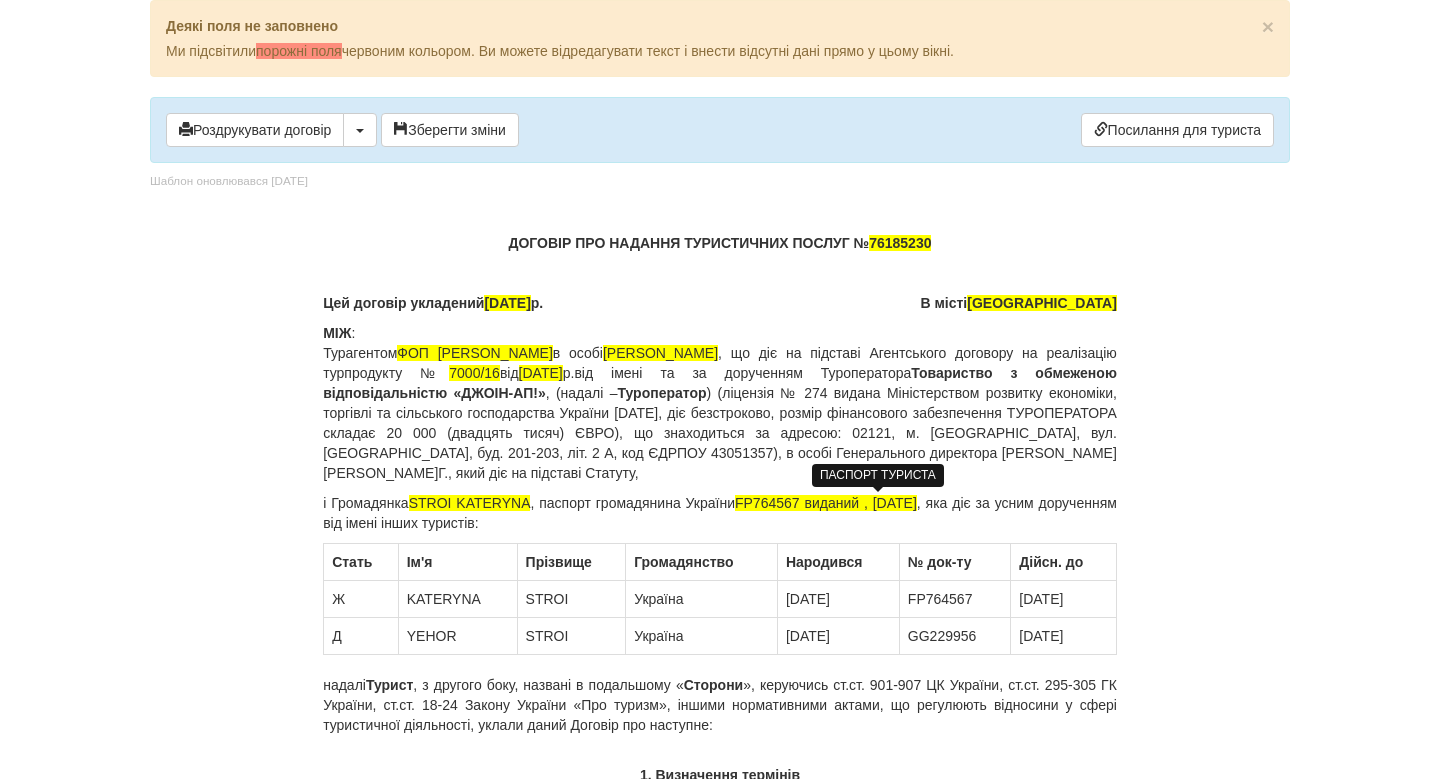 click on "FP764567 виданий , 16.07.2018" at bounding box center [826, 503] 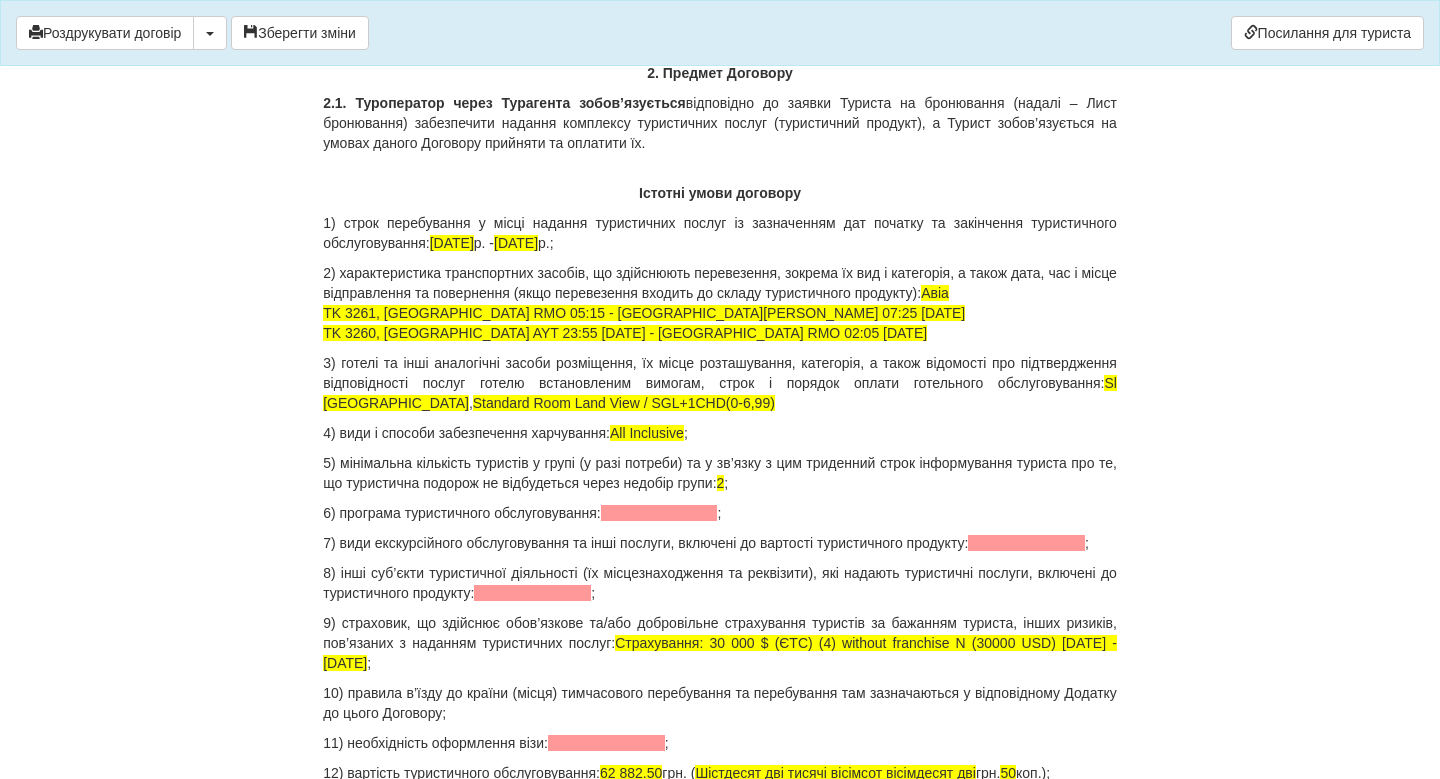 scroll, scrollTop: 1818, scrollLeft: 0, axis: vertical 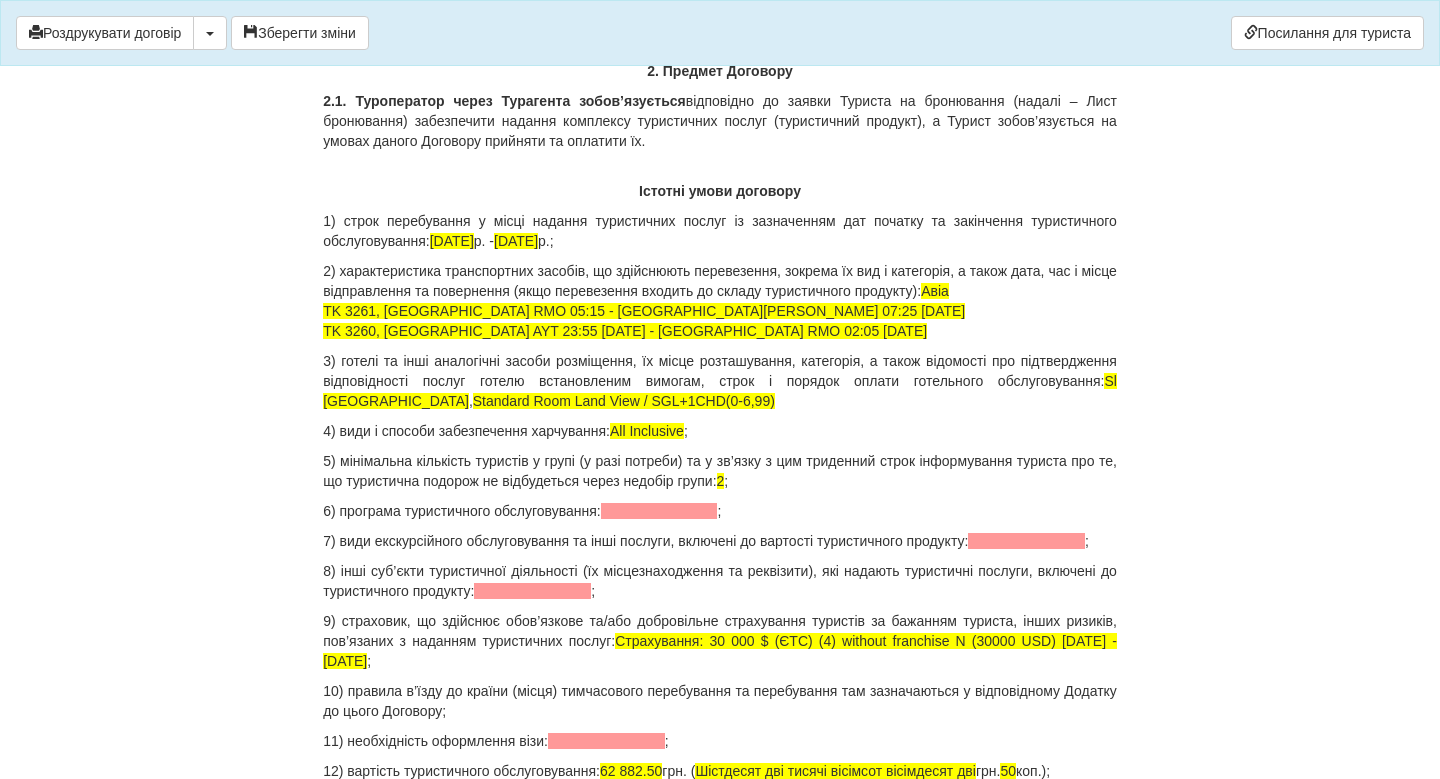 drag, startPoint x: 646, startPoint y: 243, endPoint x: 437, endPoint y: 241, distance: 209.00957 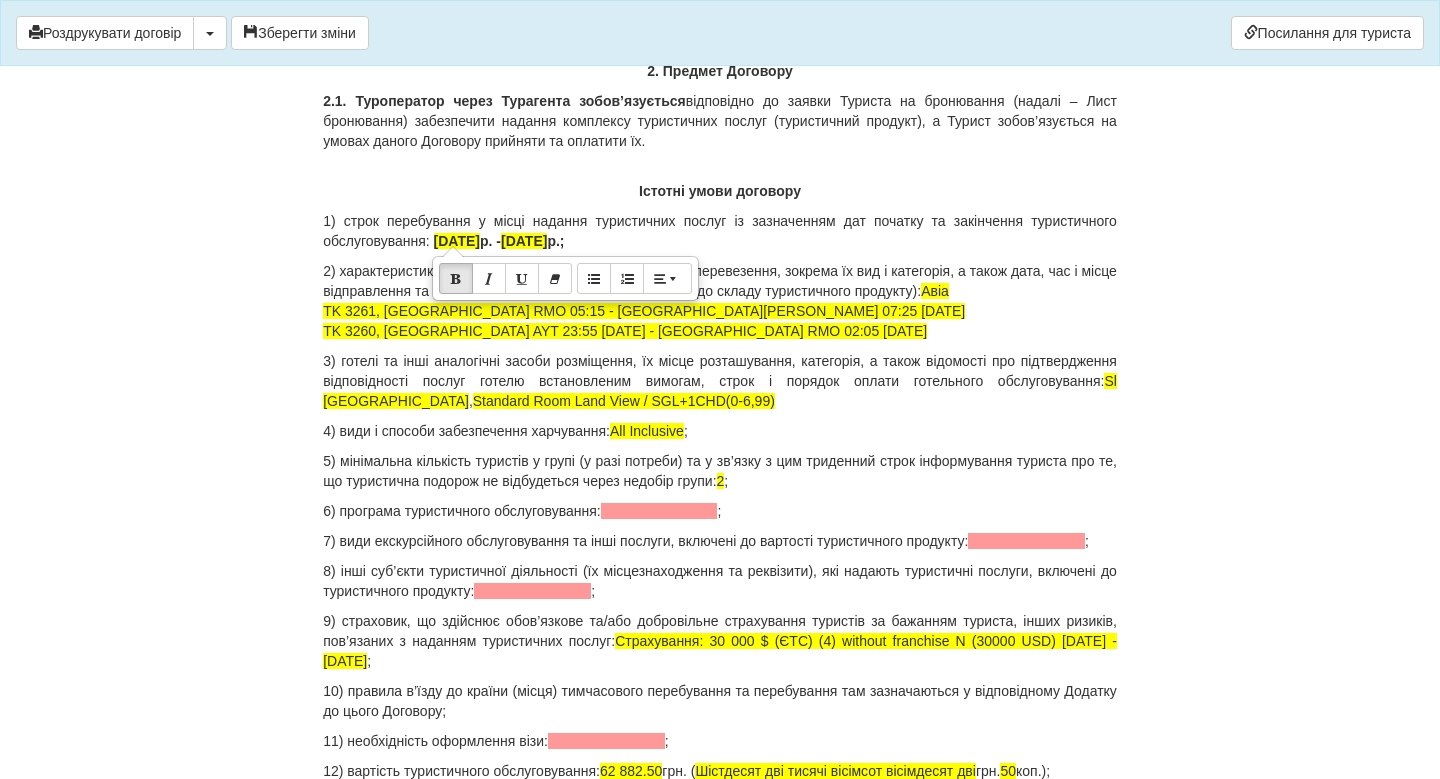 click on "2) характеристика транспортних засобів, що здійснюють перевезення, зокрема їх вид і категорія, а також дата, час і місце відправлення та повернення (якщо перевезення входить до складу туристичного продукту):  Авіа
TK 3261, Кишинів RMO 05:15 - Анталія AYT 07:25 13.08.2025 TK 3260, Анталія AYT 23:55 19.08.2025 - Кишинів RMO 02:05 20.08.2025" at bounding box center (720, 301) 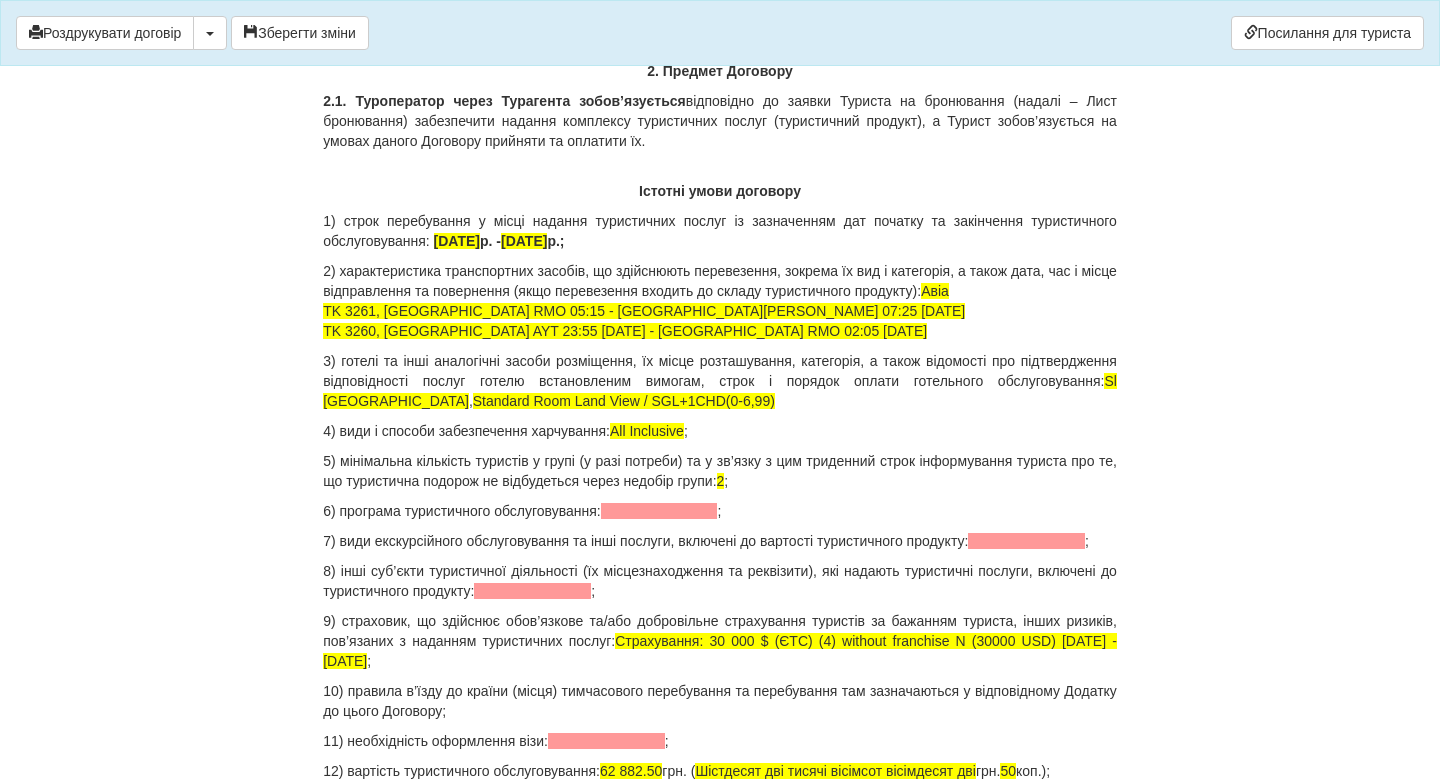 click on "2) характеристика транспортних засобів, що здійснюють перевезення, зокрема їх вид і категорія, а також дата, час і місце відправлення та повернення (якщо перевезення входить до складу туристичного продукту):  Авіа
TK 3261, Кишинів RMO 05:15 - Анталія AYT 07:25 13.08.2025 TK 3260, Анталія AYT 23:55 19.08.2025 - Кишинів RMO 02:05 20.08.2025" at bounding box center [720, 301] 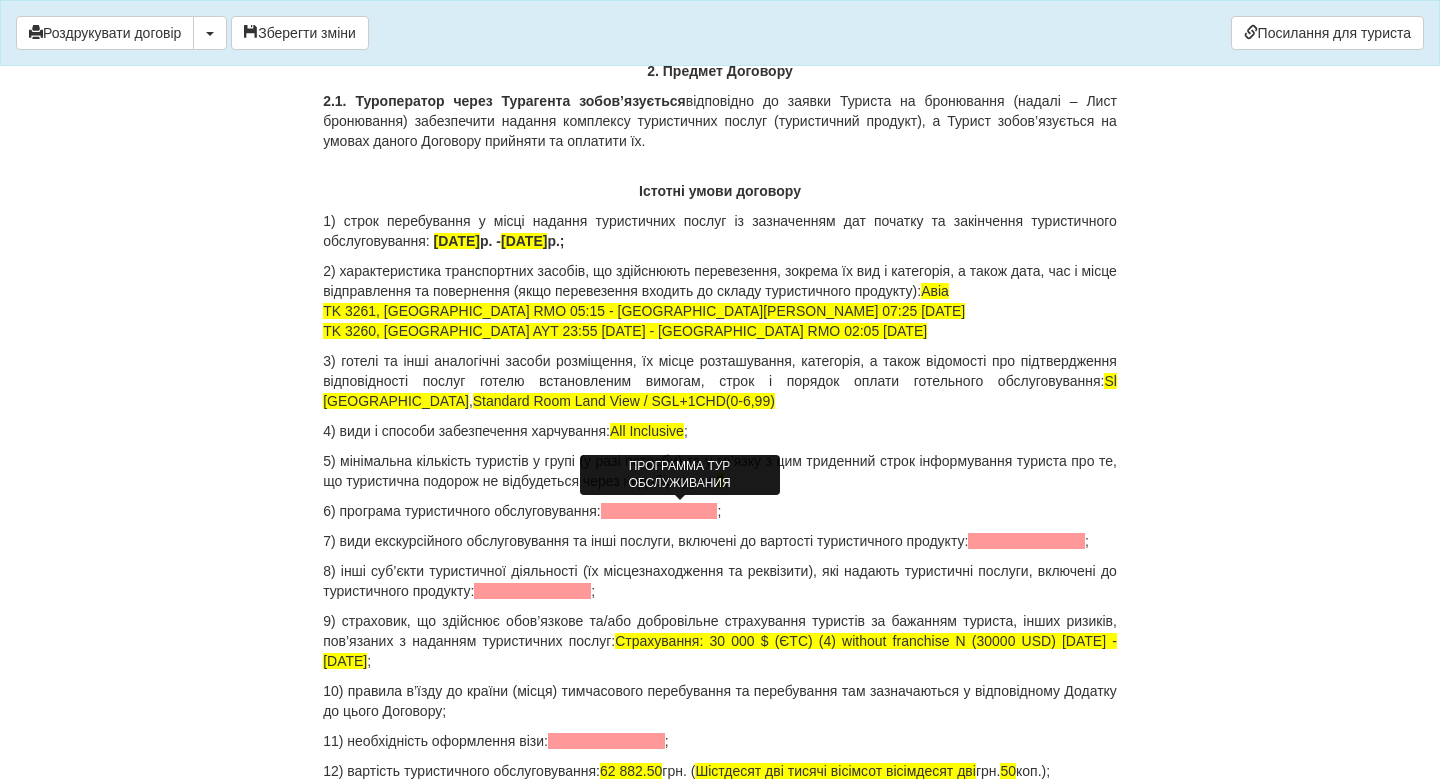 click at bounding box center (659, 511) 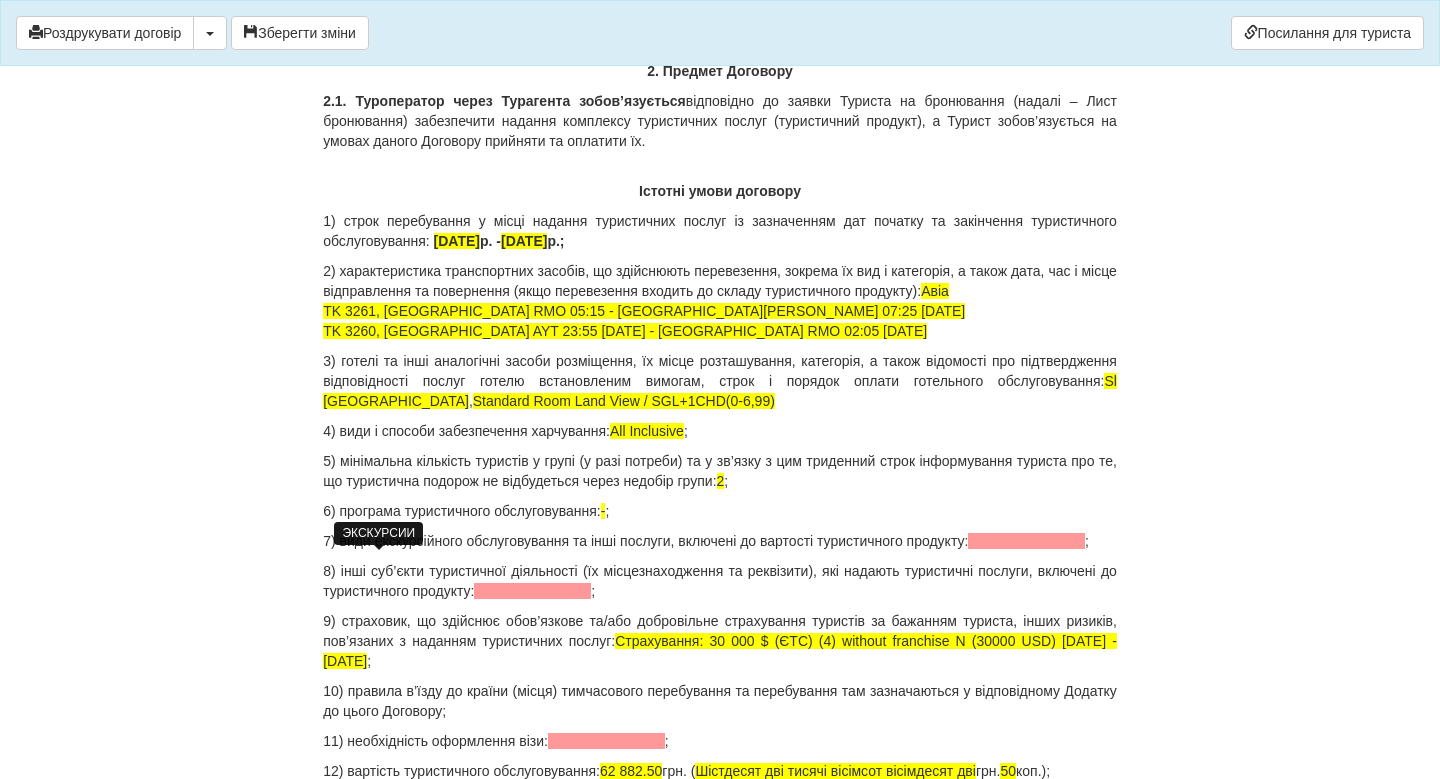 click at bounding box center (1026, 541) 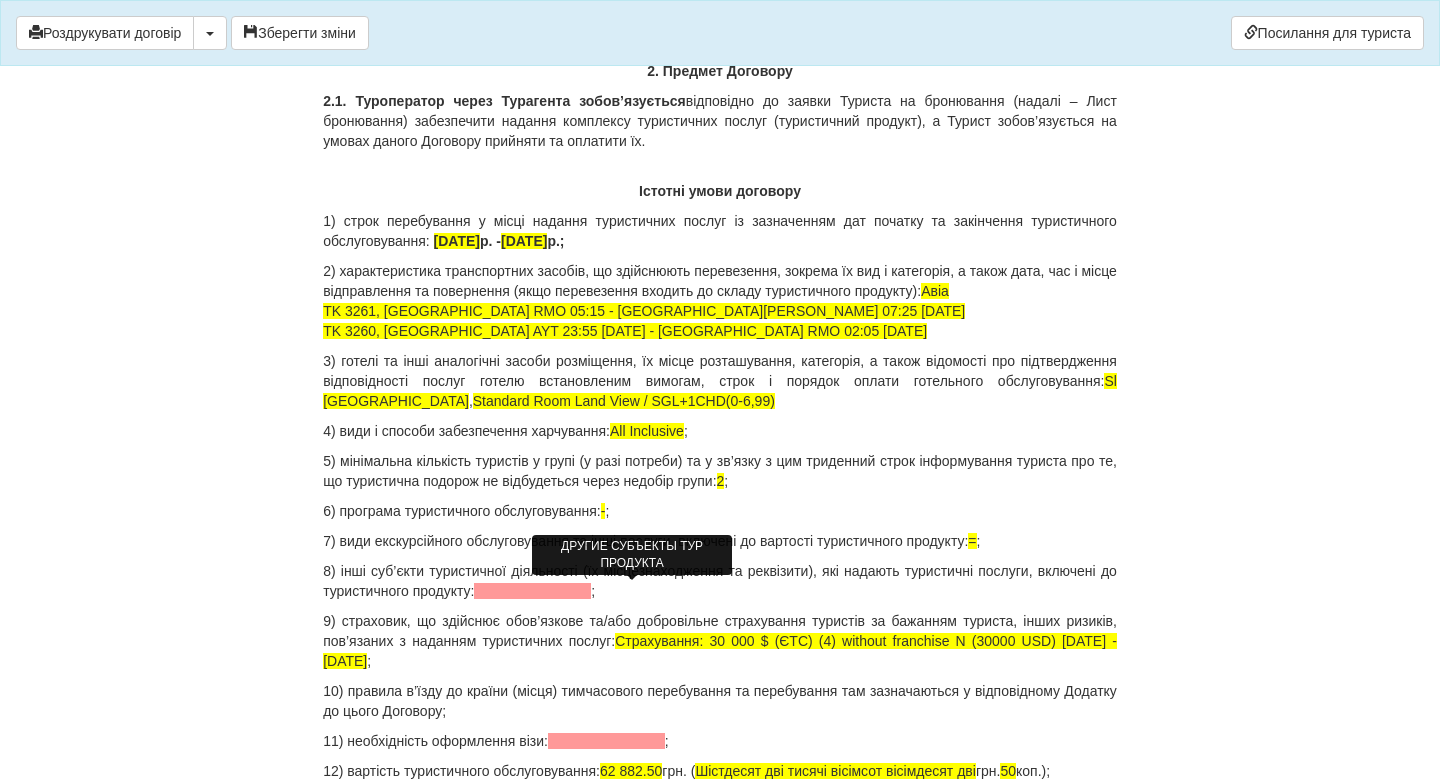 click at bounding box center [532, 591] 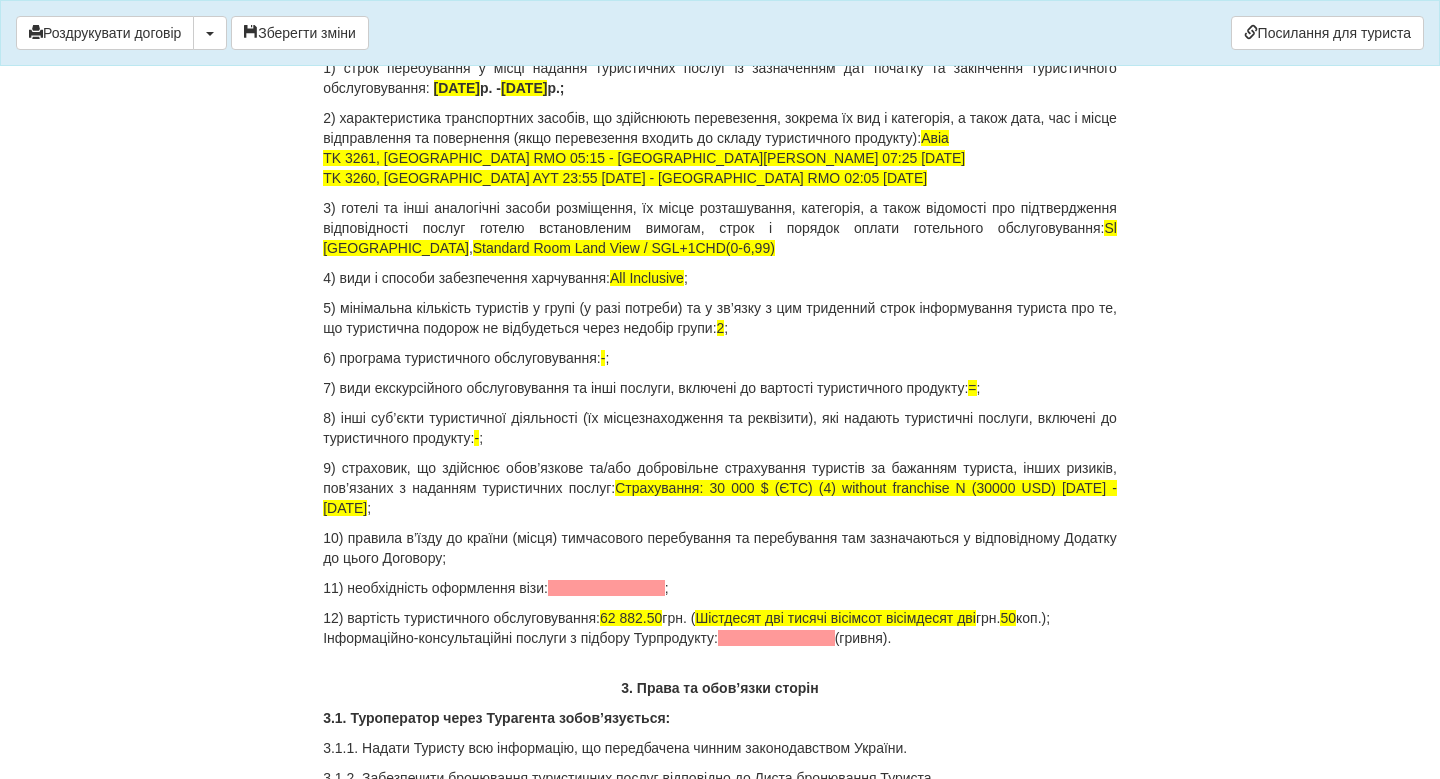 scroll, scrollTop: 2000, scrollLeft: 0, axis: vertical 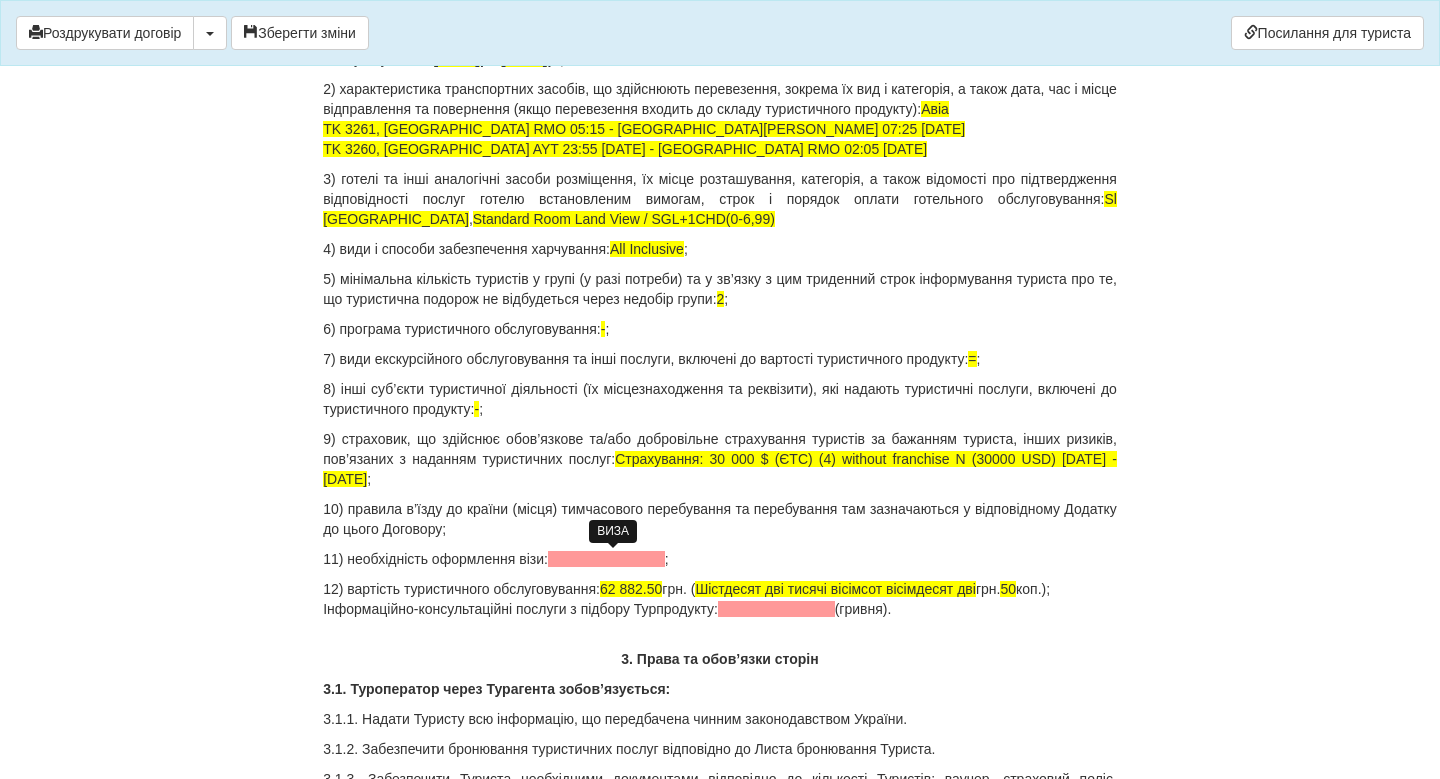 click at bounding box center (606, 559) 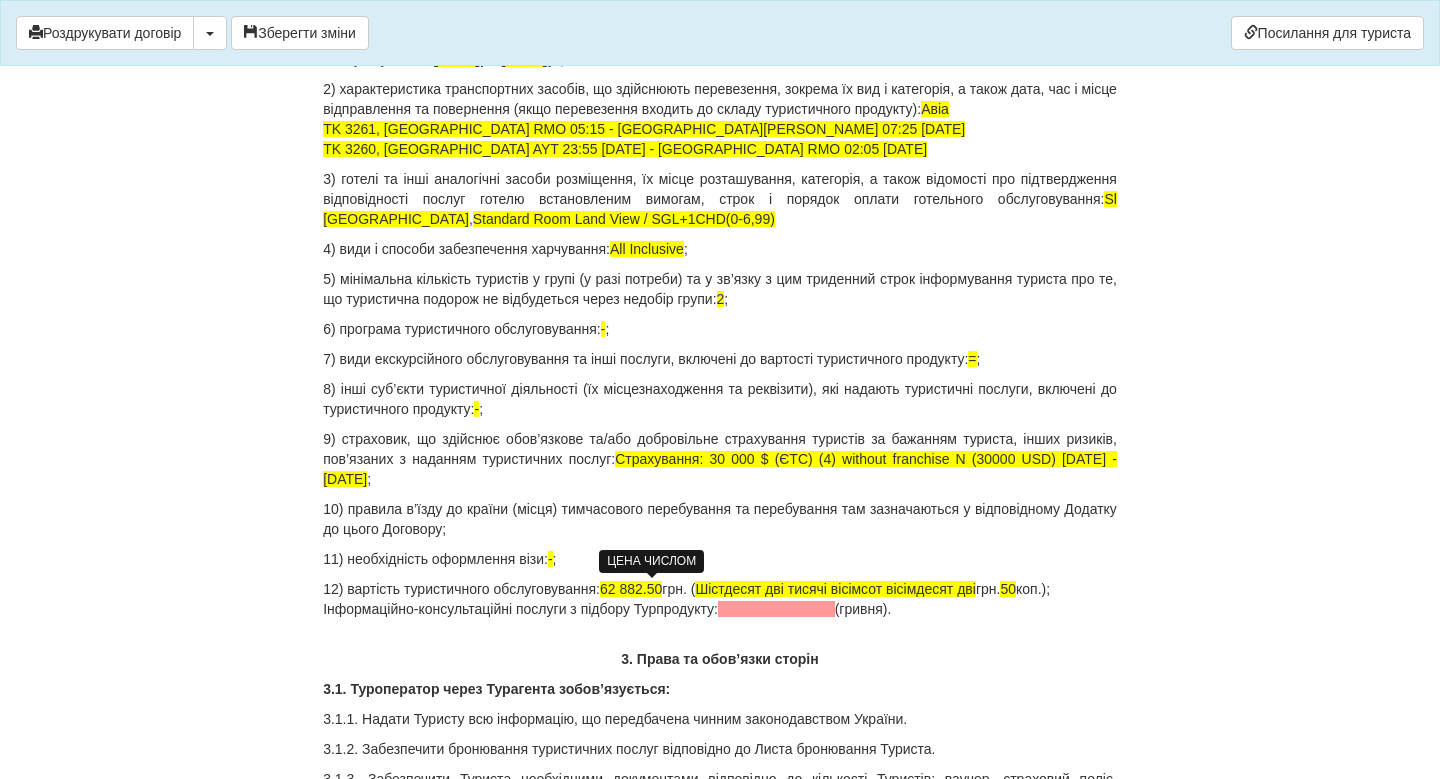 click on "62 882.50" at bounding box center [631, 589] 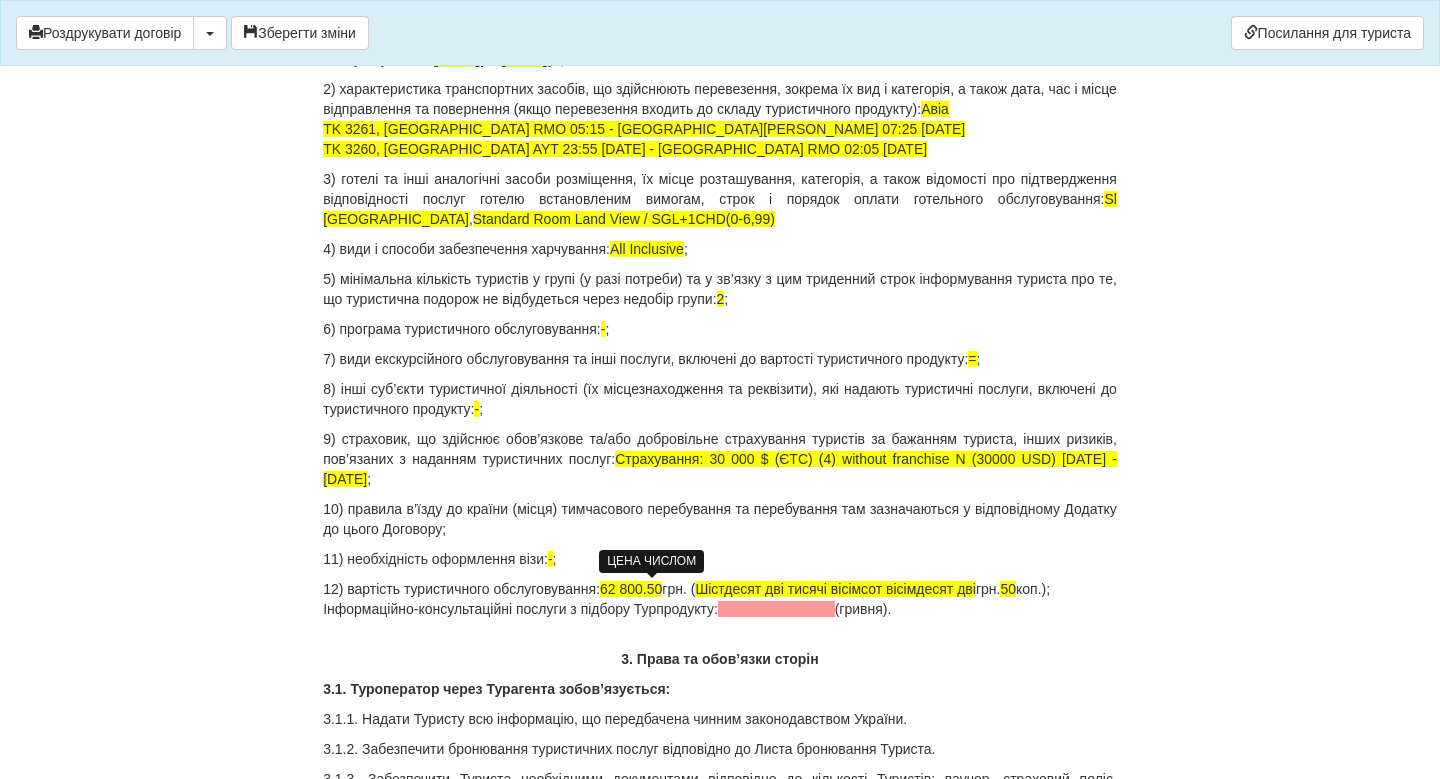 click on "62 800.50" at bounding box center (631, 589) 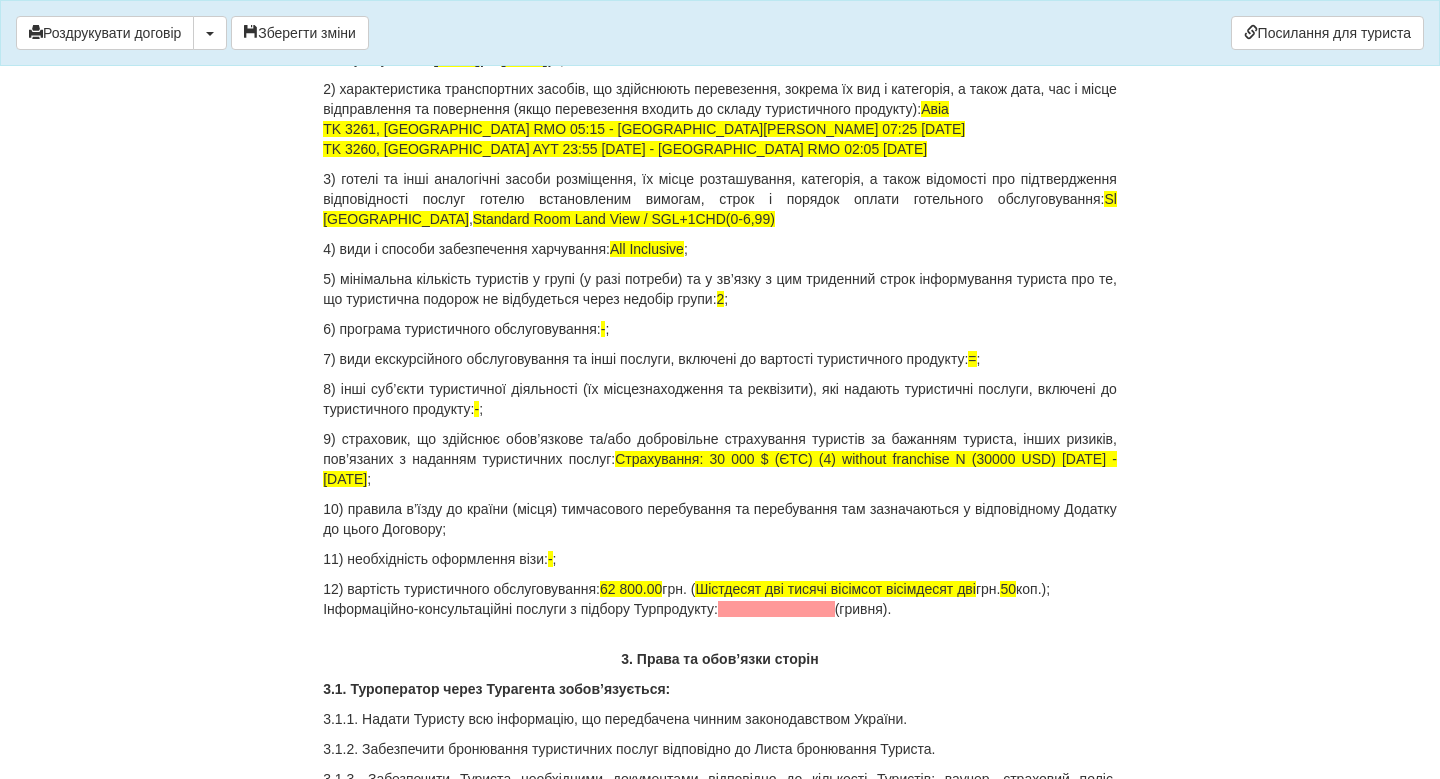 click at bounding box center (776, 609) 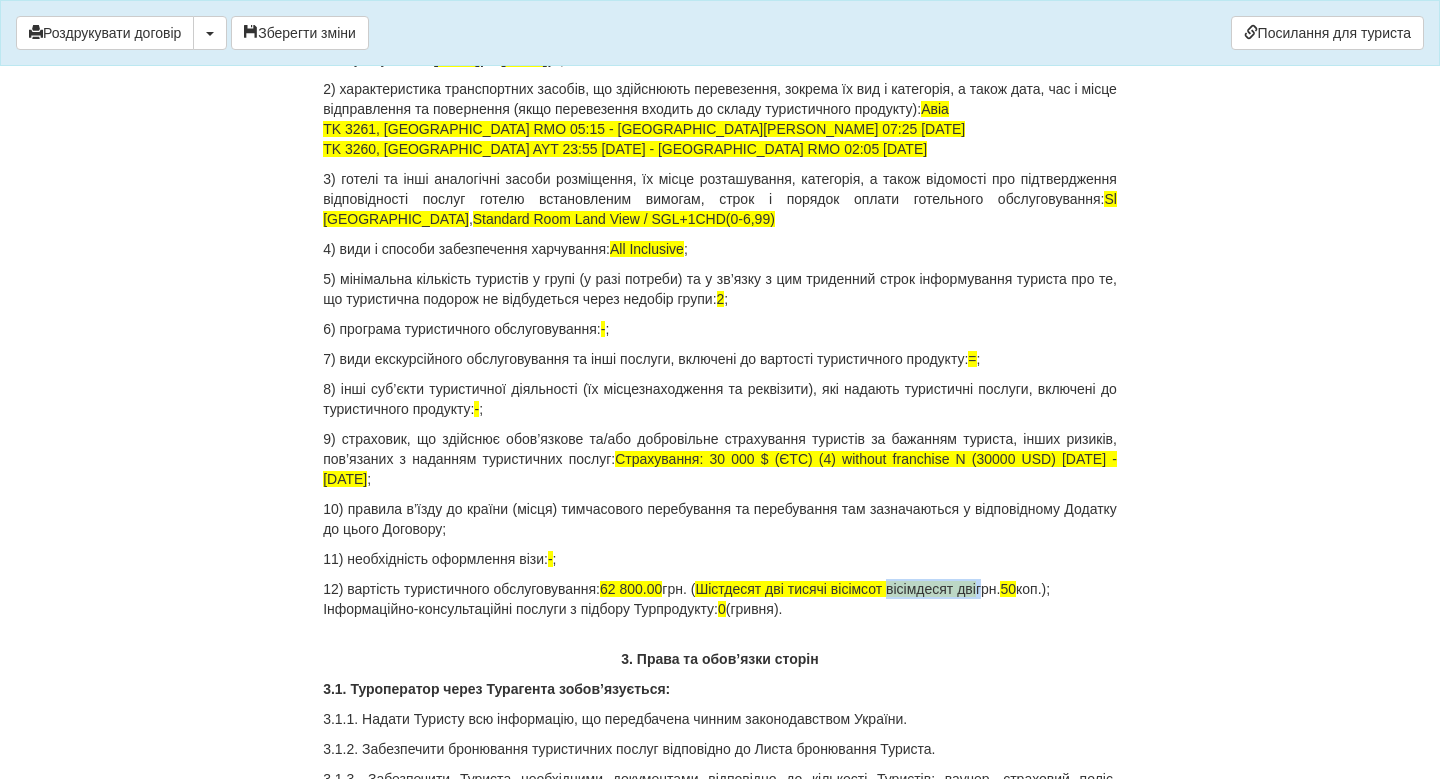 drag, startPoint x: 929, startPoint y: 587, endPoint x: 1024, endPoint y: 590, distance: 95.047356 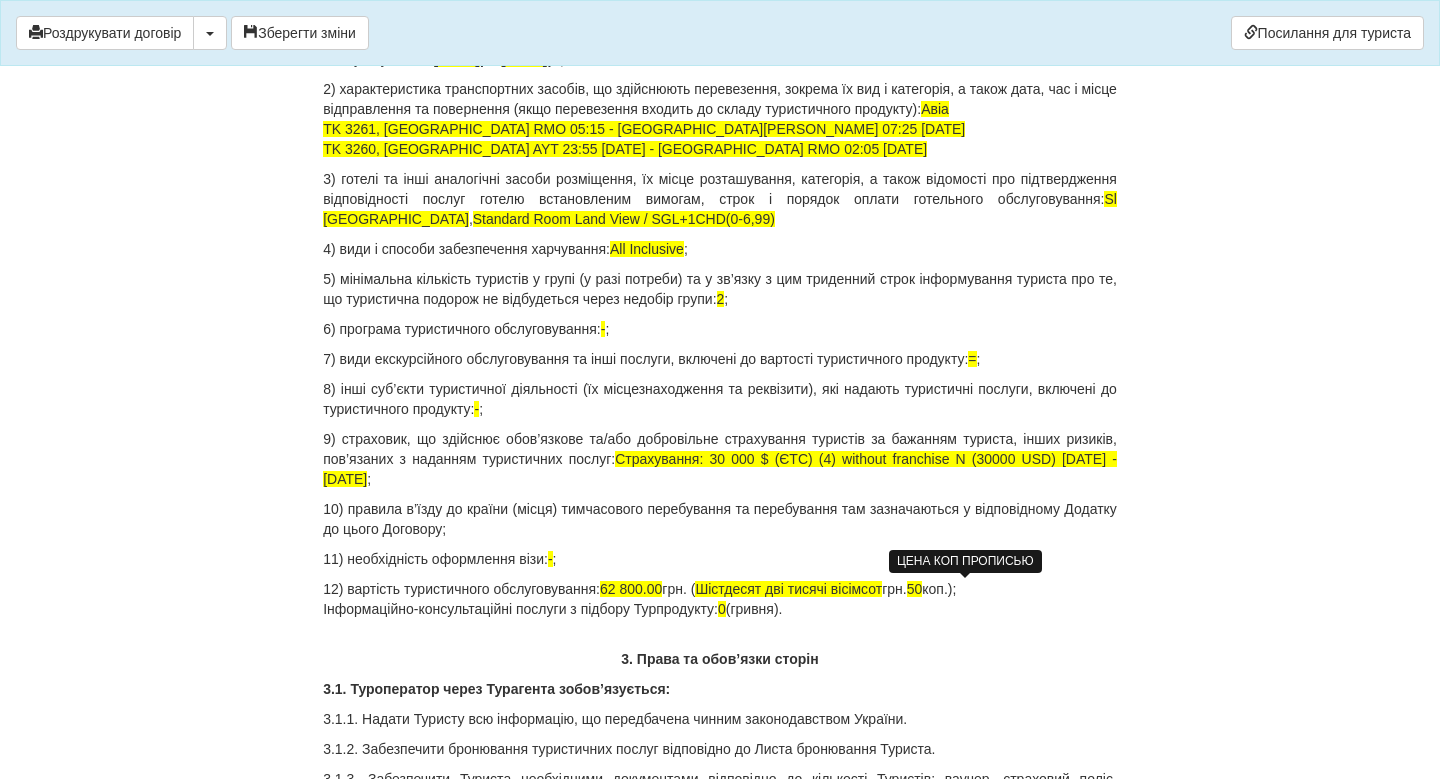 click on "50" at bounding box center (915, 589) 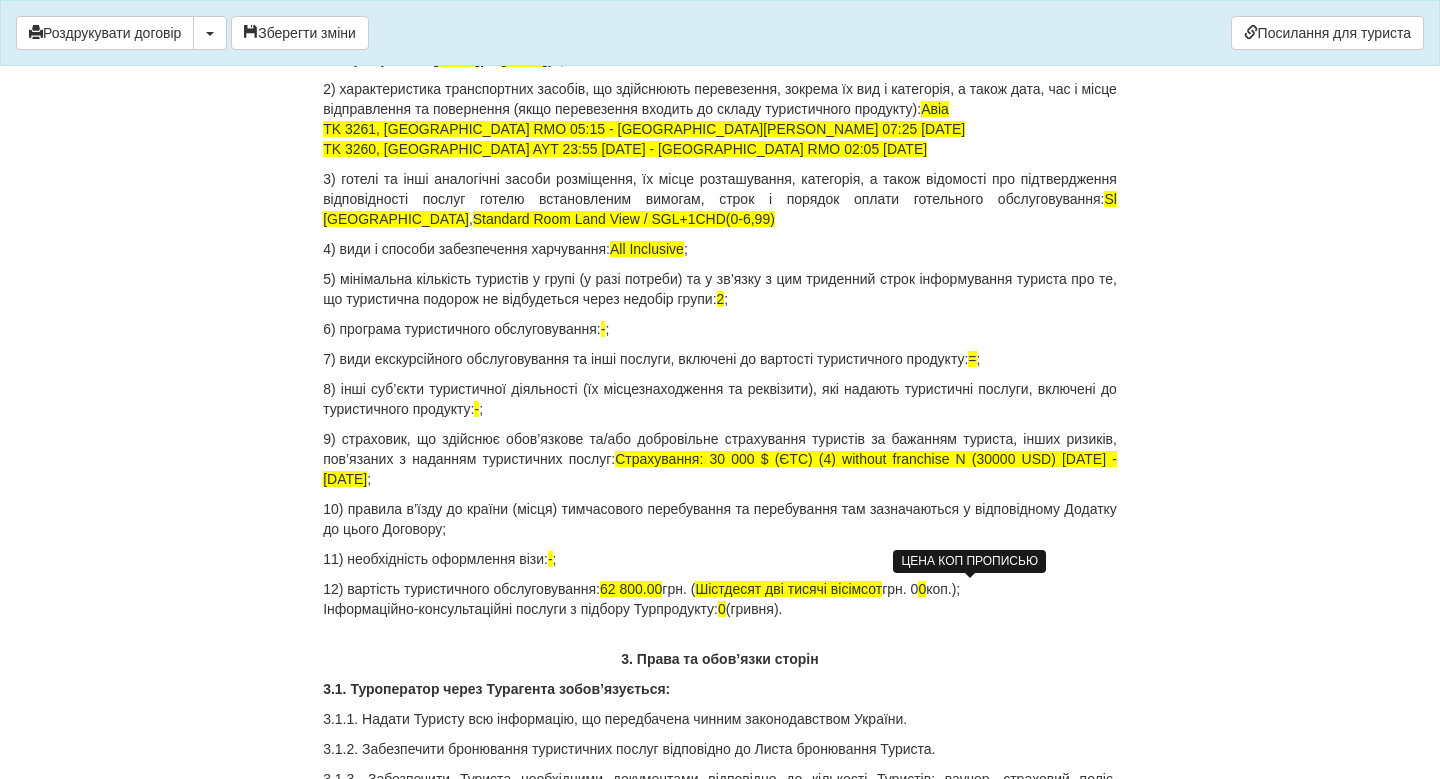 click on "0" at bounding box center [922, 589] 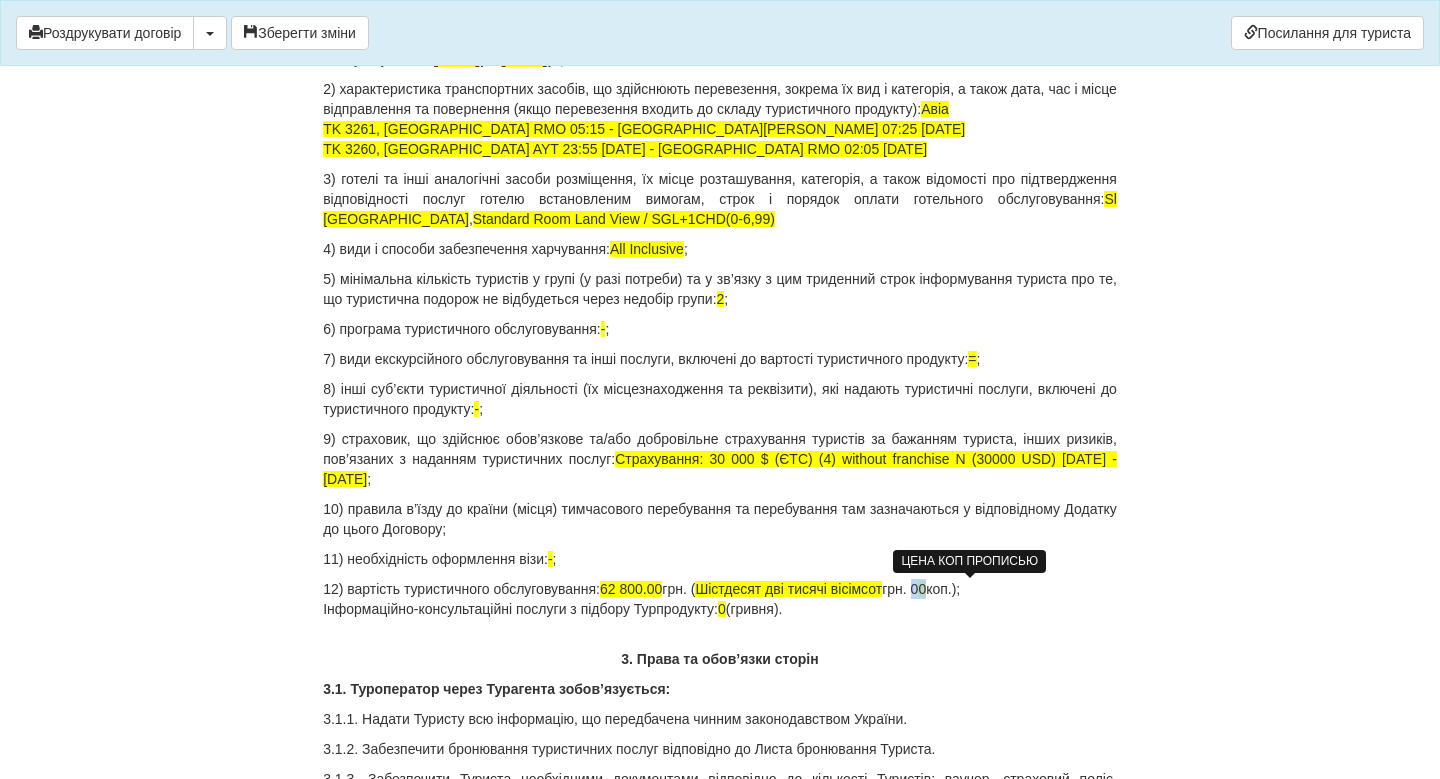 click on "0" at bounding box center [922, 589] 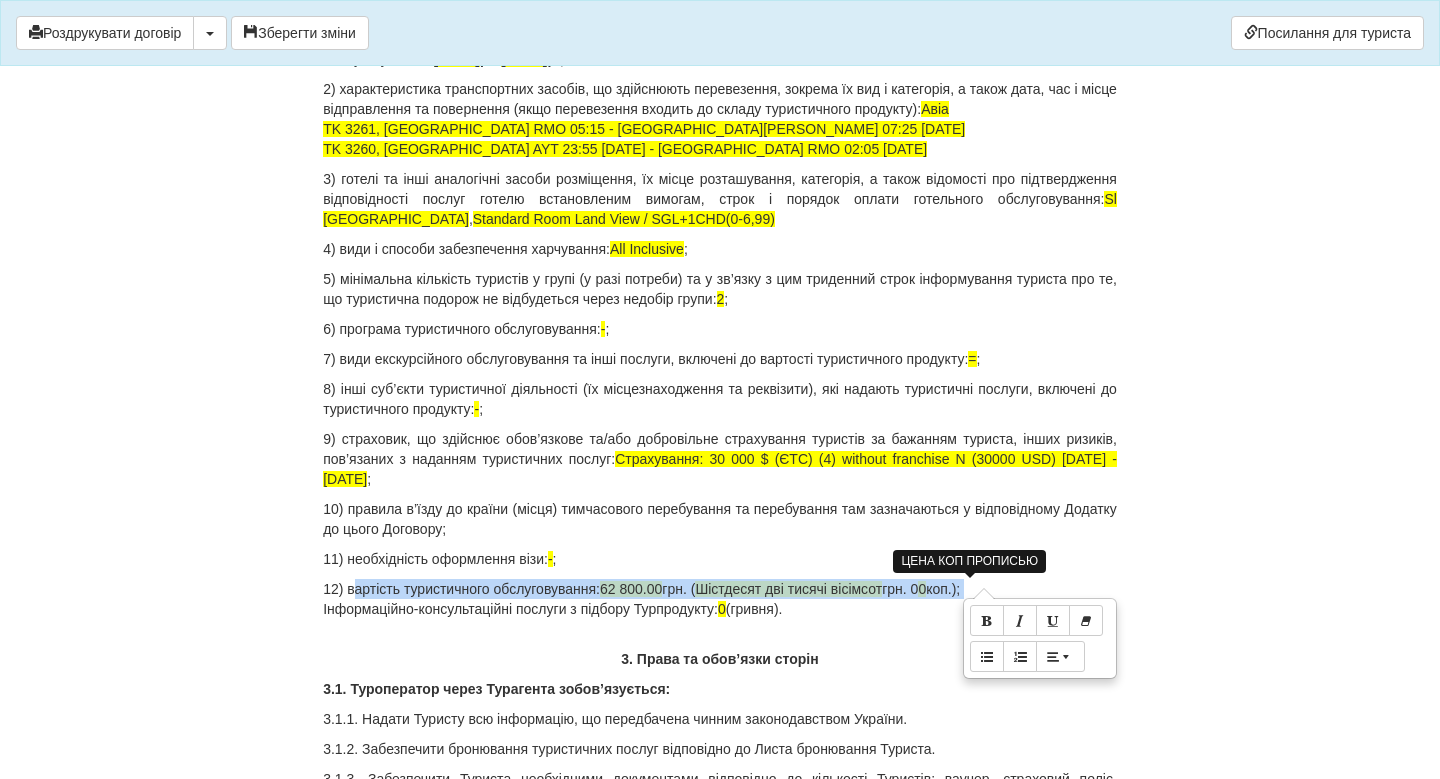 click on "0" at bounding box center [922, 589] 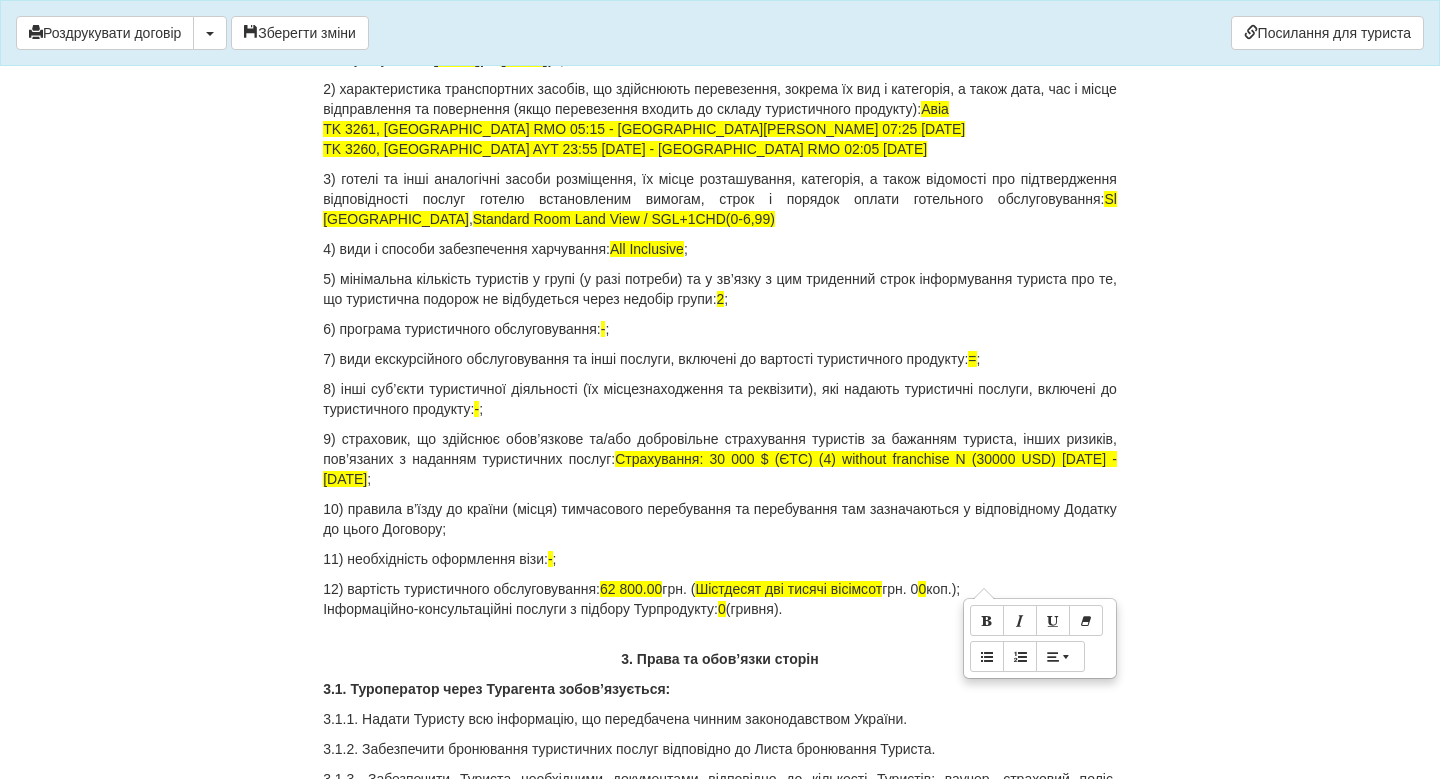 click on "12) вартість туристичного обслуговування:  62 800.00  грн. ( Шістдесят дві тисячі вісімсот  грн. 0 0  коп.);
Інформаційно-консультаційні послуги з підбору Турпродукту:  0  (гривня)." at bounding box center [720, 599] 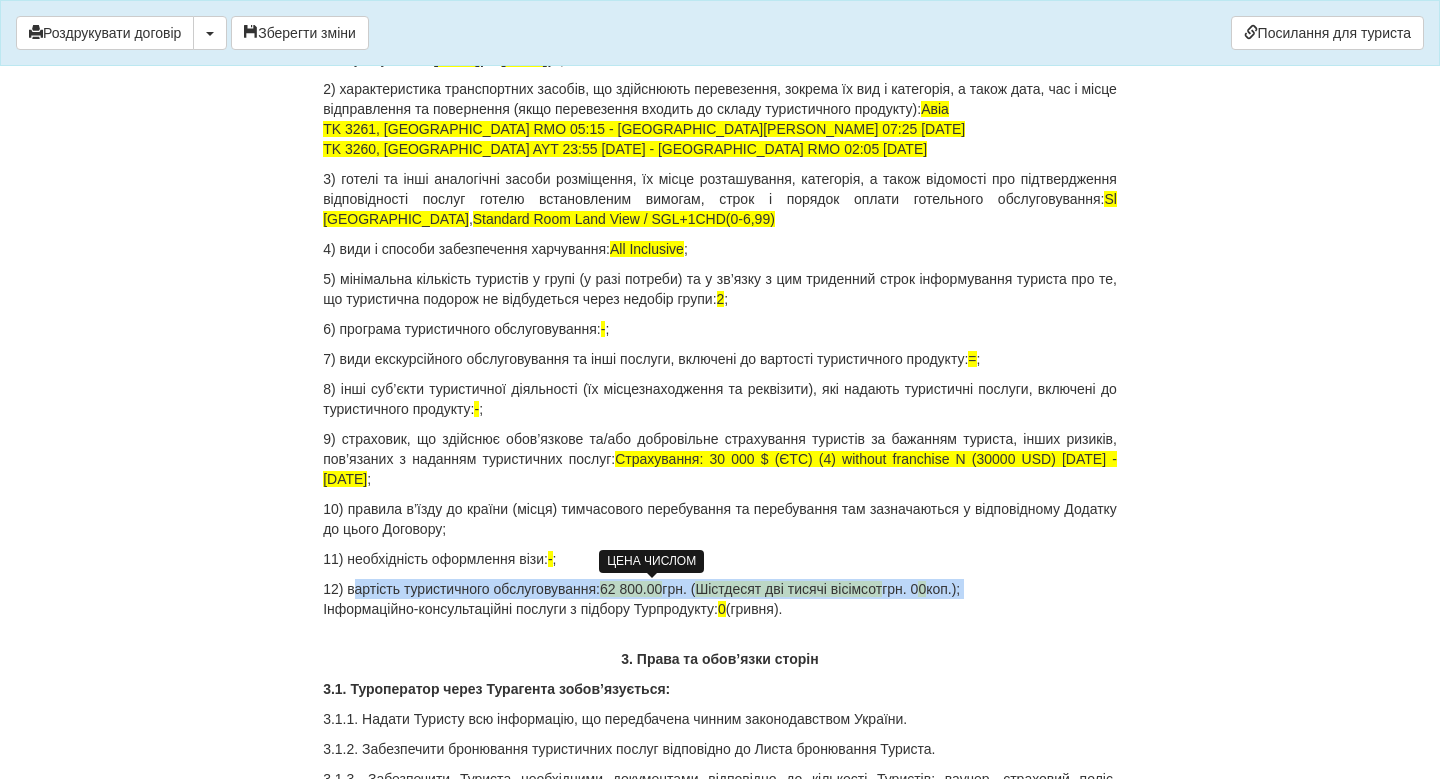 drag, startPoint x: 1050, startPoint y: 584, endPoint x: 637, endPoint y: 590, distance: 413.04358 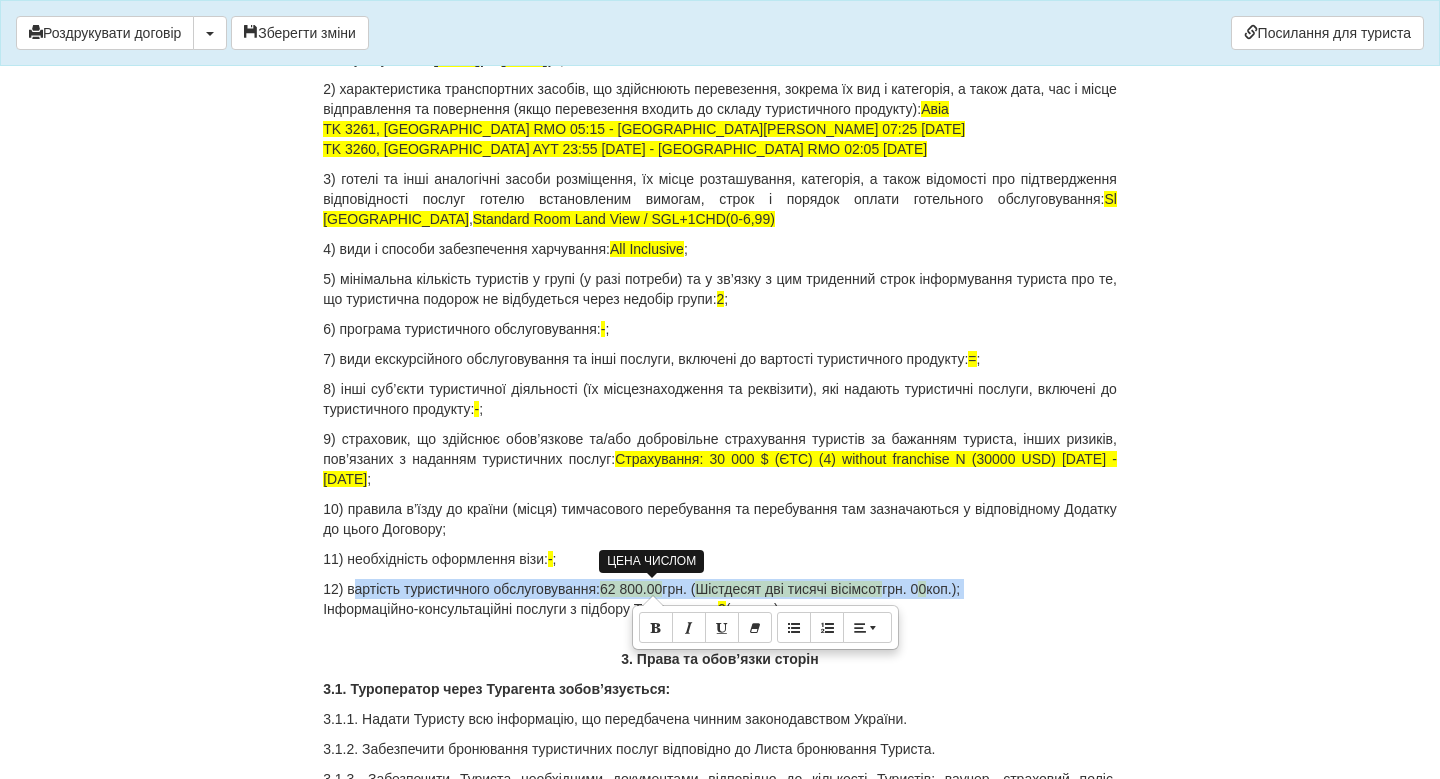 click on "62 800.00" at bounding box center (631, 589) 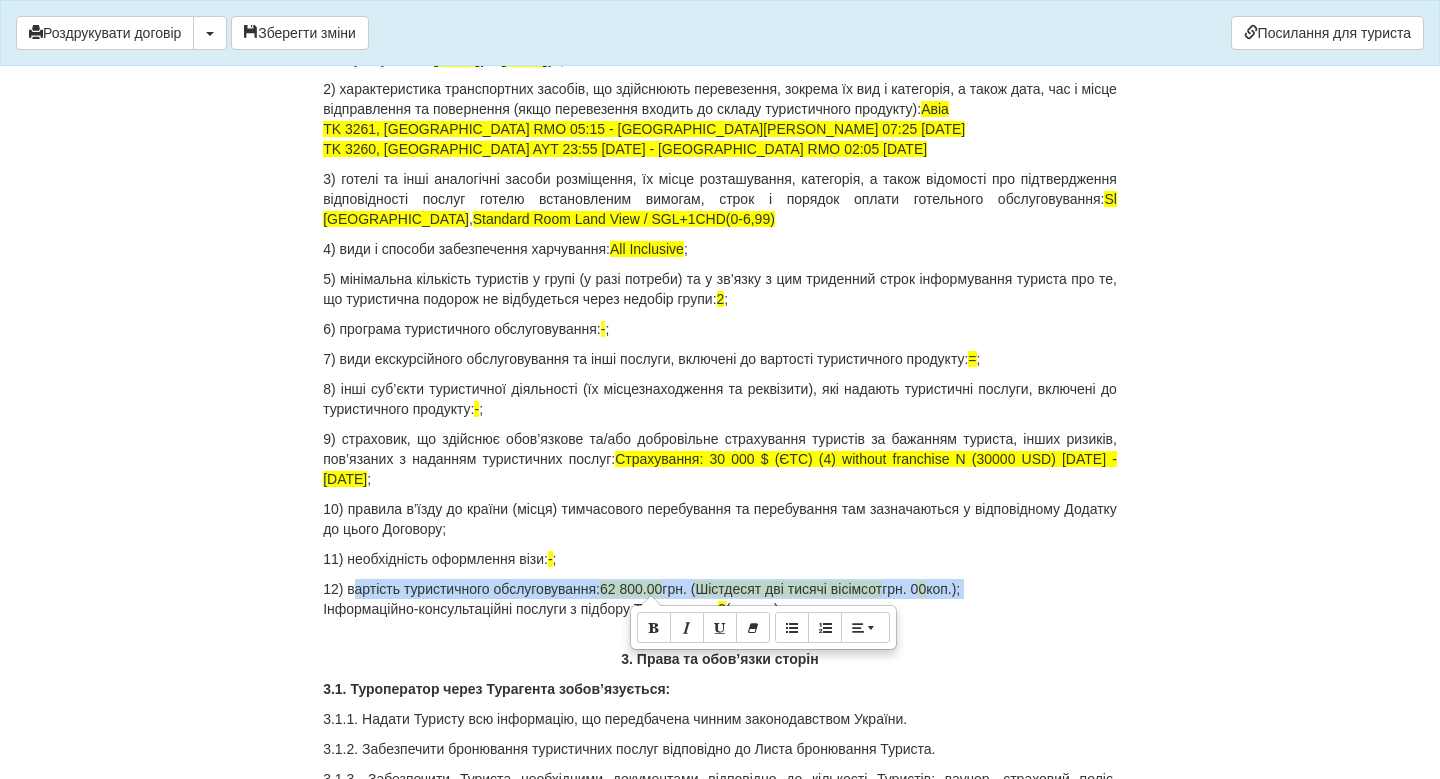 drag, startPoint x: 618, startPoint y: 587, endPoint x: 1033, endPoint y: 587, distance: 415 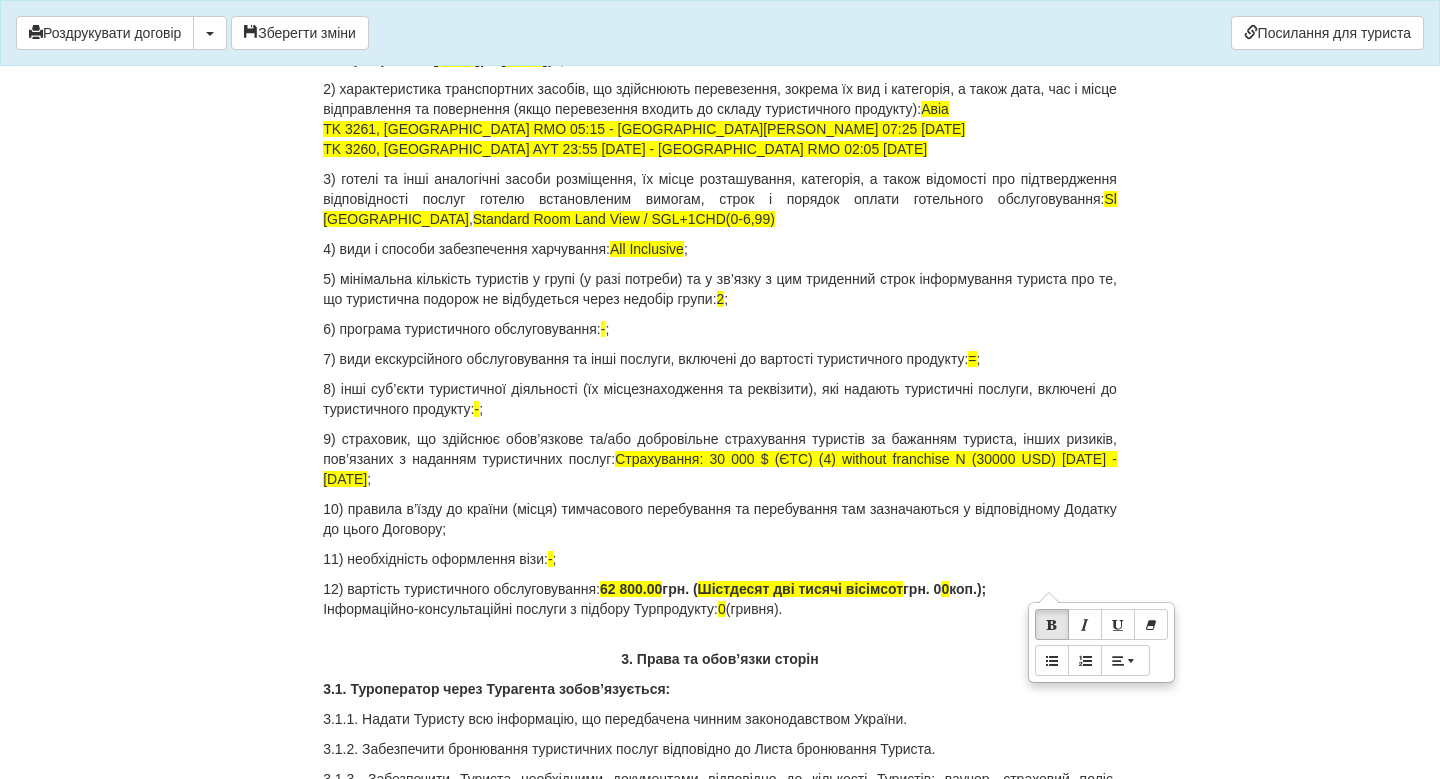 click on "ДОГОВІР ПРО НАДАННЯ ТУРИСТИЧНИХ ПОСЛУГ № 76185230
Цей договір укладений  22.07.2025  р.
В місті  Київ
МІЖ :
Турагентом  ФОП Наливайко Оксана Михайлівна  в особі  Наливайко Оксана Михайлівна , що діє на підставі Агентського договору на реалізацію турпродукту № 7000/16  від  08.11.2018  р.
від імені та за дорученням Туроператора  Товариство з обмеженою відповідальністю «ДЖОІН-АП!» , (надалі –  Туроператор
і Громадянка  STROI KATERYNA , паспорт громадянина України  FP764567 виданий , 16.07.2018
Стать
Ім'я
Прiзвище" at bounding box center (720, 5193) 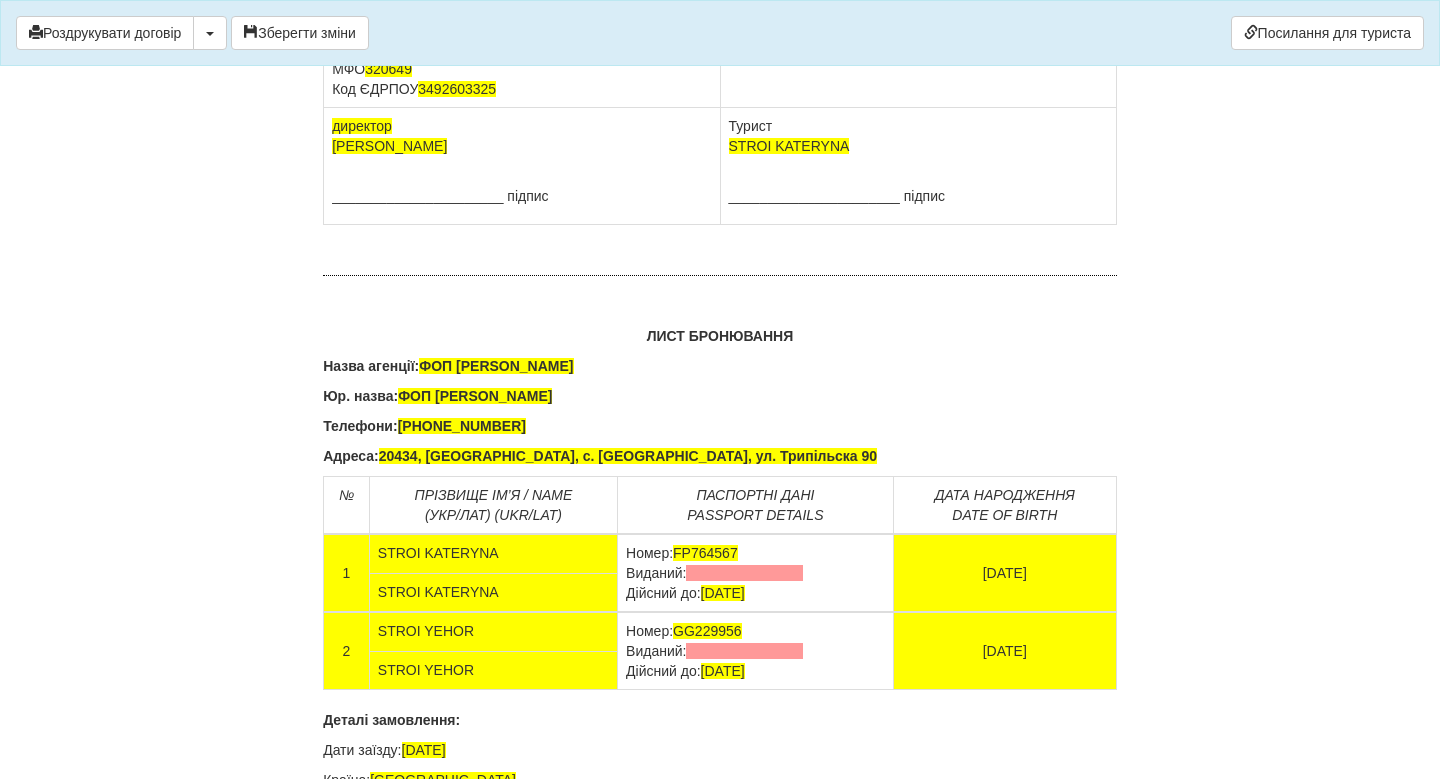 scroll, scrollTop: 12677, scrollLeft: 0, axis: vertical 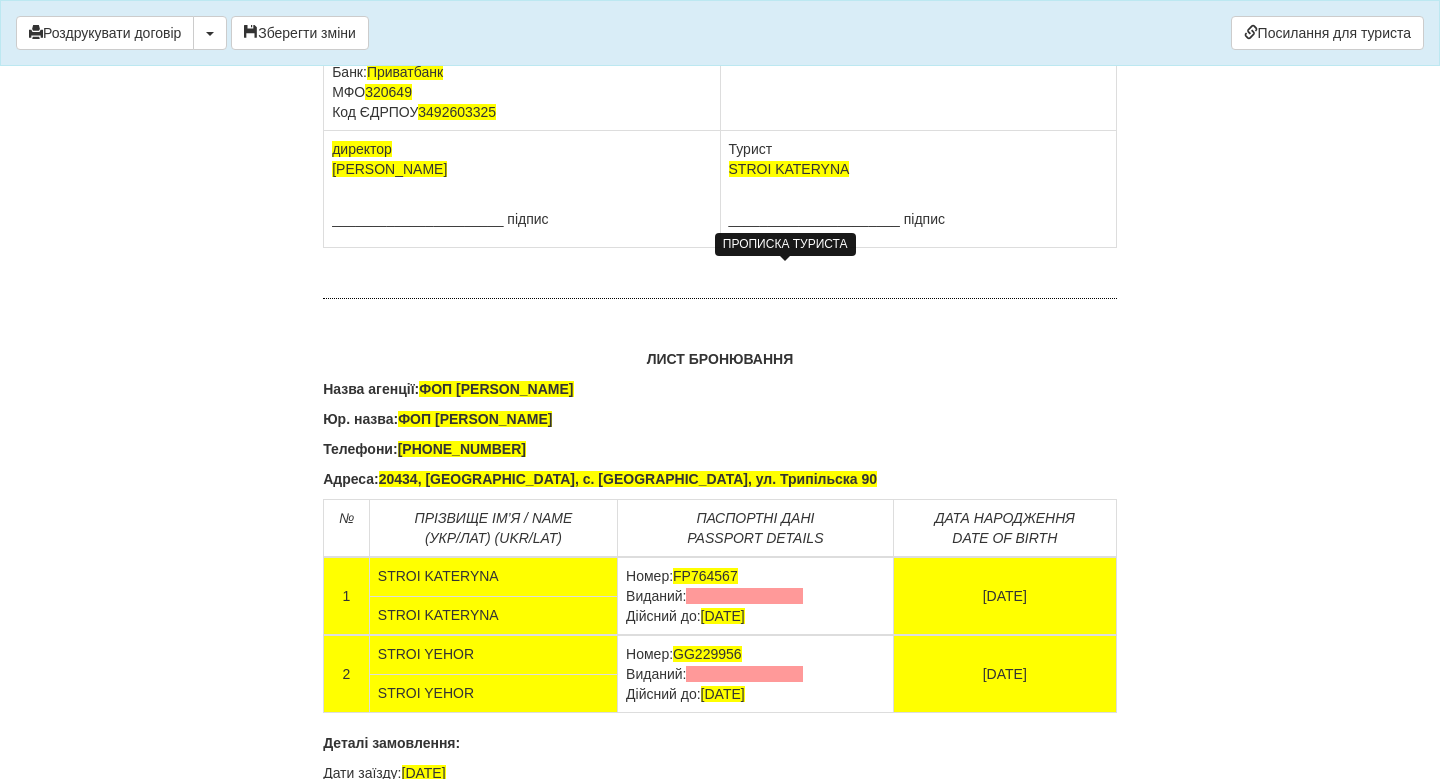 click at bounding box center (787, -88) 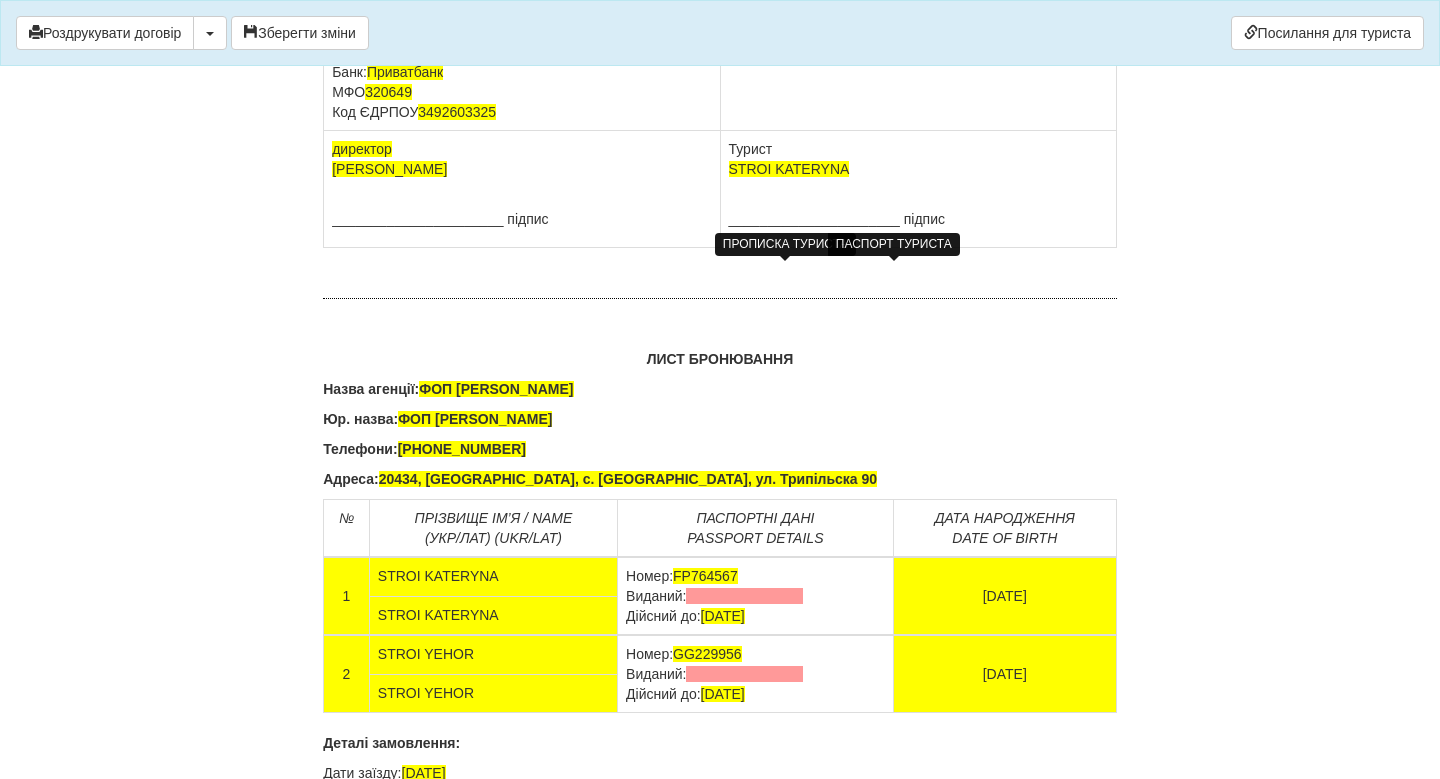 click on "FP764567 виданий , 16.07.2018" at bounding box center (872, -88) 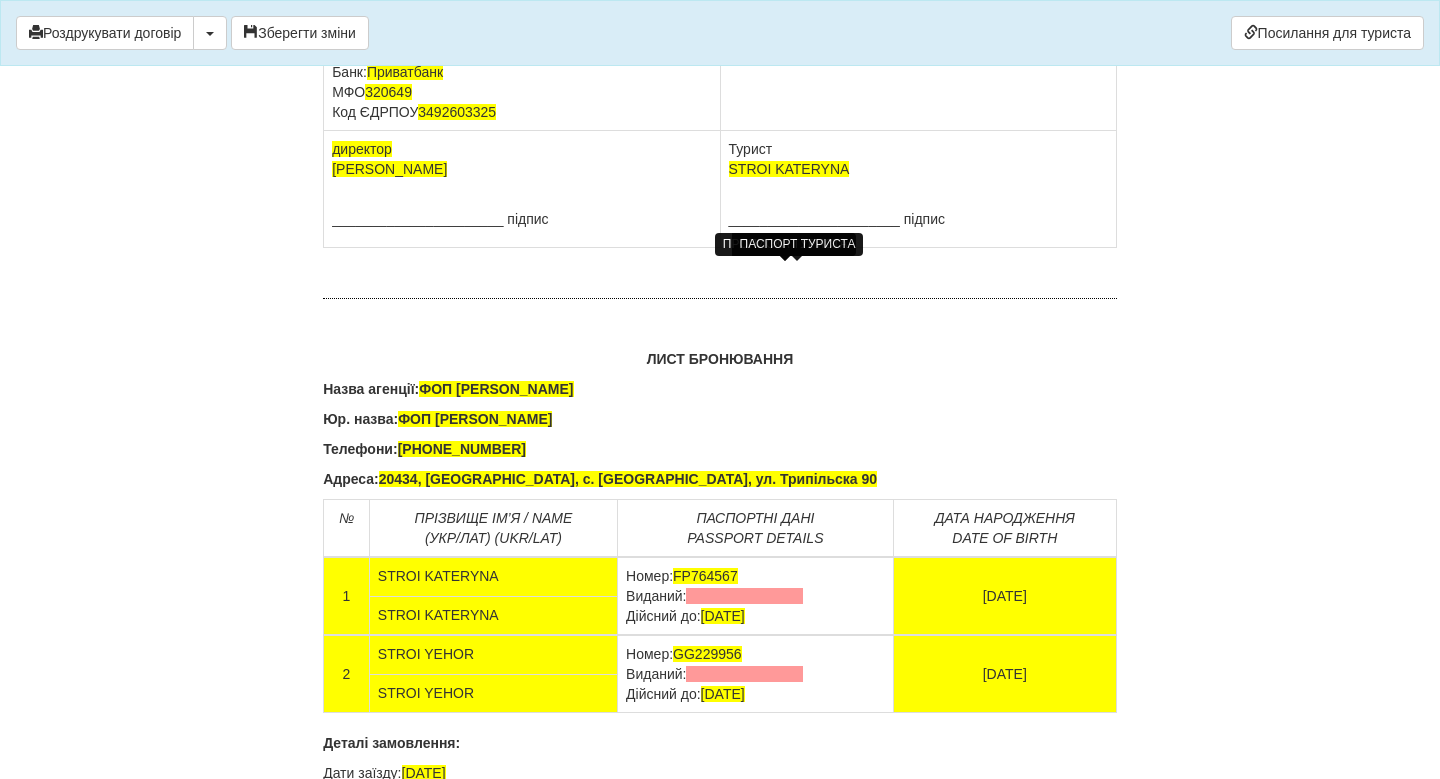 click on "FP764567  виданий , 16.07.2018" at bounding box center (788, -78) 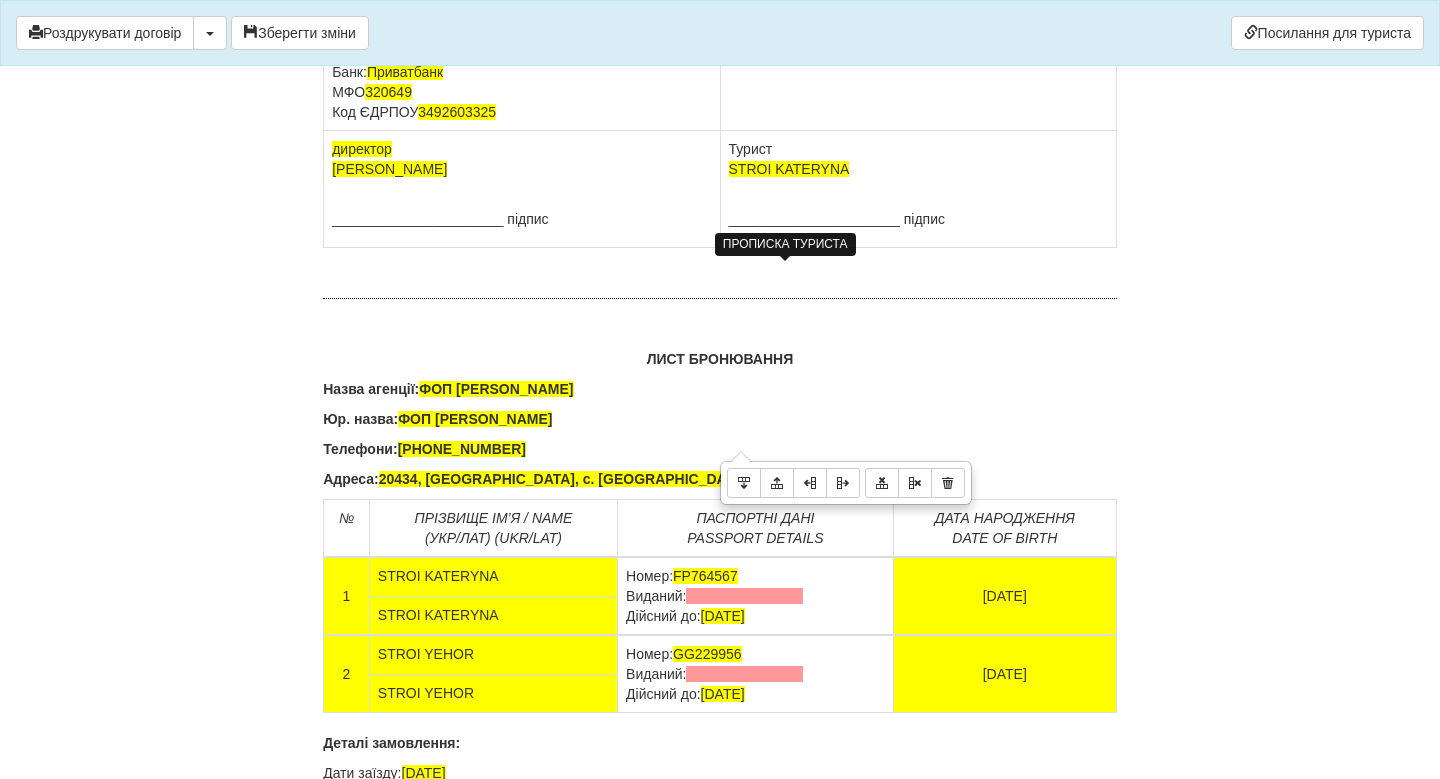 click on "STROI KATERYNA
Паспорт  FP764567  виданий 8069,  16.07.2018" at bounding box center (918, 2) 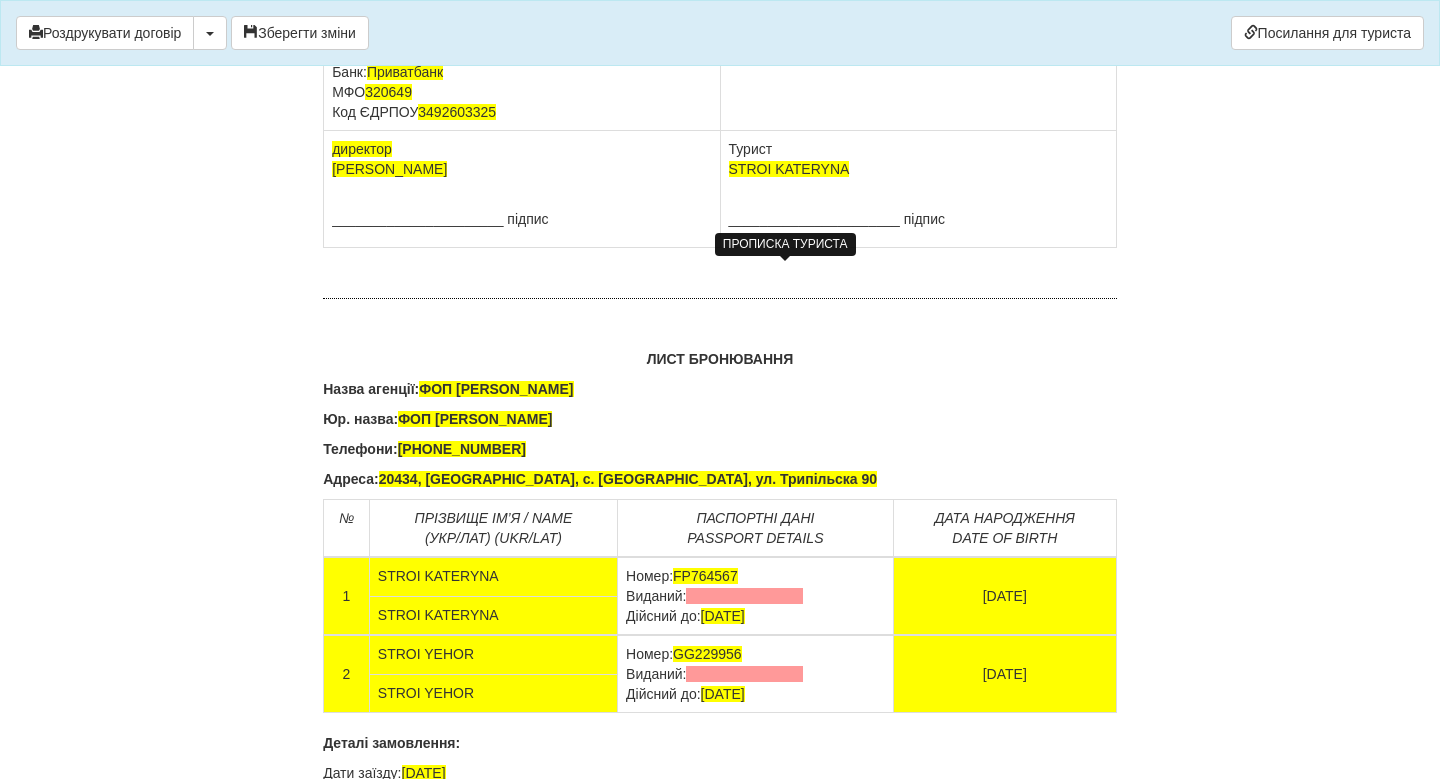 click on "ПРОПИСКА ТУРИСТА" at bounding box center [785, 244] 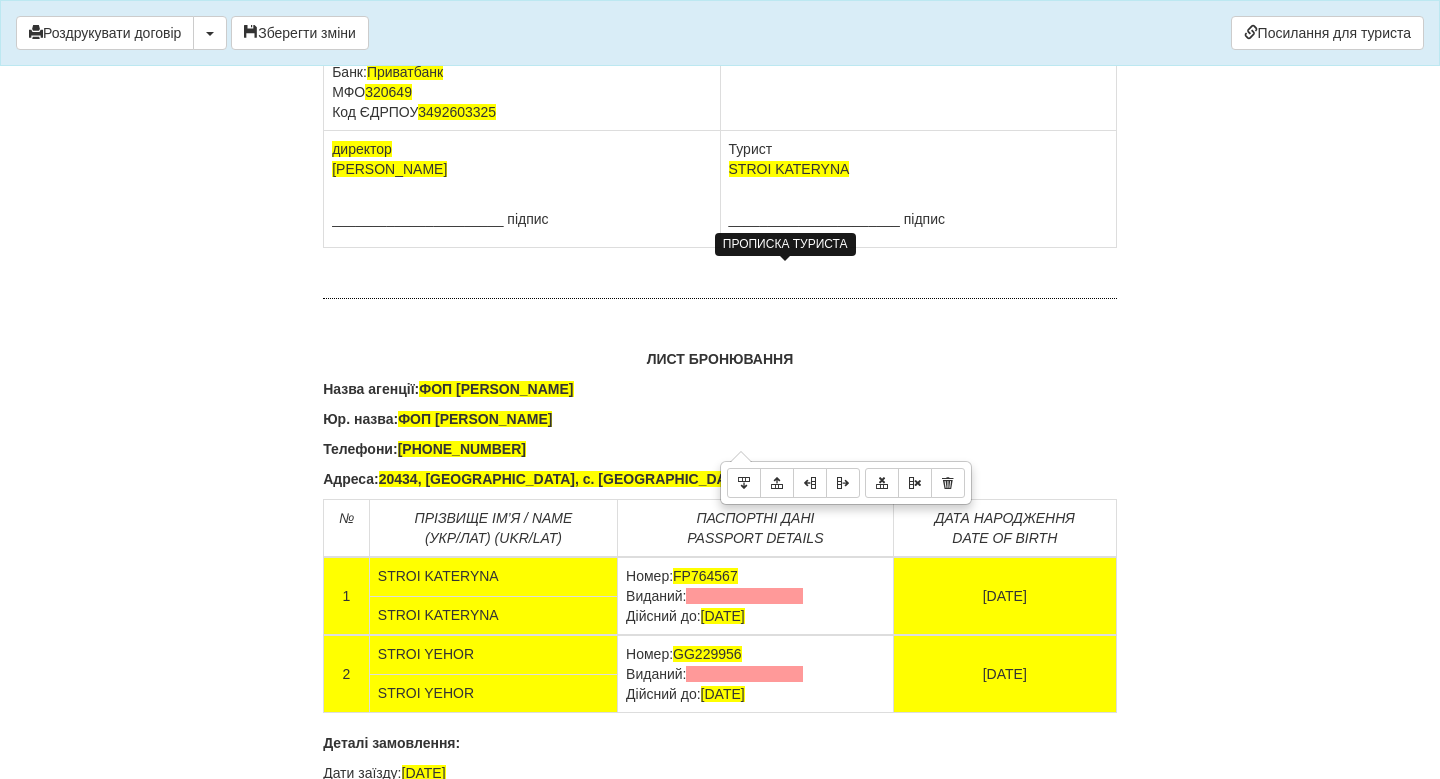 drag, startPoint x: 853, startPoint y: 330, endPoint x: 729, endPoint y: 247, distance: 149.21461 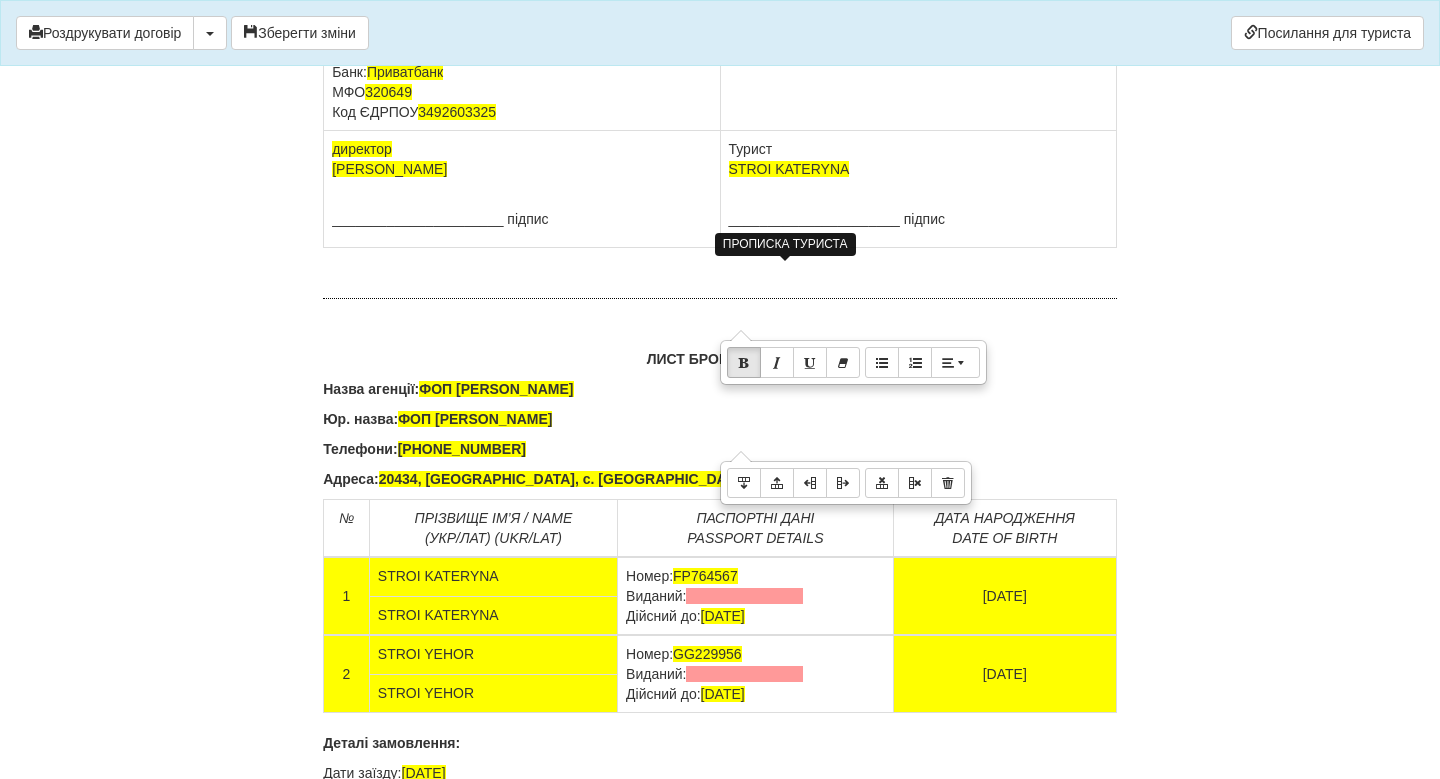click on "STROI KATERYNA
Паспорт  FP764567  виданий 8069,  16.07.2018
+380639640649" at bounding box center [918, 2] 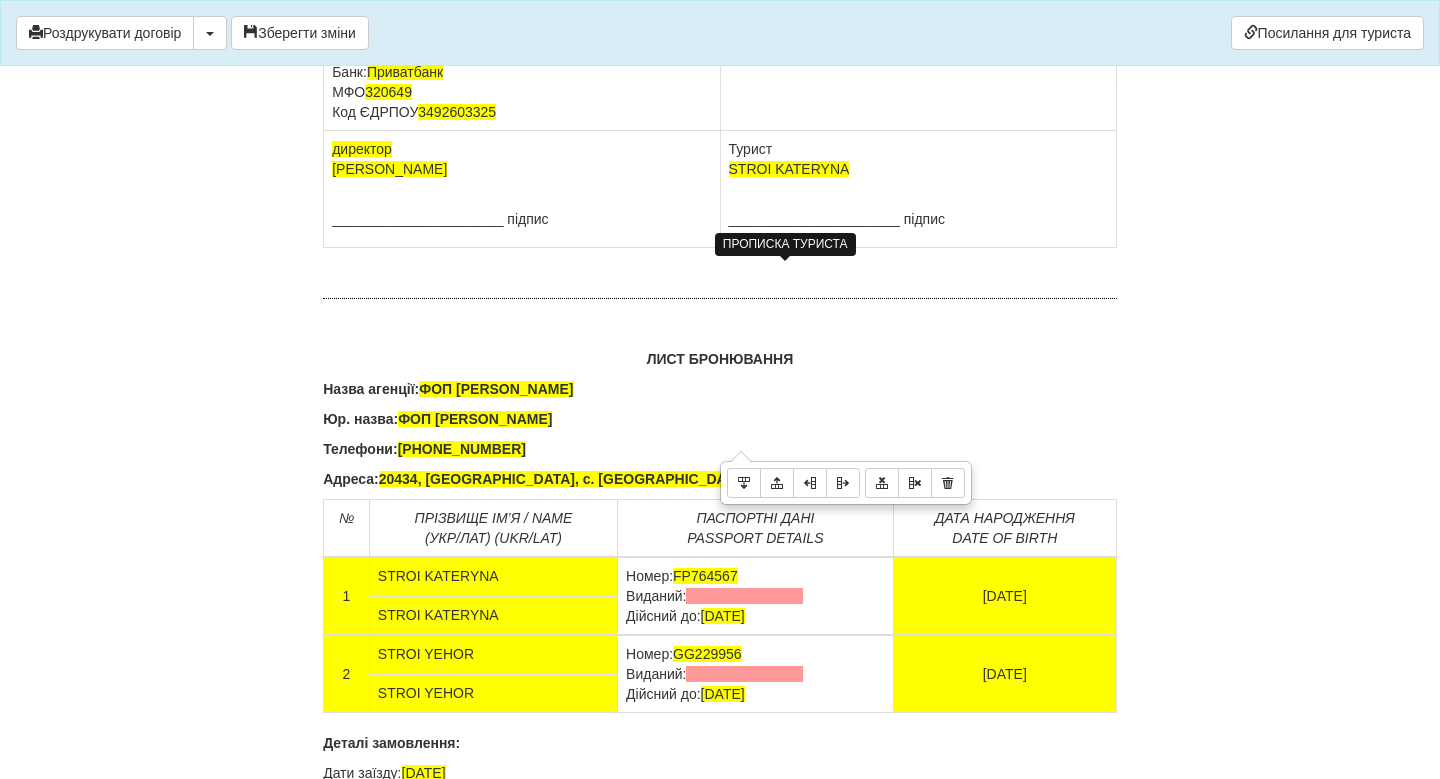 click on "ДОГОВІР ПРО НАДАННЯ ТУРИСТИЧНИХ ПОСЛУГ № 76185230
Цей договір укладений  22.07.2025  р.
В місті  Київ
МІЖ :
Турагентом  ФОП Наливайко Оксана Михайлівна  в особі  Наливайко Оксана Михайлівна , що діє на підставі Агентського договору на реалізацію турпродукту № 7000/16  від  08.11.2018  р.
від імені та за дорученням Туроператора  Товариство з обмеженою відповідальністю «ДЖОІН-АП!» , (надалі –  Туроператор
і Громадянка  STROI KATERYNA , паспорт громадянина України  FP764567 виданий , 16.07.2018
Стать
Ім'я
Прiзвище" at bounding box center [720, -5484] 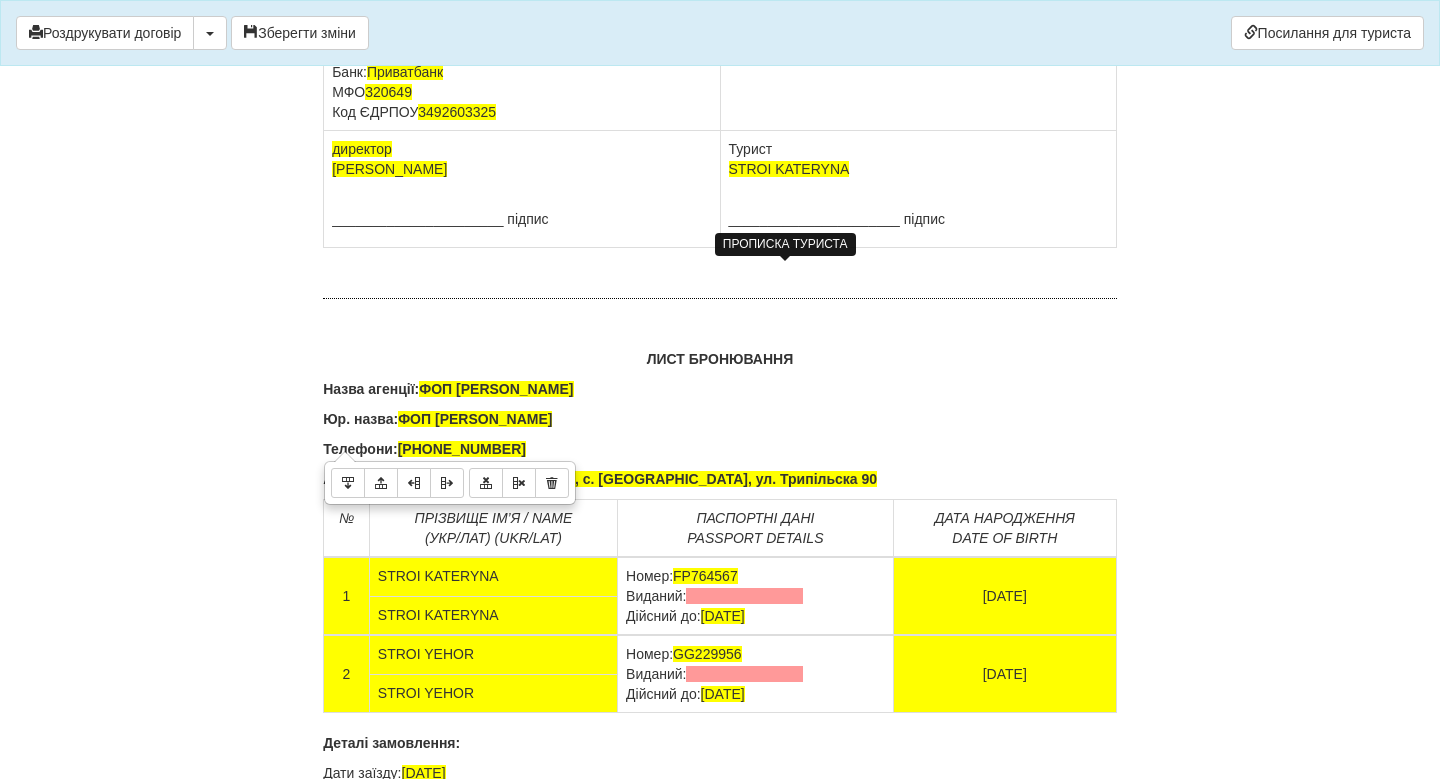 drag, startPoint x: 632, startPoint y: 336, endPoint x: 327, endPoint y: 308, distance: 306.28256 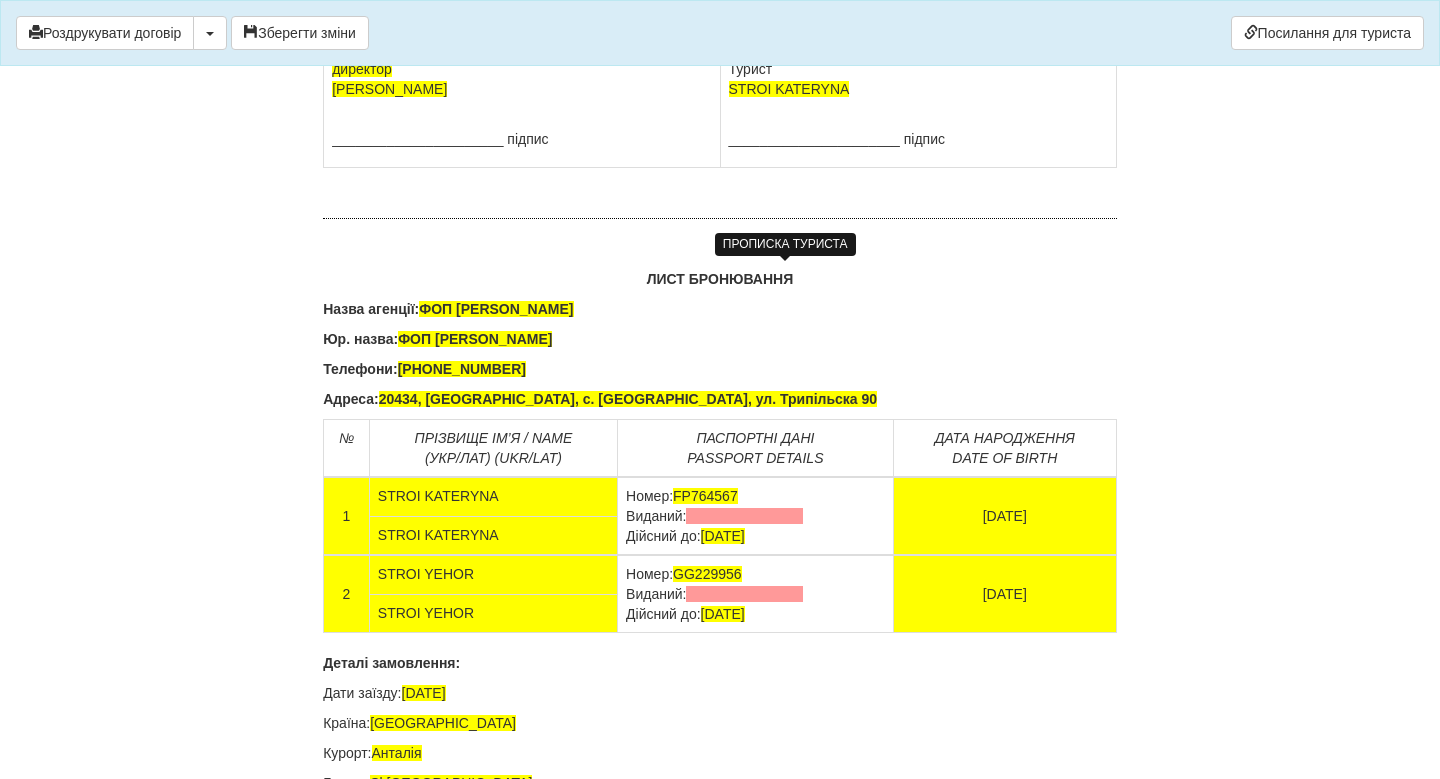 click on "Турист
STROI KATERYNA
______________________  підпис" at bounding box center [918, 109] 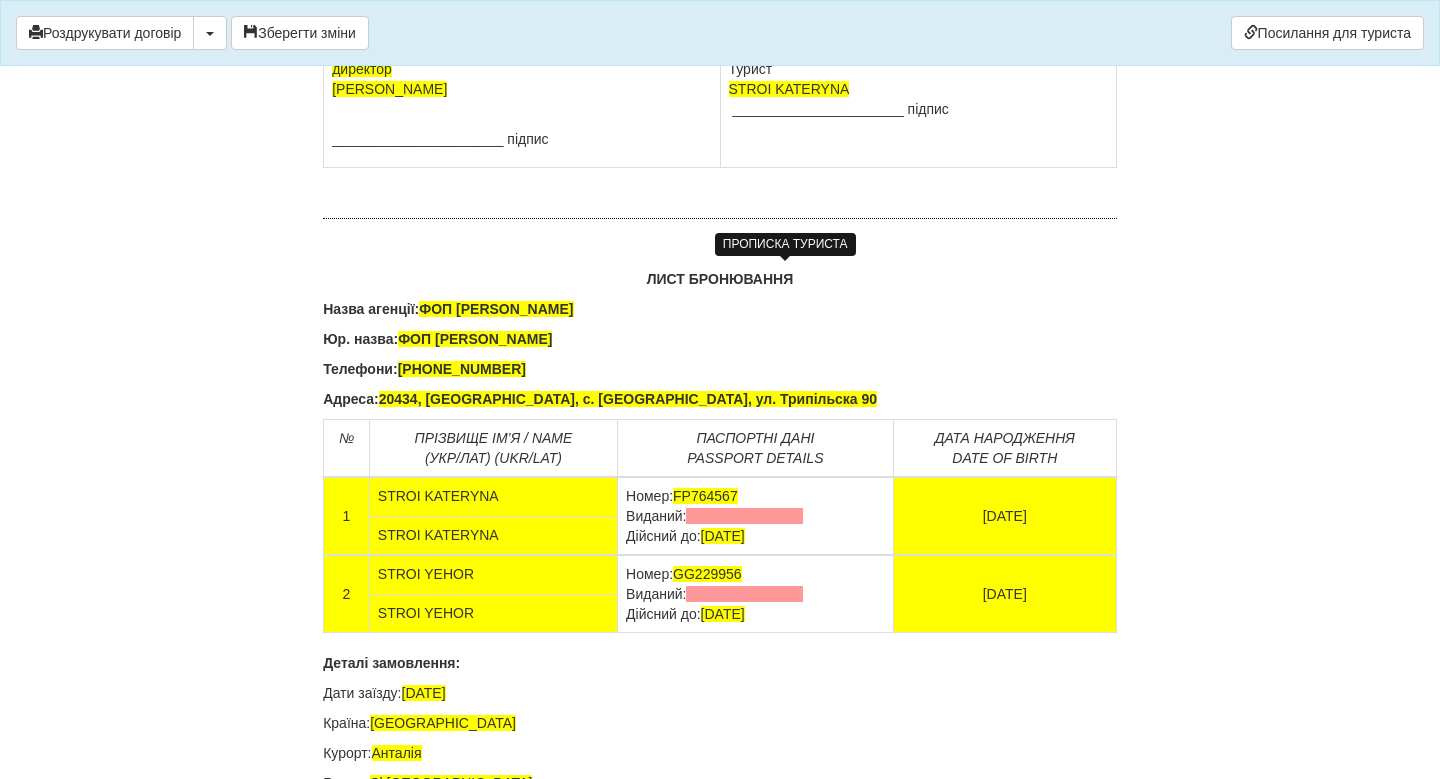 click at bounding box center [521, 109] 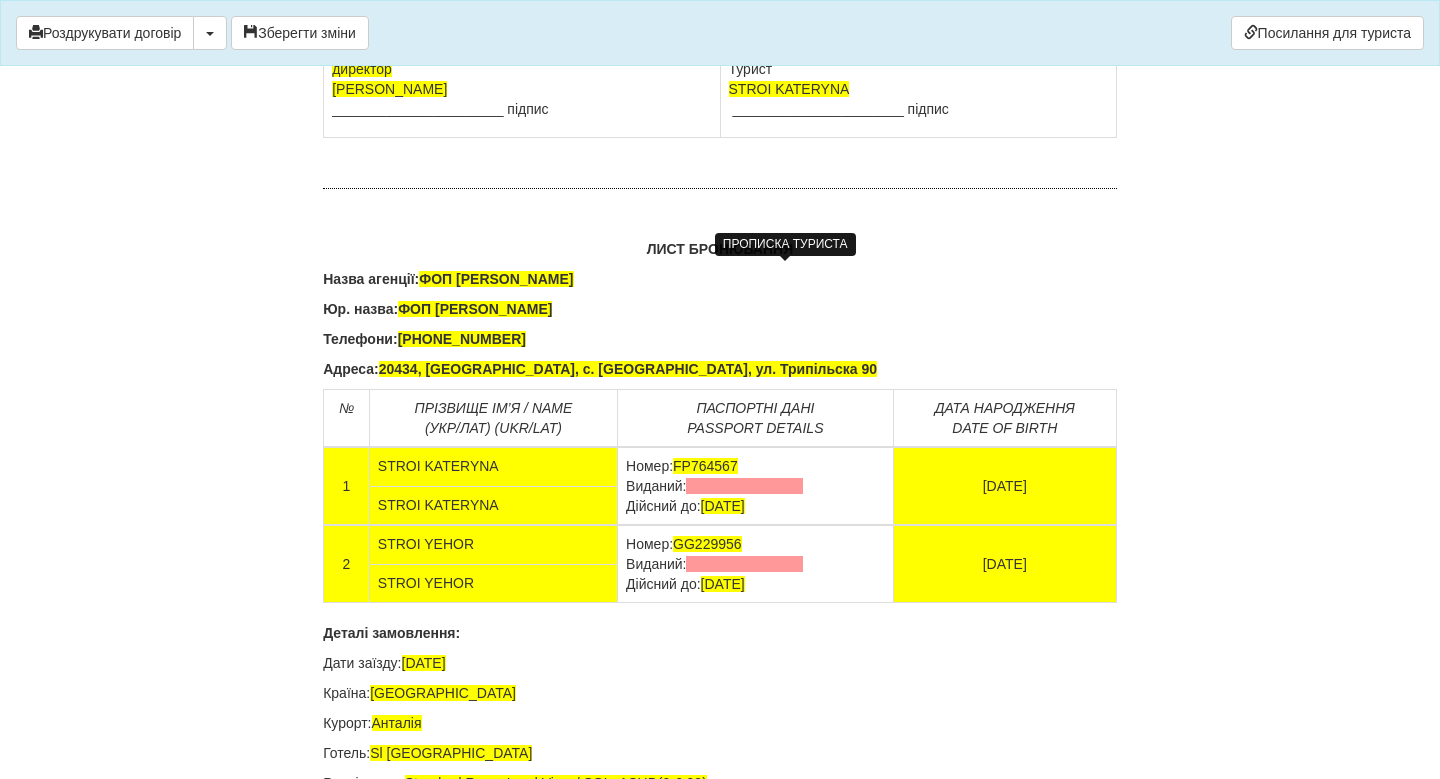 click on "STROI KATERYNA
Паспорт  FP764567  виданий 8069,  16.07.2018
+380639640649" at bounding box center [918, -38] 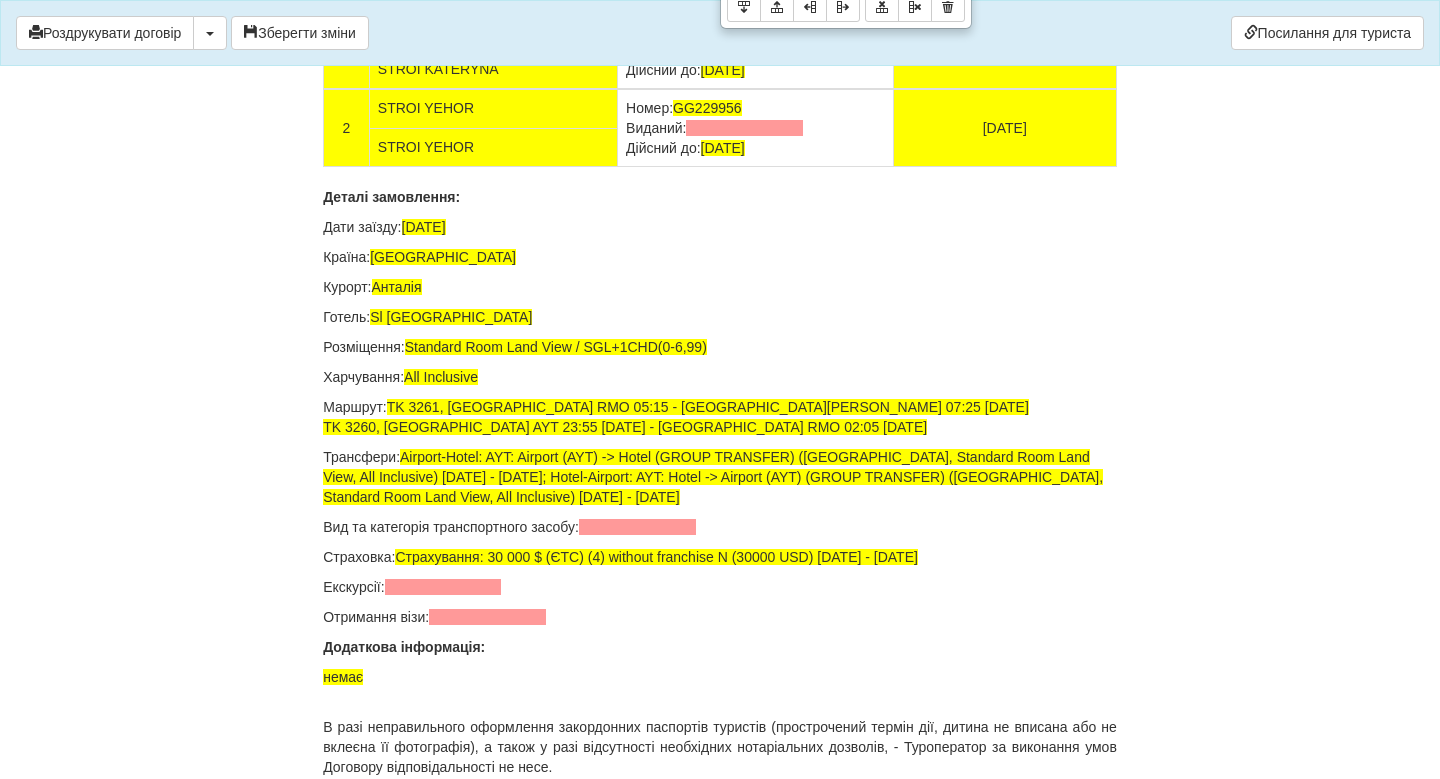 scroll, scrollTop: 13128, scrollLeft: 0, axis: vertical 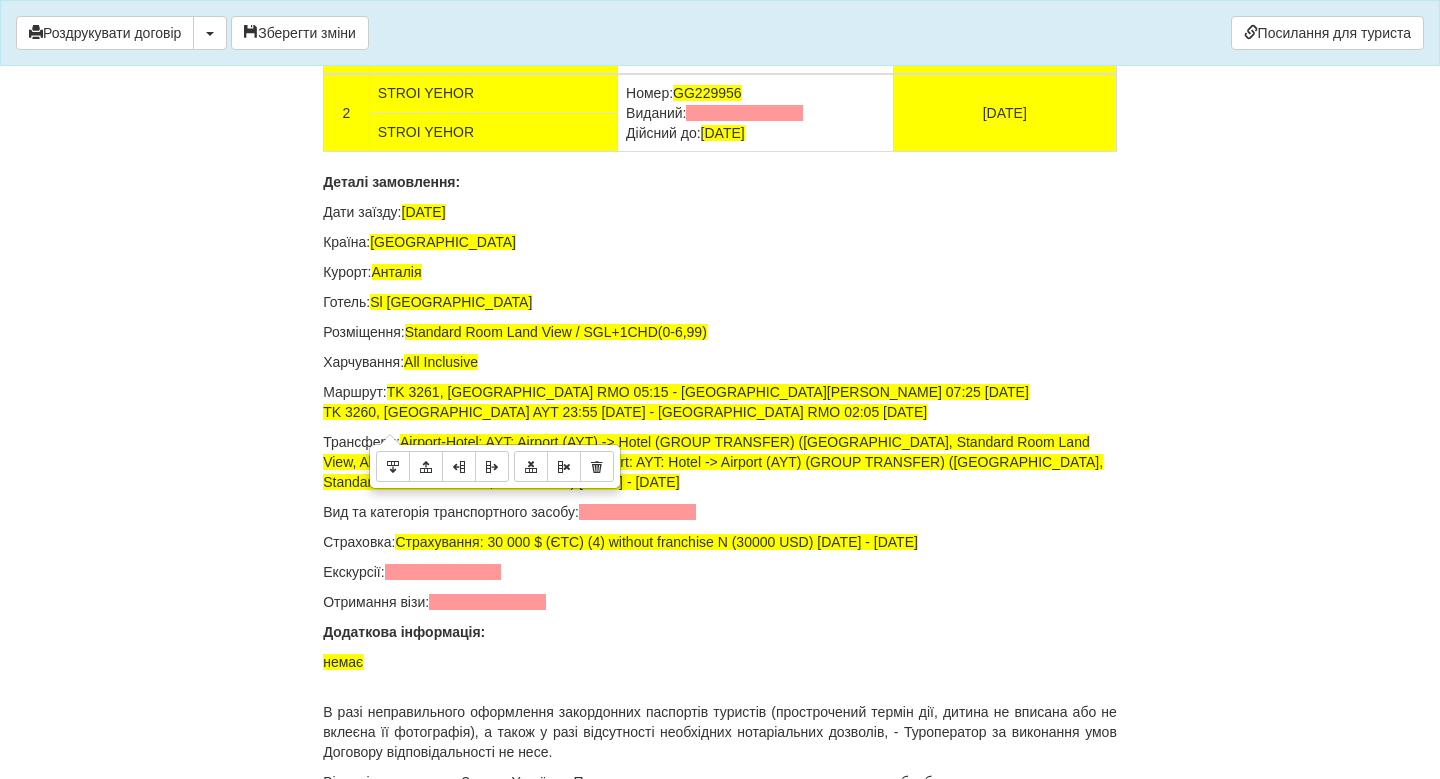 drag, startPoint x: 504, startPoint y: 411, endPoint x: 373, endPoint y: 412, distance: 131.00381 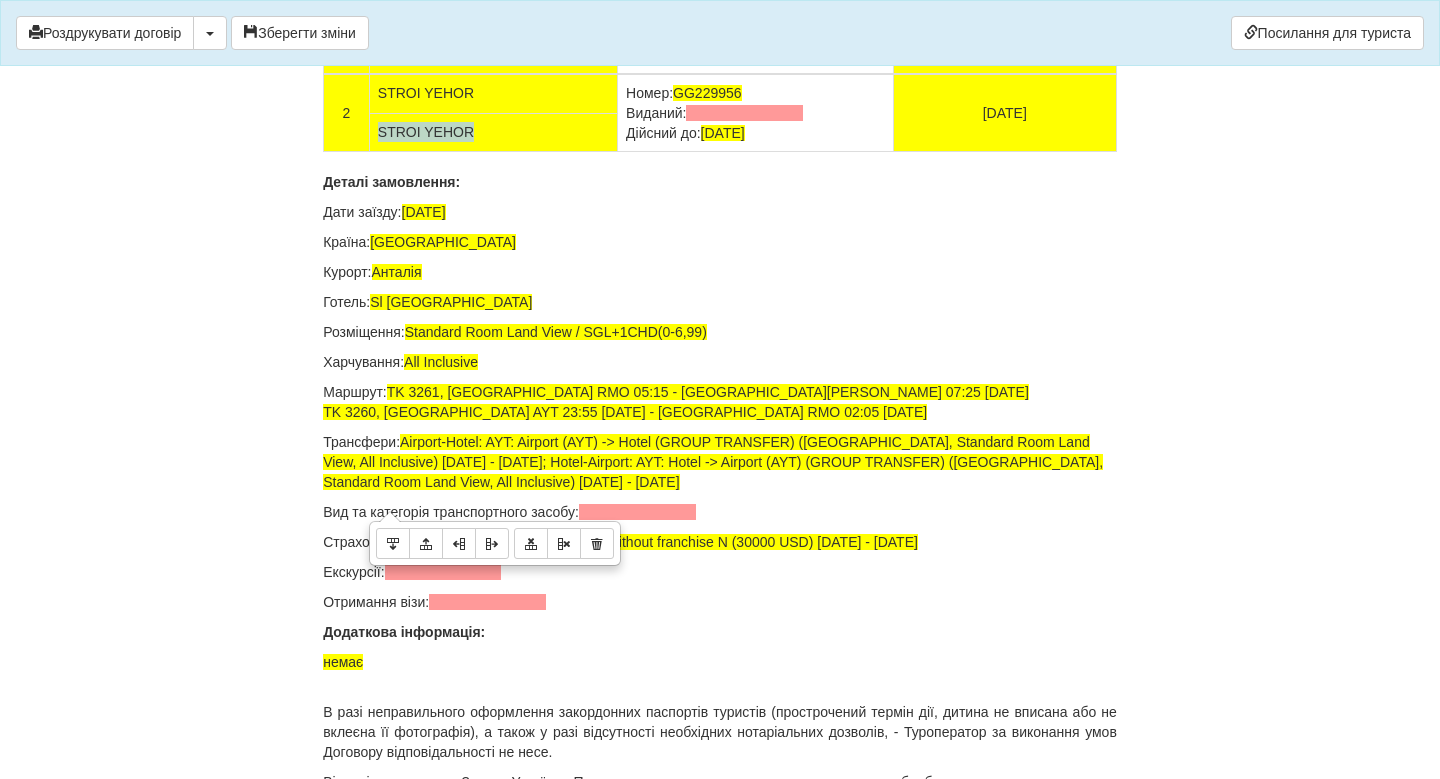 drag, startPoint x: 475, startPoint y: 490, endPoint x: 376, endPoint y: 490, distance: 99 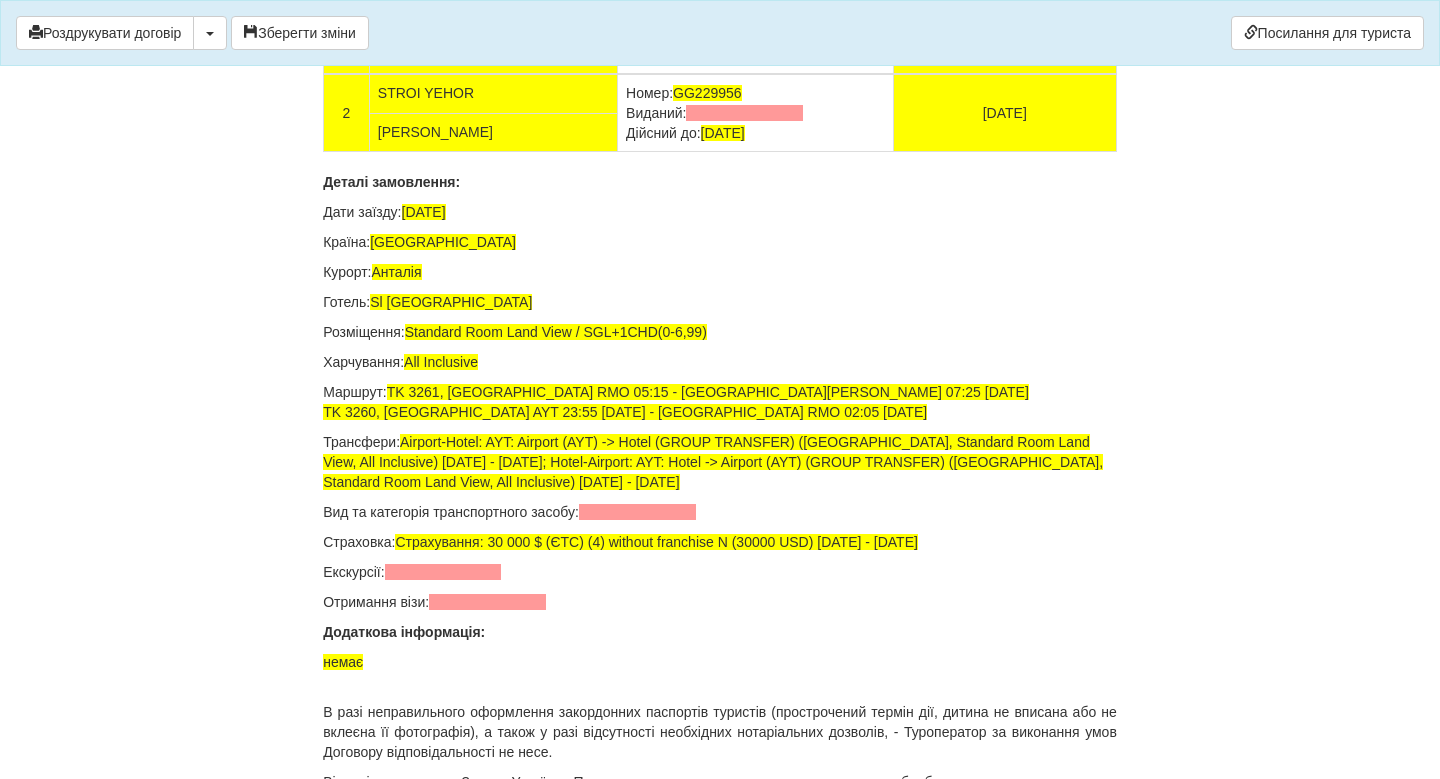 click at bounding box center [744, 113] 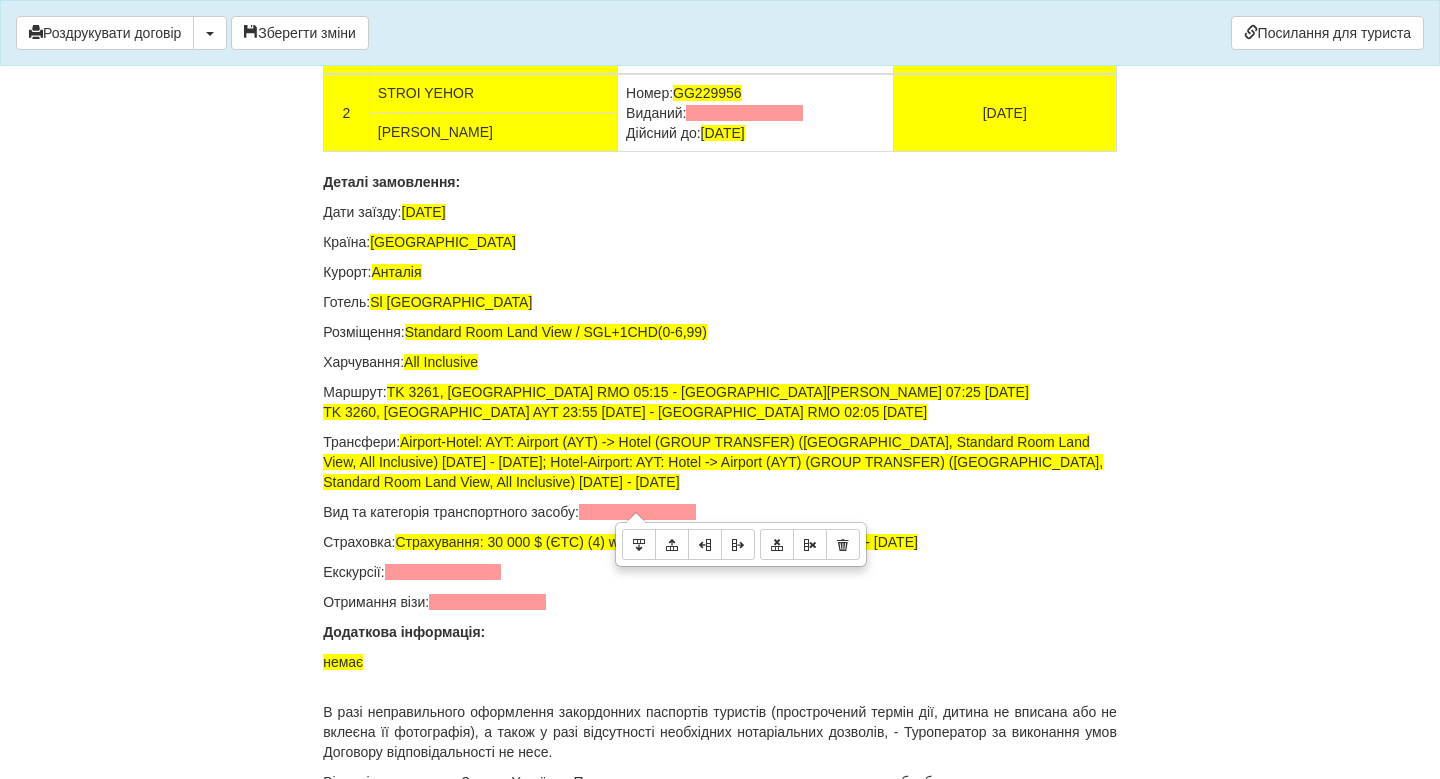 drag, startPoint x: 622, startPoint y: 468, endPoint x: 807, endPoint y: 470, distance: 185.0108 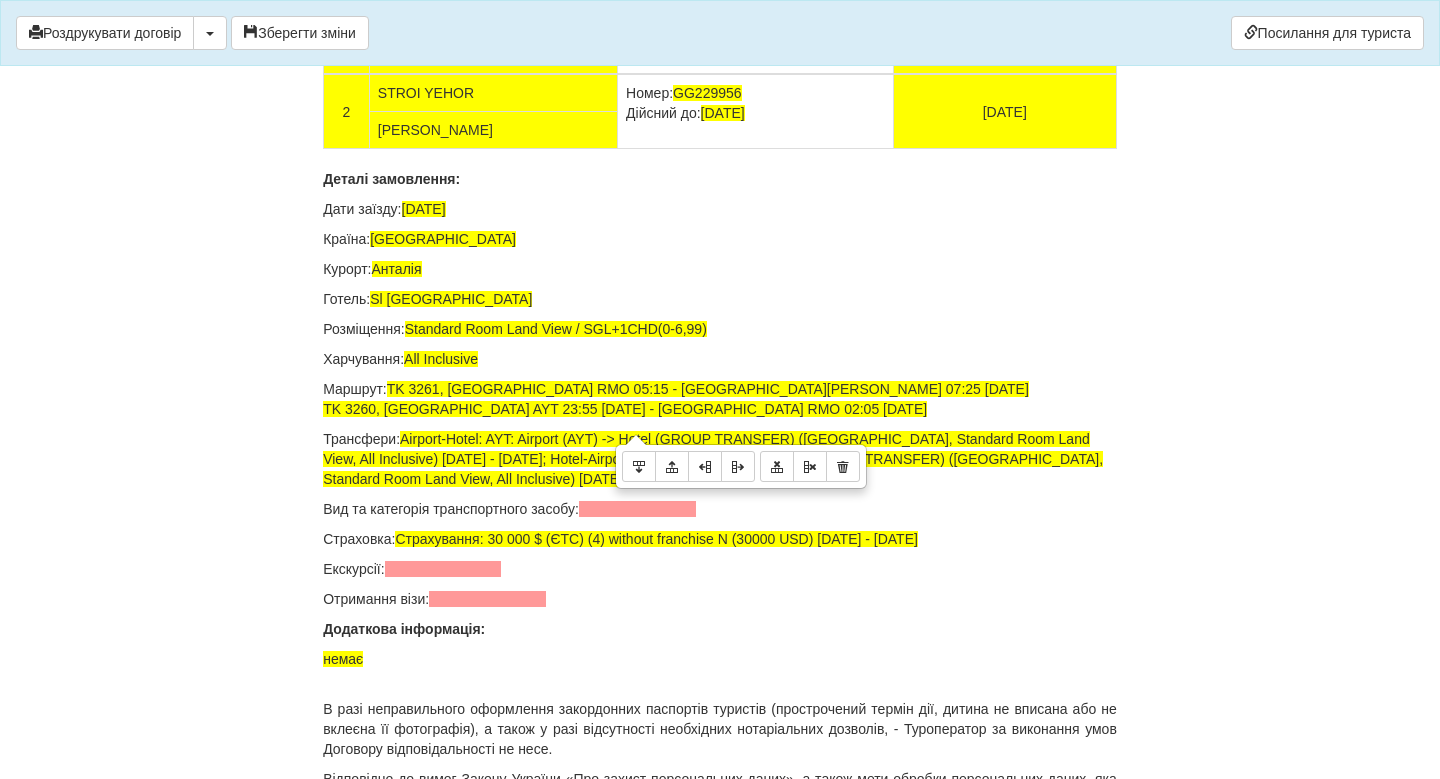 drag, startPoint x: 621, startPoint y: 391, endPoint x: 831, endPoint y: 391, distance: 210 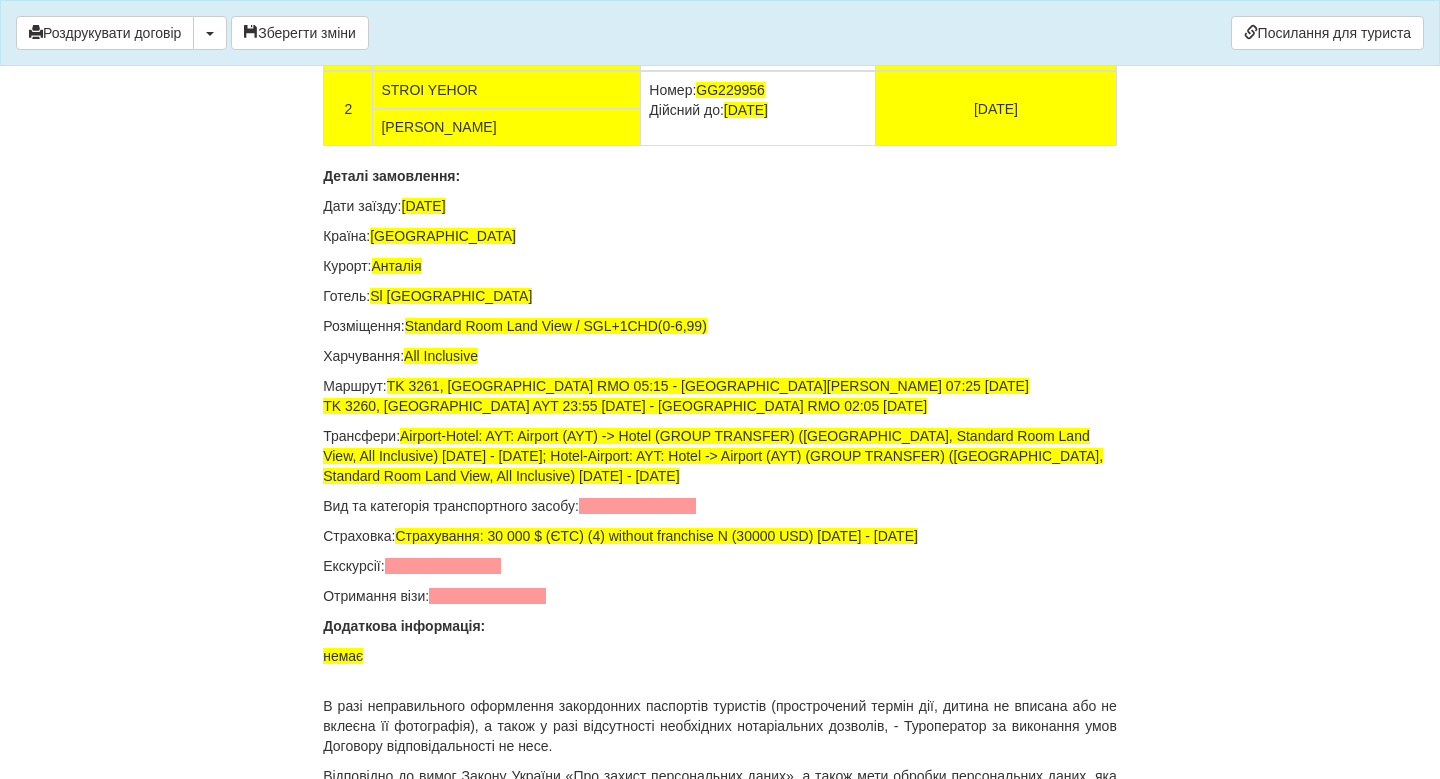 click on "Деталі замовлення:" at bounding box center [720, 176] 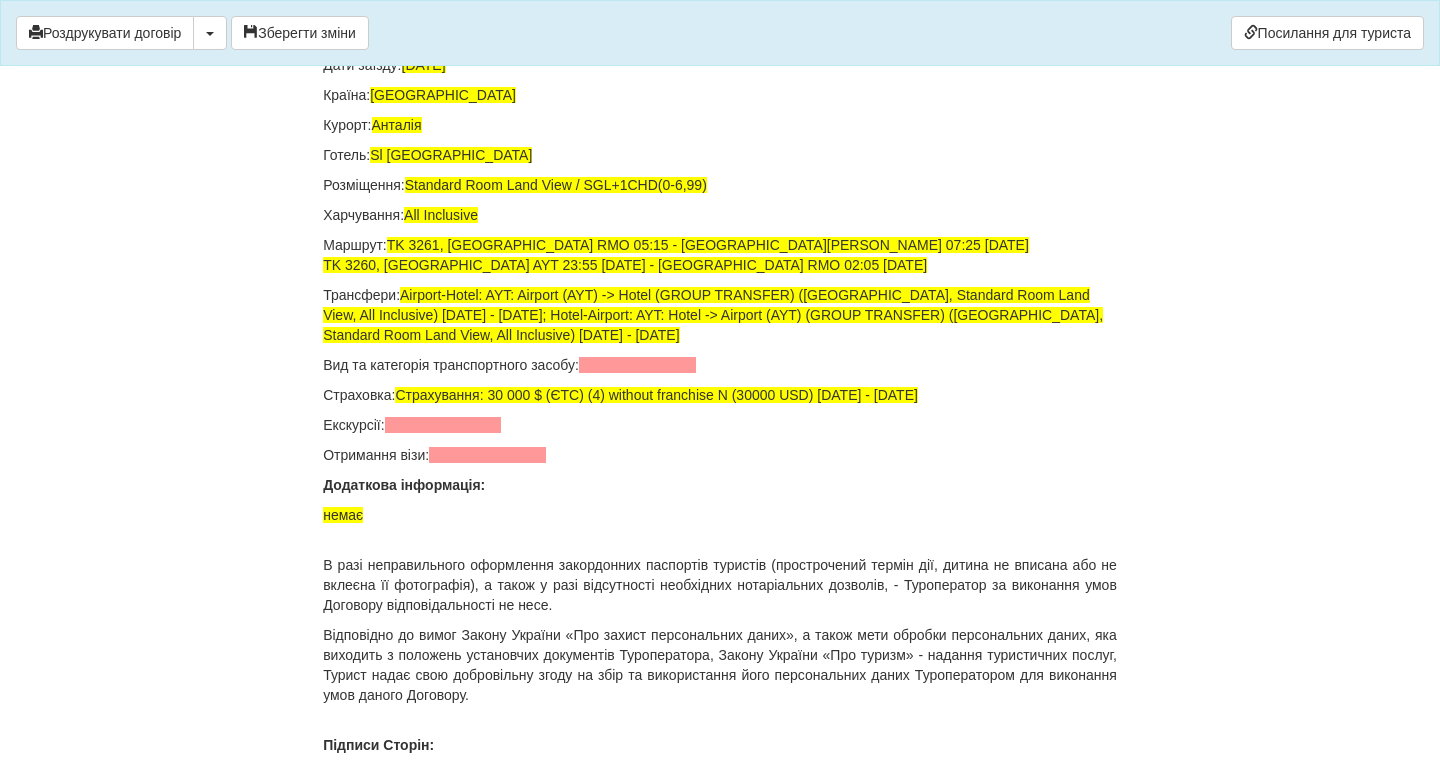 click on "Готель:  Sl La Perla Hotel Kemer" at bounding box center (720, 155) 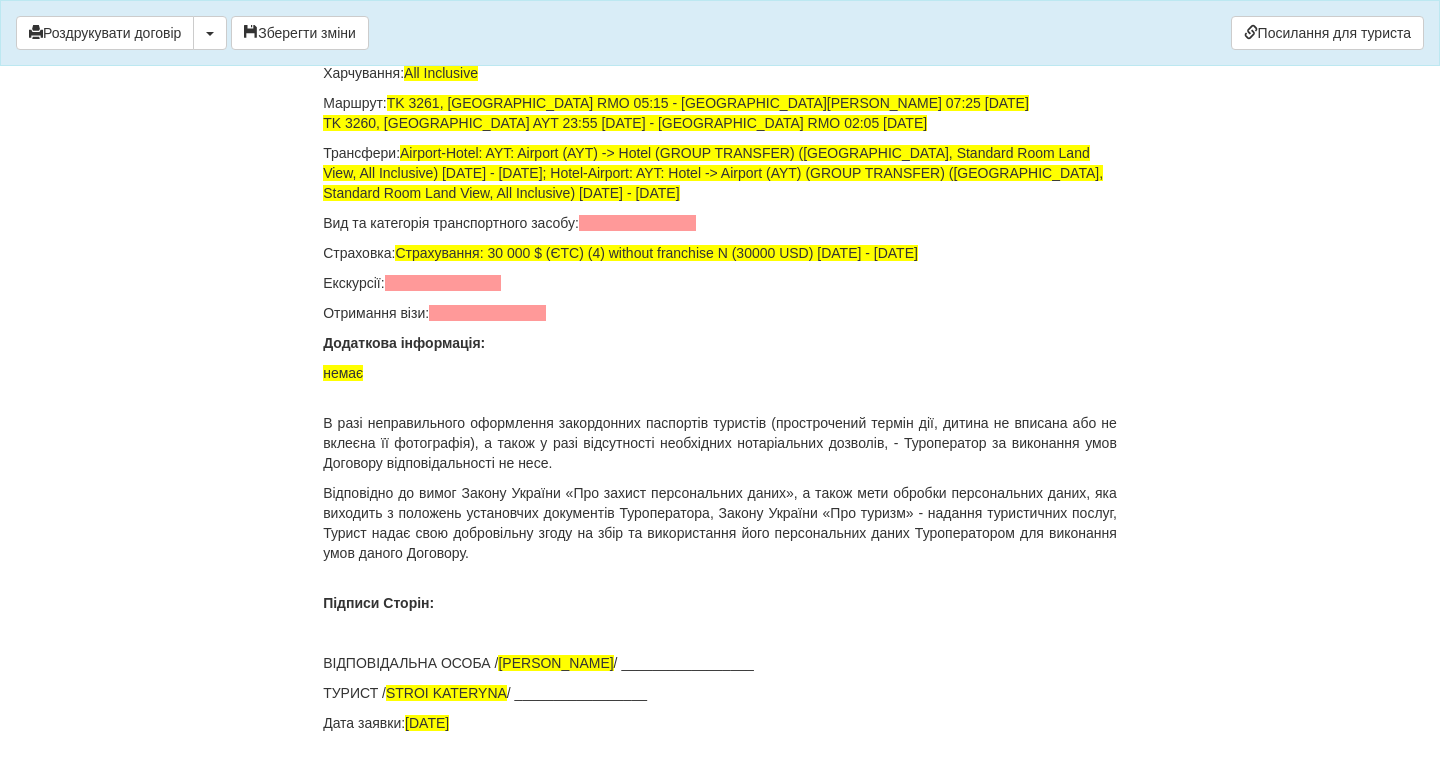 scroll, scrollTop: 13416, scrollLeft: 0, axis: vertical 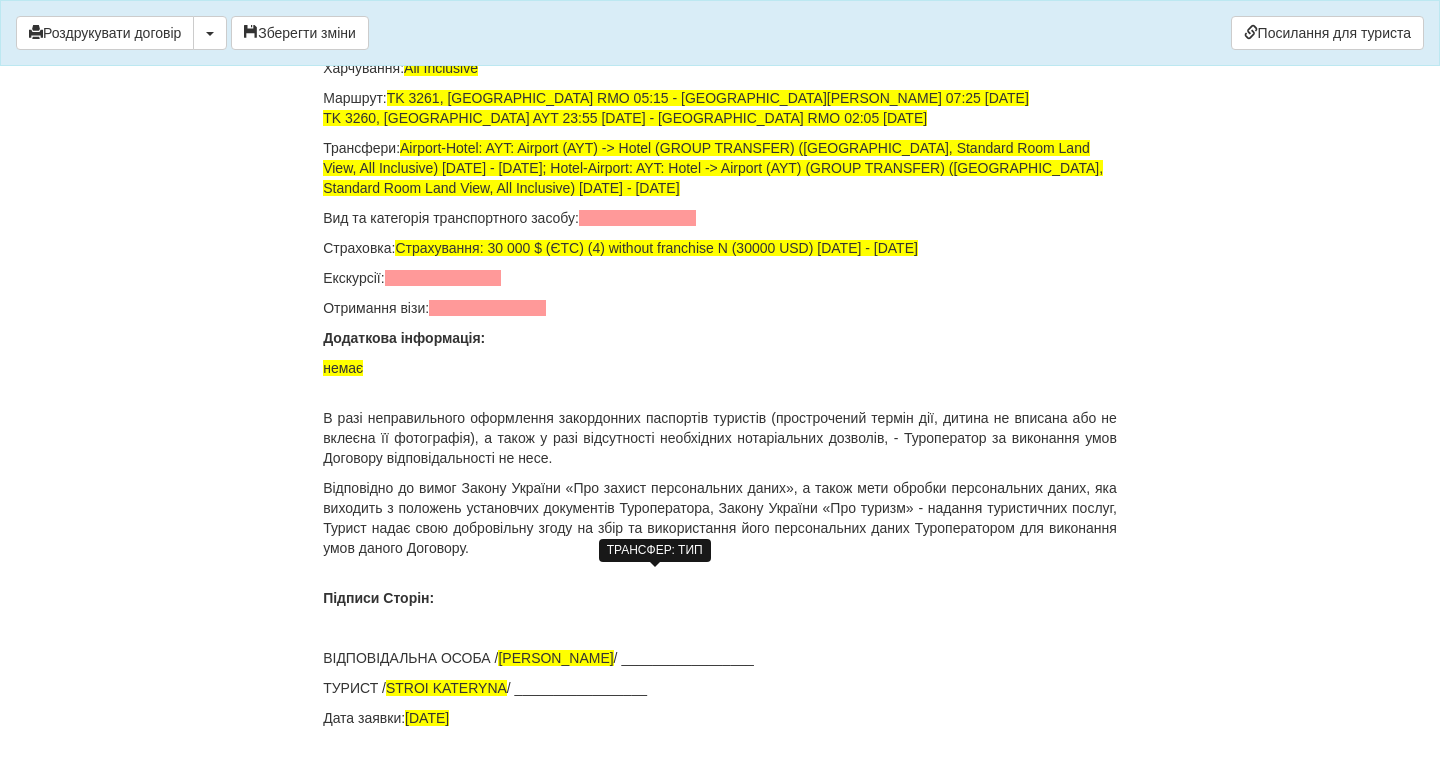 click at bounding box center (637, 218) 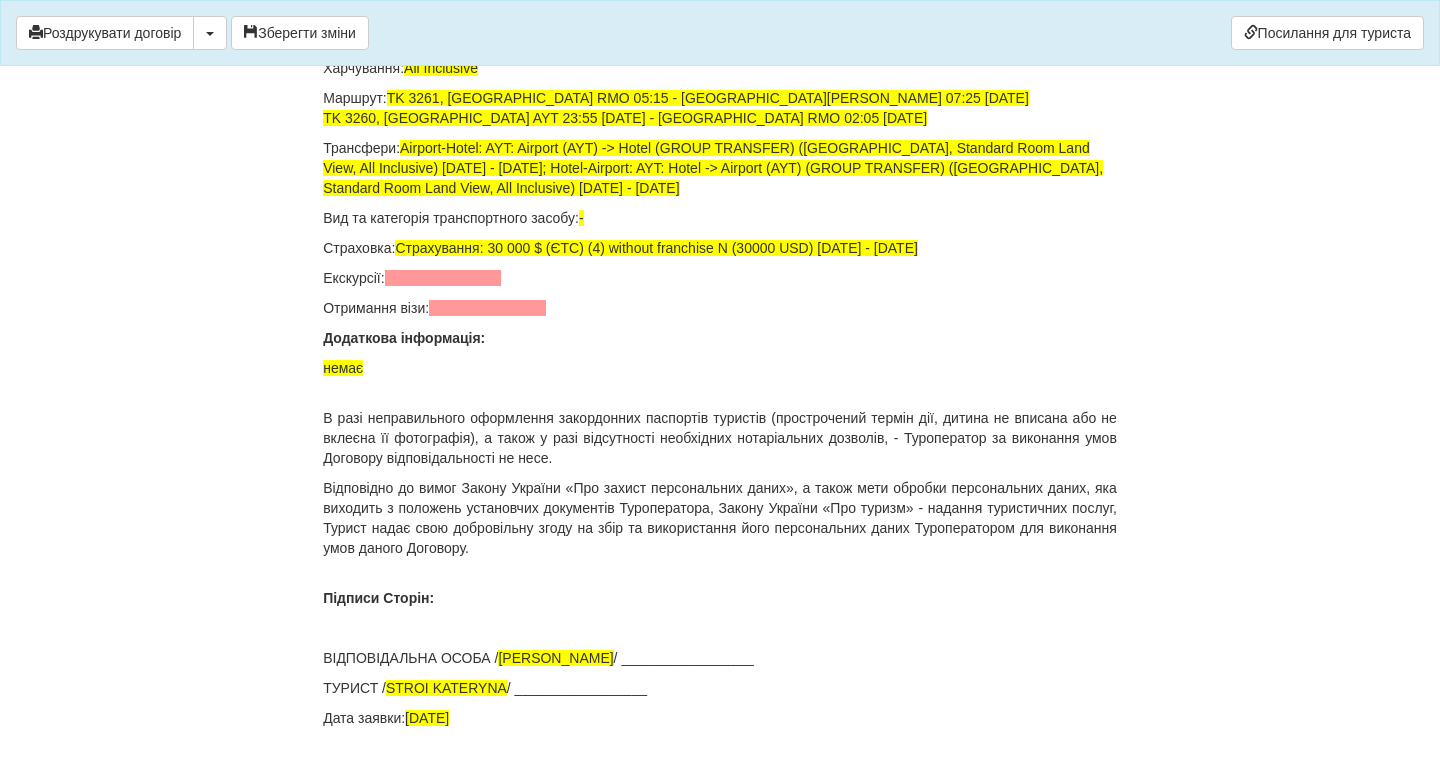 click on "Вид та категорія транспортного засобу:  -" at bounding box center [720, 218] 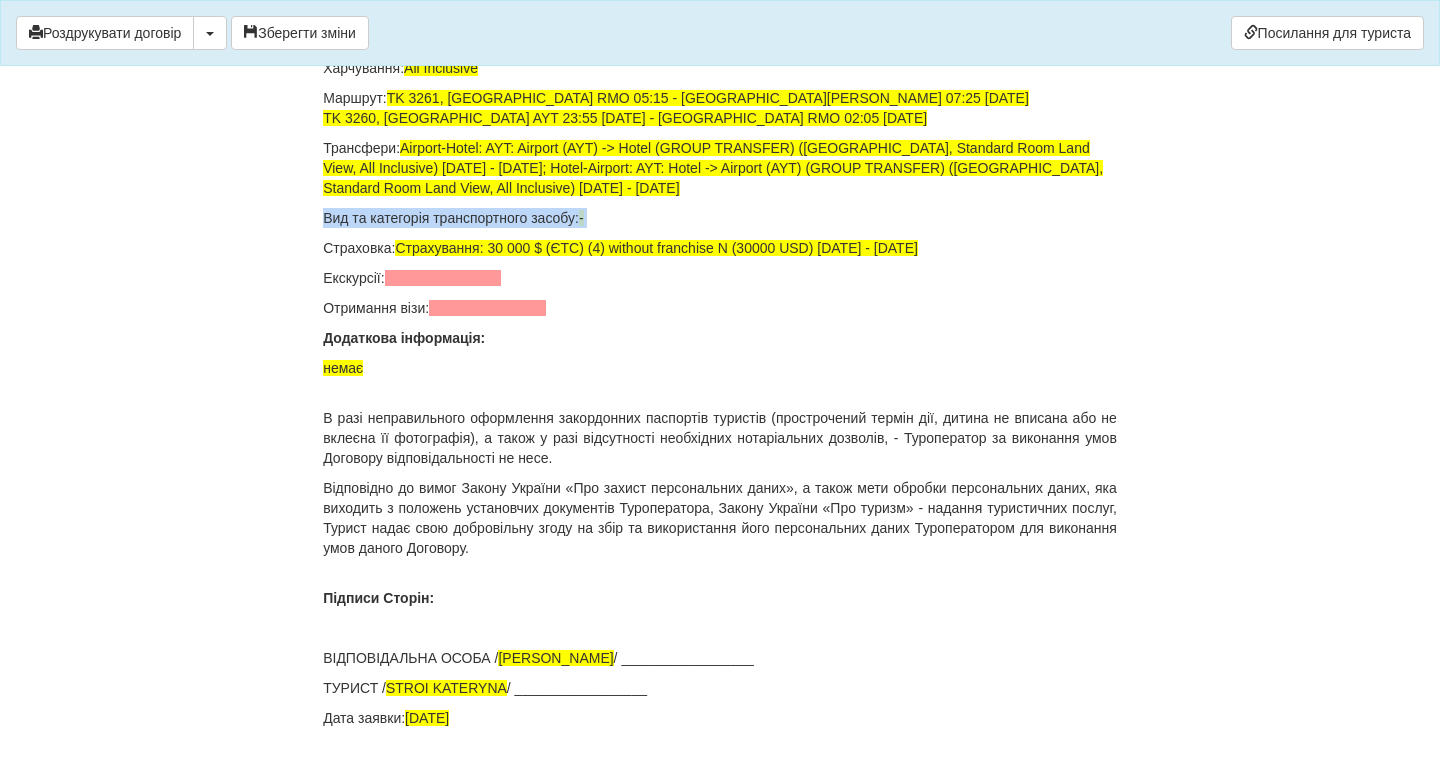 click on "Вид та категорія транспортного засобу:  -" at bounding box center [720, 218] 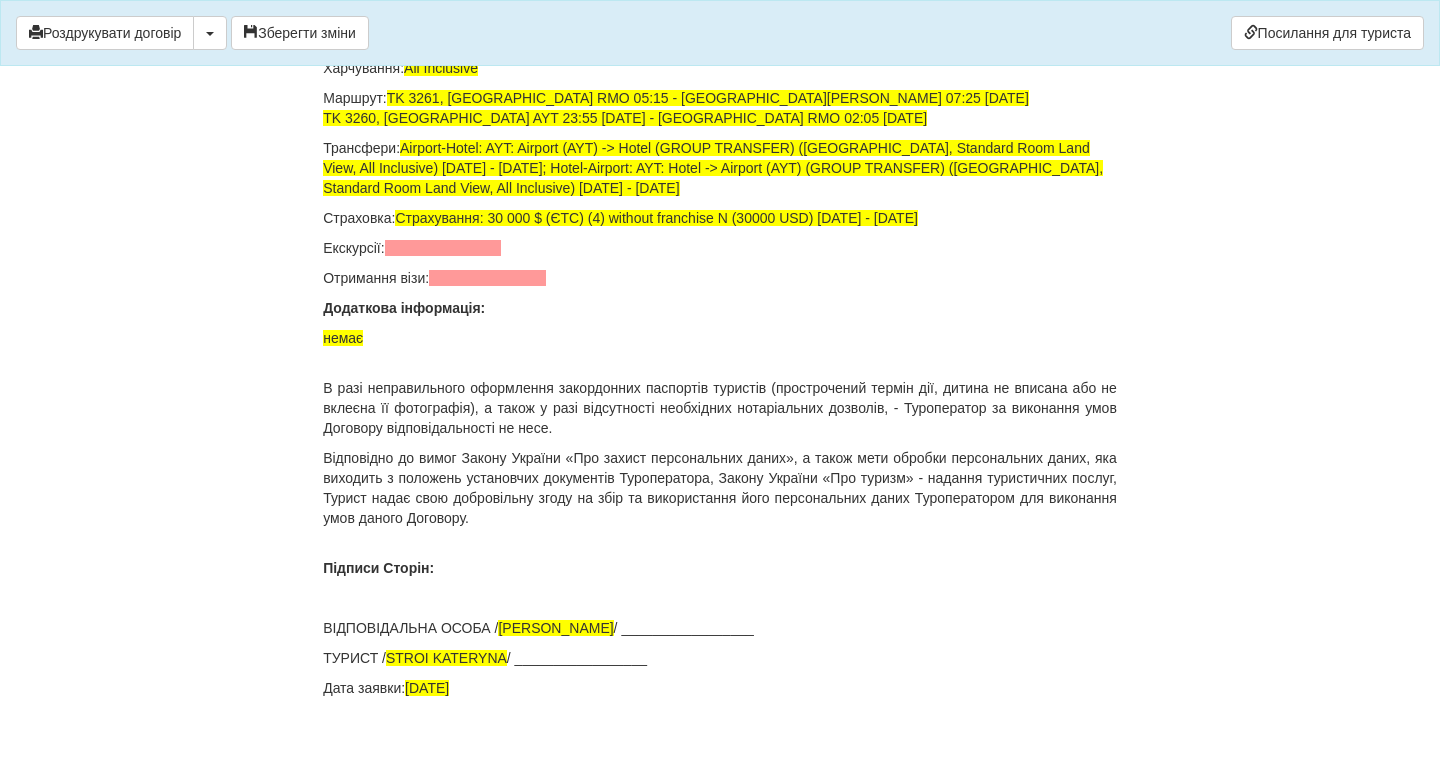 click at bounding box center [443, 248] 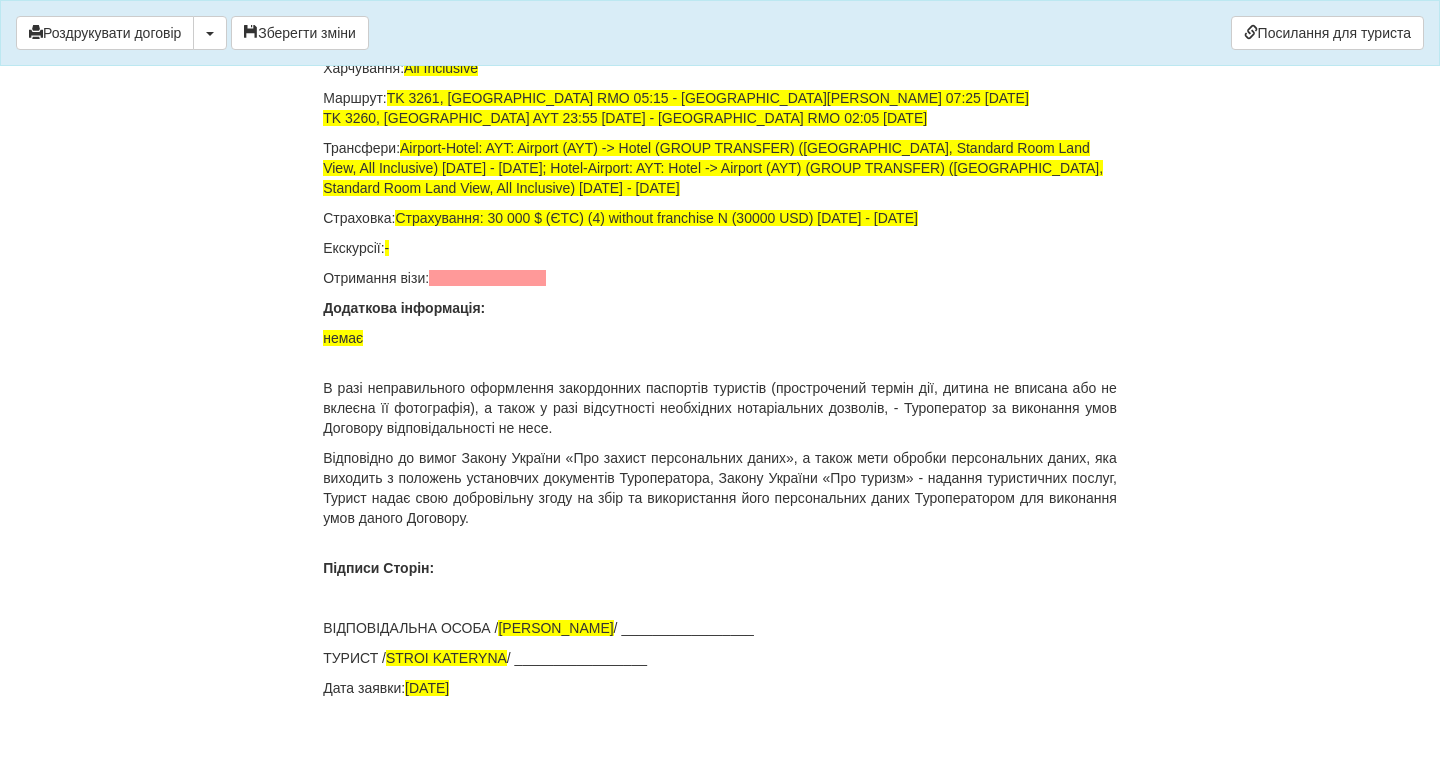 click on "ДОГОВІР ПРО НАДАННЯ ТУРИСТИЧНИХ ПОСЛУГ № 76185230
Цей договір укладений  22.07.2025  р.
В місті  Київ
МІЖ :
Турагентом  ФОП Наливайко Оксана Михайлівна  в особі  Наливайко Оксана Михайлівна , що діє на підставі Агентського договору на реалізацію турпродукту № 7000/16  від  08.11.2018  р.
від імені та за дорученням Туроператора  Товариство з обмеженою відповідальністю «ДЖОІН-АП!» , (надалі –  Туроператор
і Громадянка  STROI KATERYNA , паспорт громадянина України  FP764567 виданий , 16.07.2018
Стать
Ім'я
Прiзвище" at bounding box center [720, -6296] 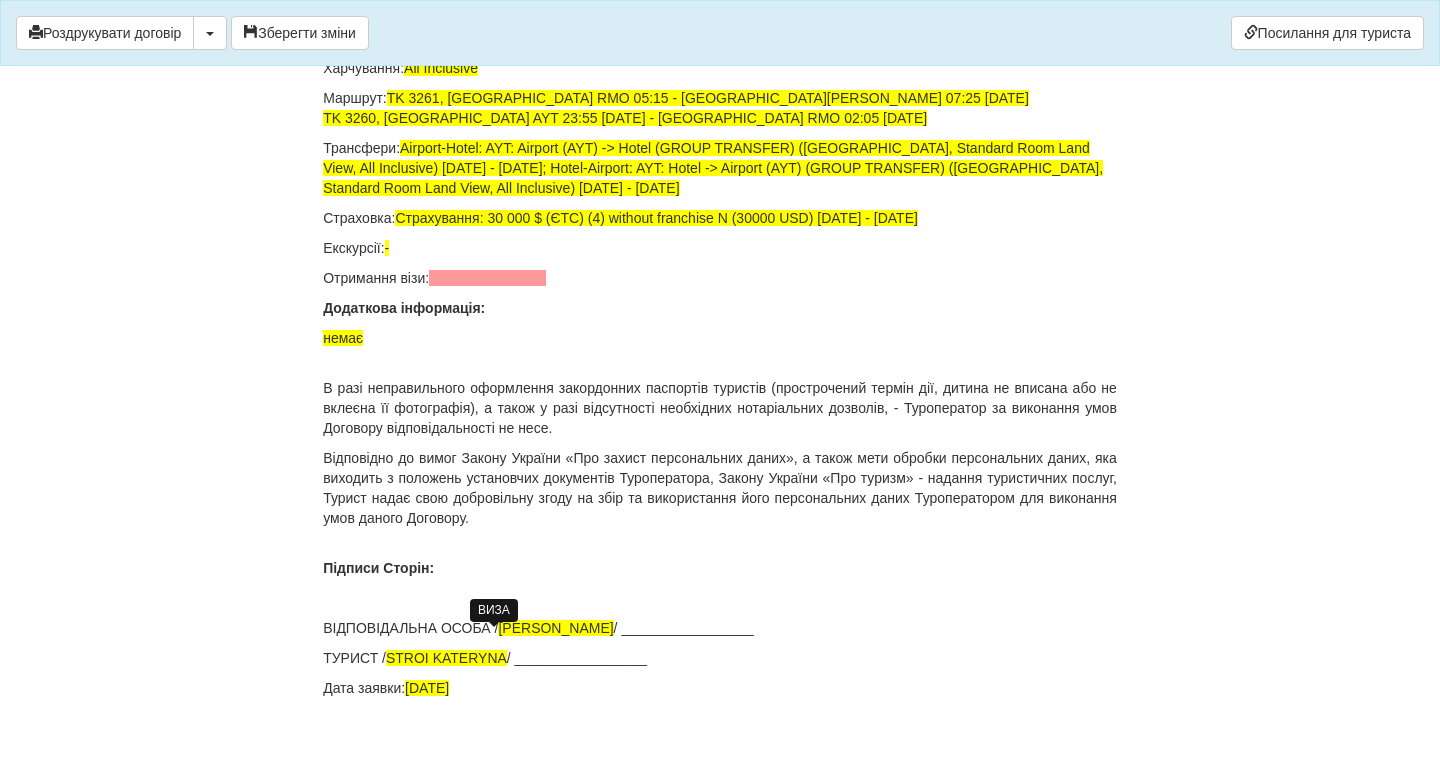 click at bounding box center [487, 278] 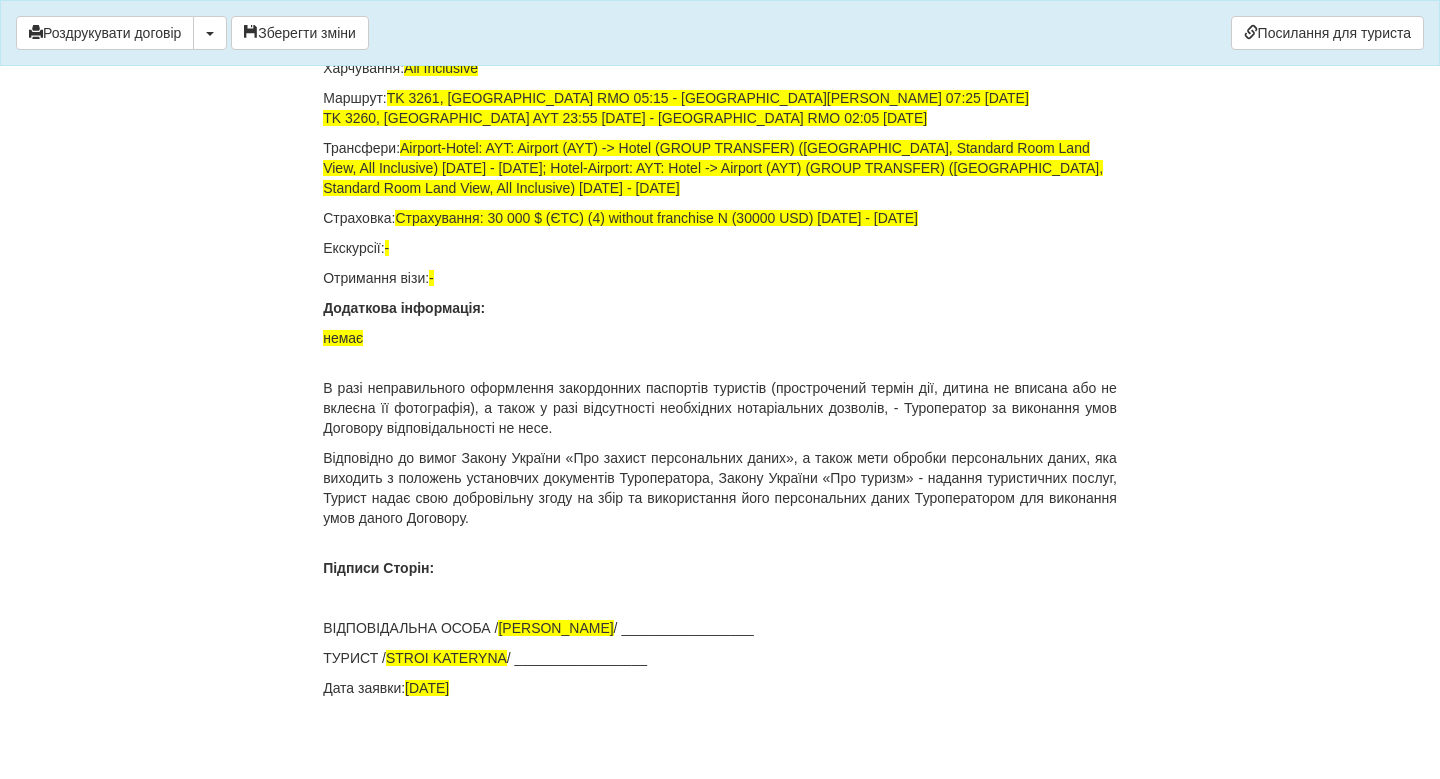click on "Додаткова інформація:" at bounding box center [720, 308] 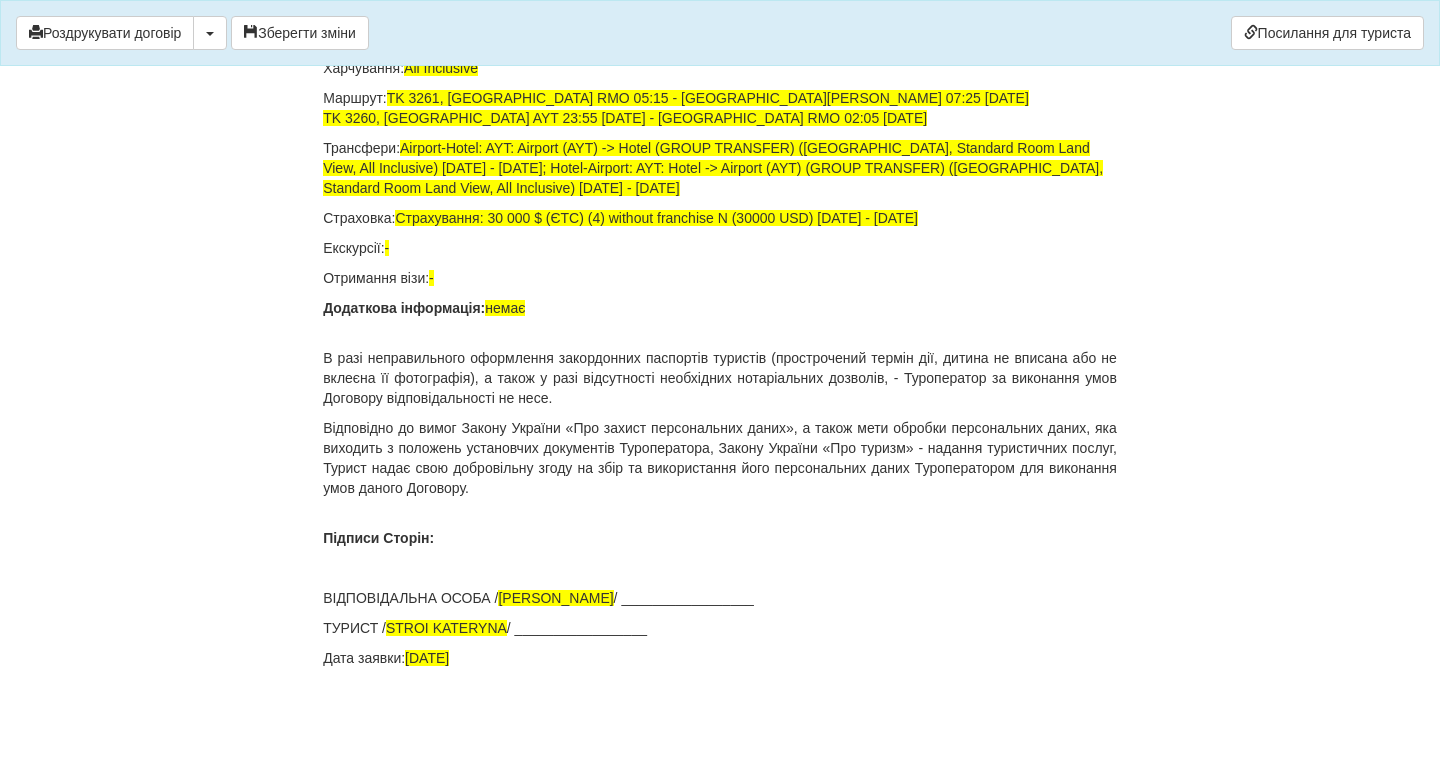 click on "ДОГОВІР ПРО НАДАННЯ ТУРИСТИЧНИХ ПОСЛУГ № 76185230
Цей договір укладений  22.07.2025  р.
В місті  Київ
МІЖ :
Турагентом  ФОП Наливайко Оксана Михайлівна  в особі  Наливайко Оксана Михайлівна , що діє на підставі Агентського договору на реалізацію турпродукту № 7000/16  від  08.11.2018  р.
від імені та за дорученням Туроператора  Товариство з обмеженою відповідальністю «ДЖОІН-АП!» , (надалі –  Туроператор
і Громадянка  STROI KATERYNA , паспорт громадянина України  FP764567 виданий , 16.07.2018
Стать
Ім'я
Прiзвище" at bounding box center [720, -6311] 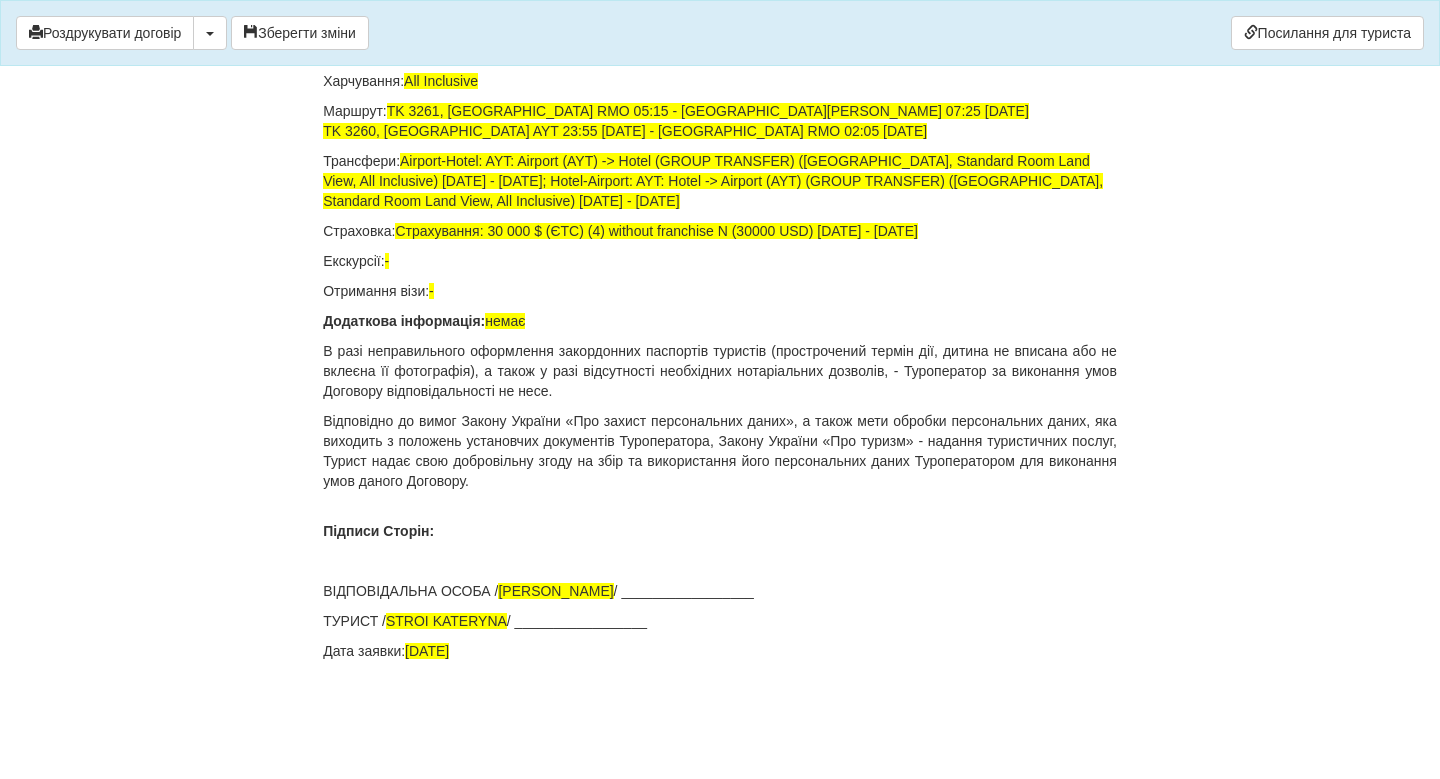 scroll, scrollTop: 13763, scrollLeft: 0, axis: vertical 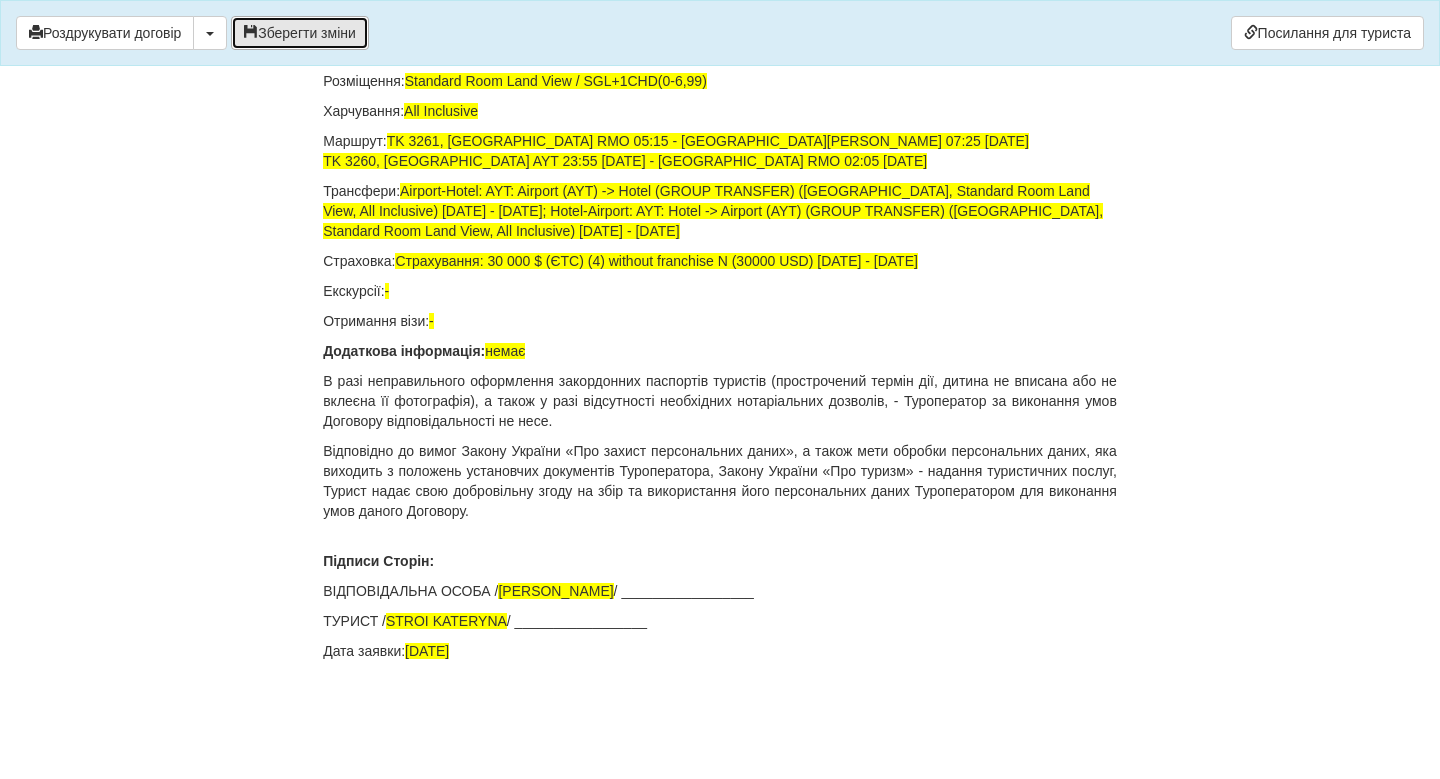 click on "Зберегти зміни" at bounding box center (300, 33) 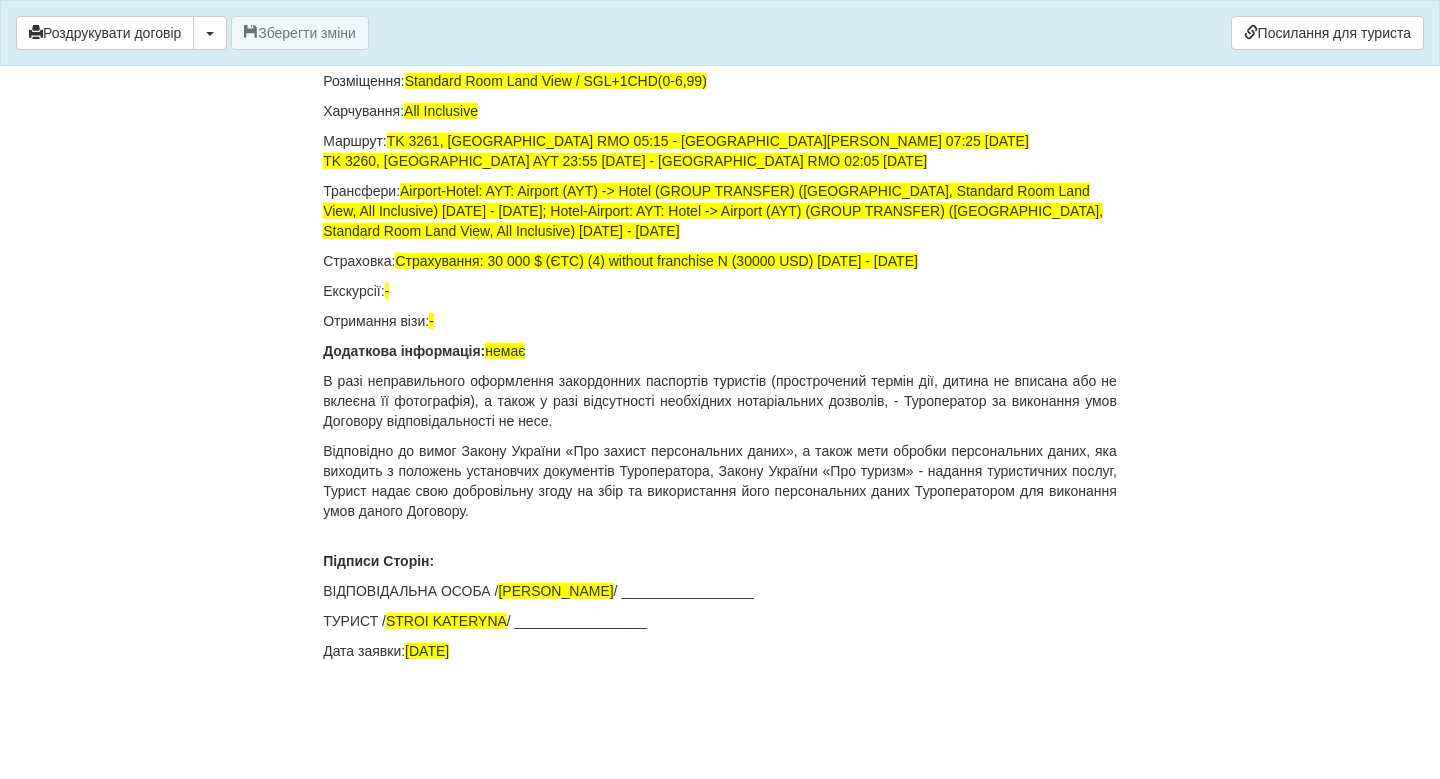 scroll, scrollTop: 13140, scrollLeft: 0, axis: vertical 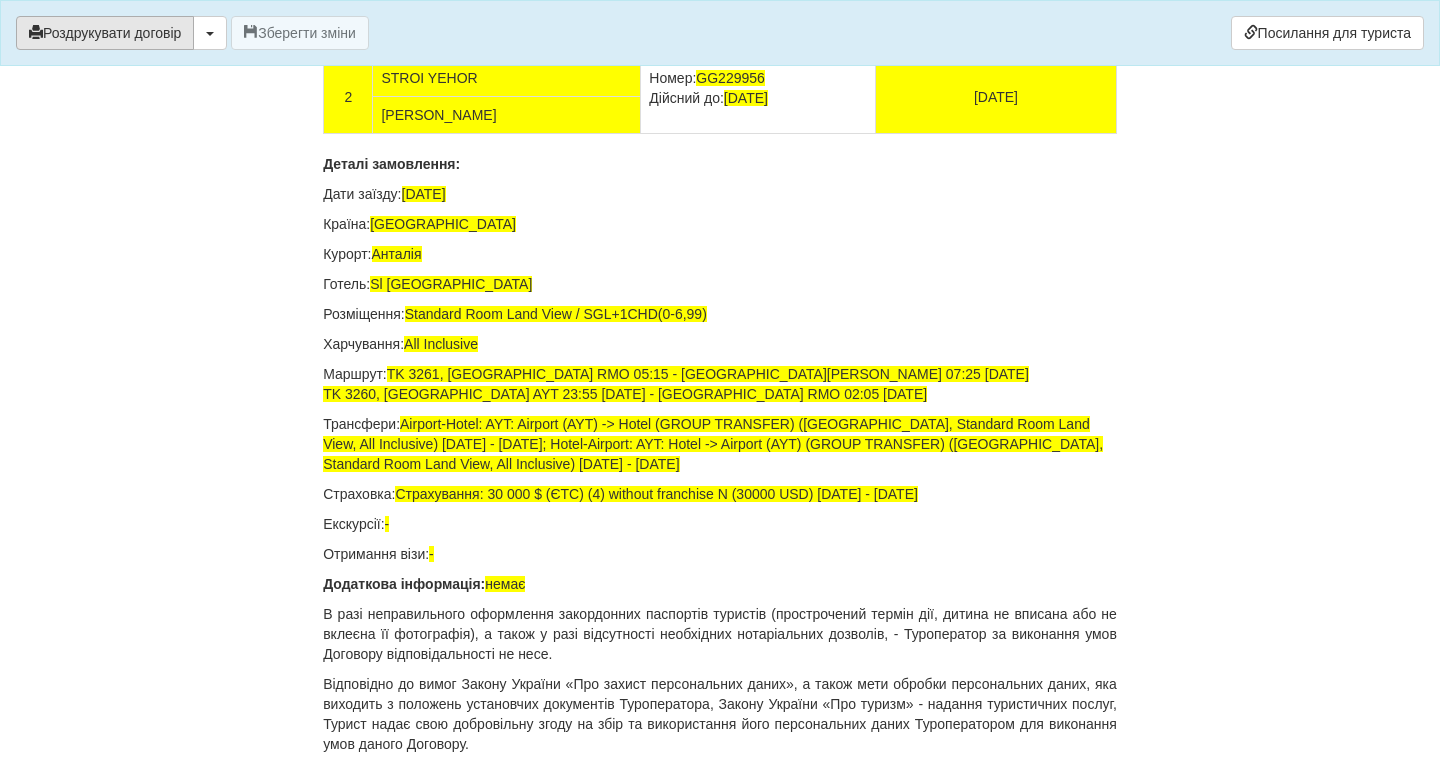 click on "Роздрукувати договір" at bounding box center [105, 33] 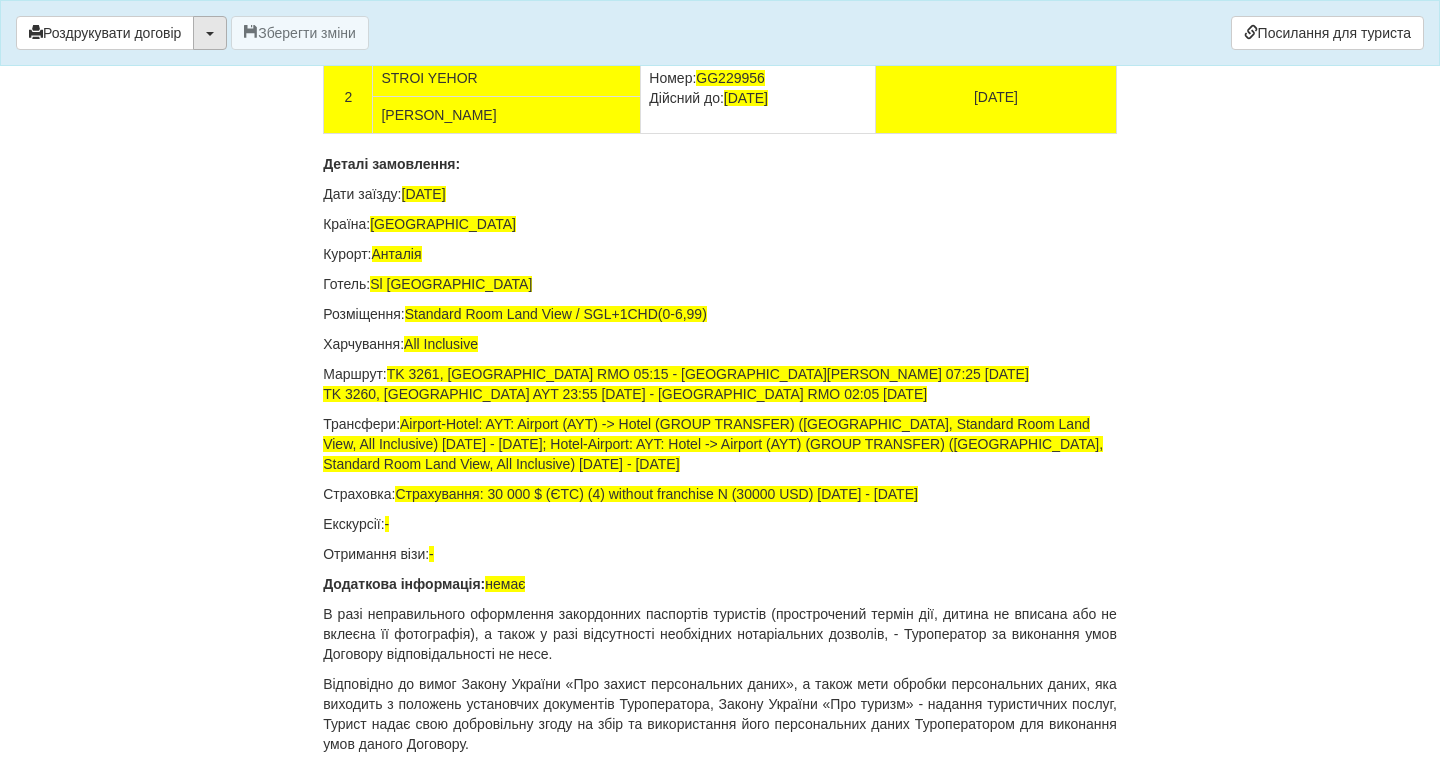 click at bounding box center [210, 33] 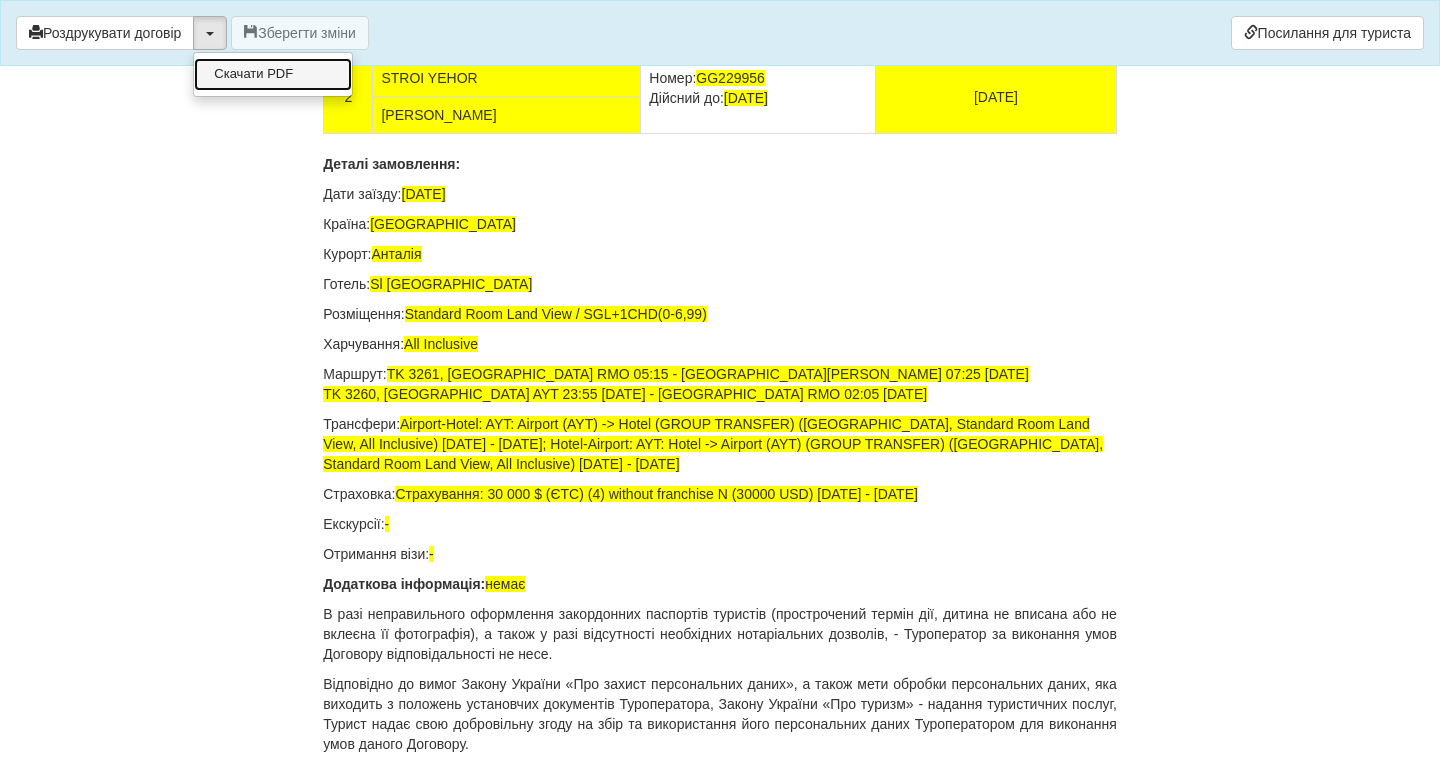 click on "Скачати PDF" at bounding box center [273, 74] 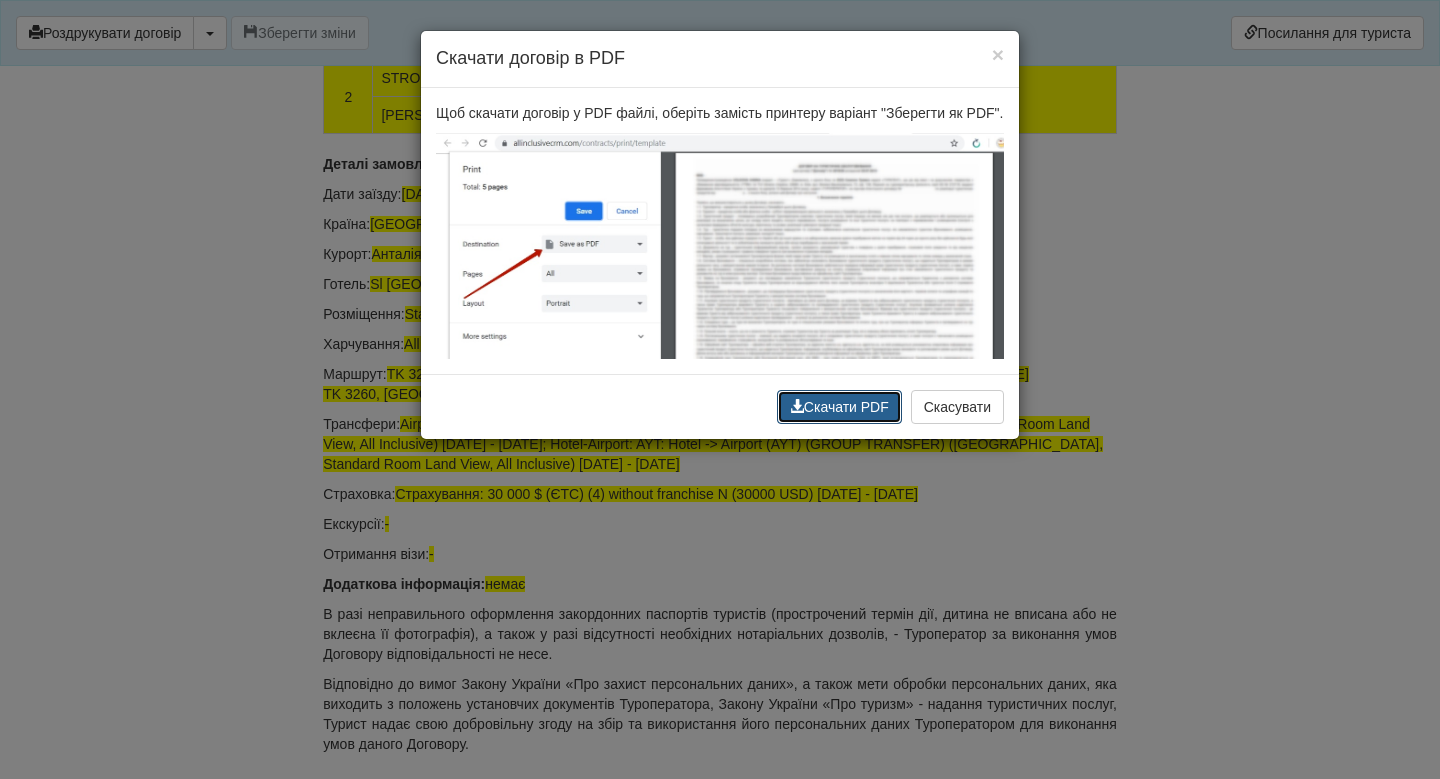 click on "Скачати PDF" at bounding box center [839, 407] 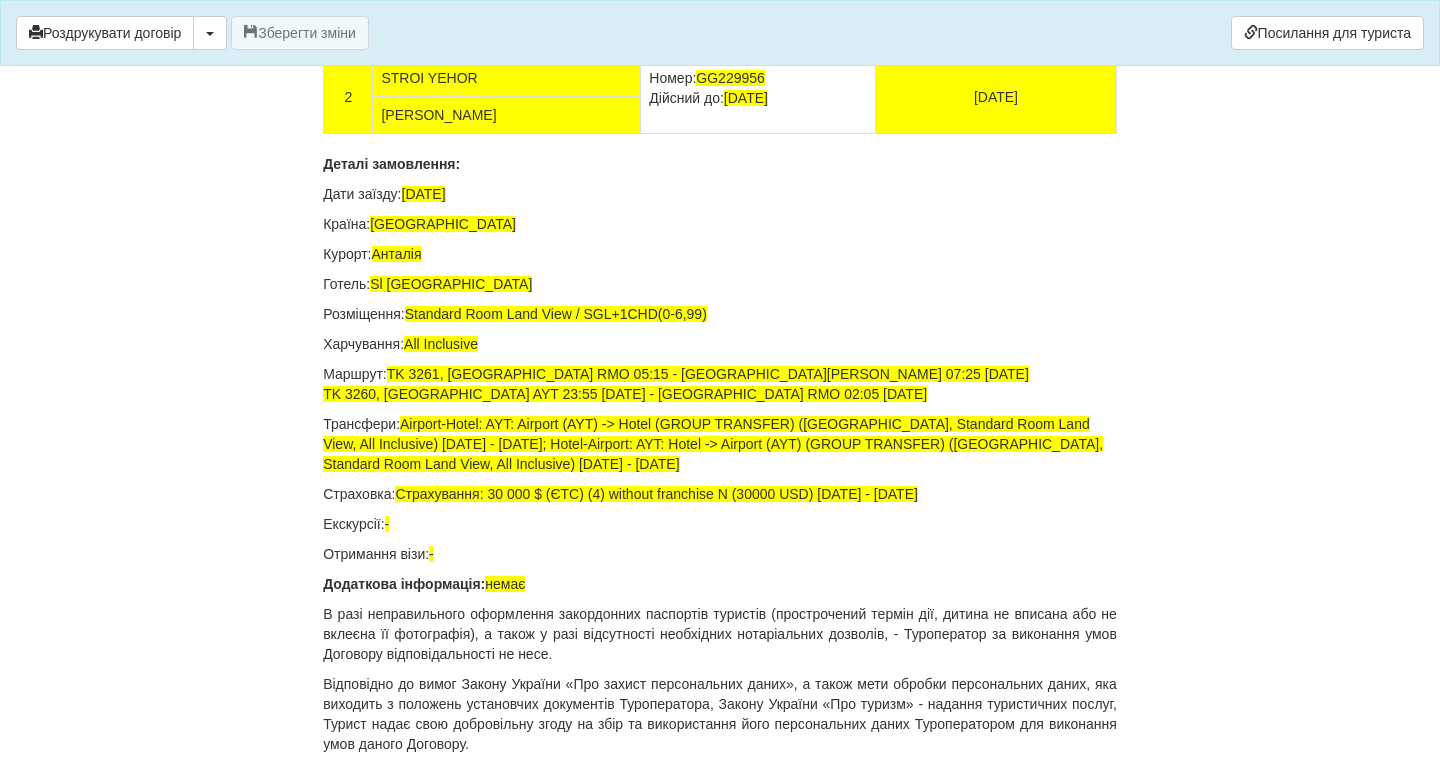 scroll, scrollTop: 13146, scrollLeft: 0, axis: vertical 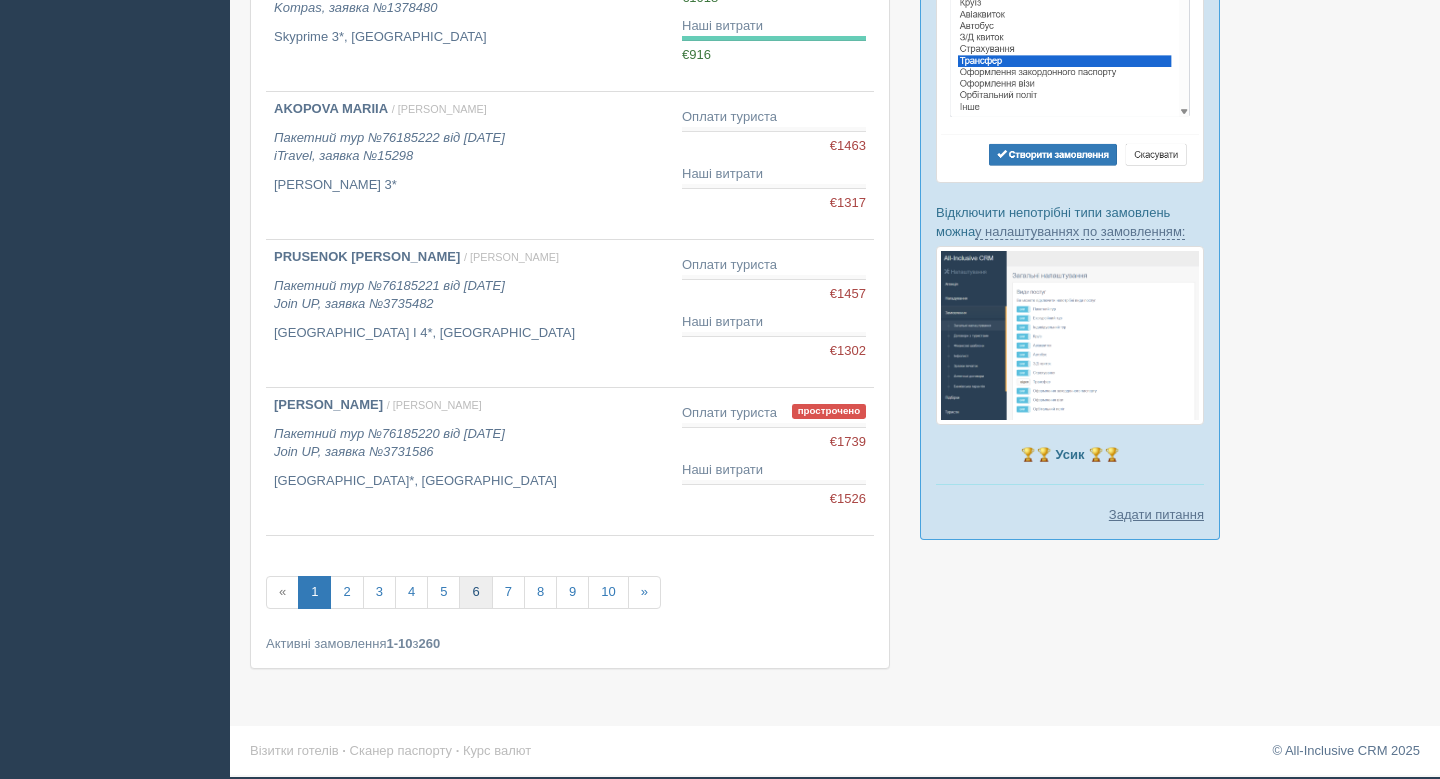 click on "6" at bounding box center [475, 592] 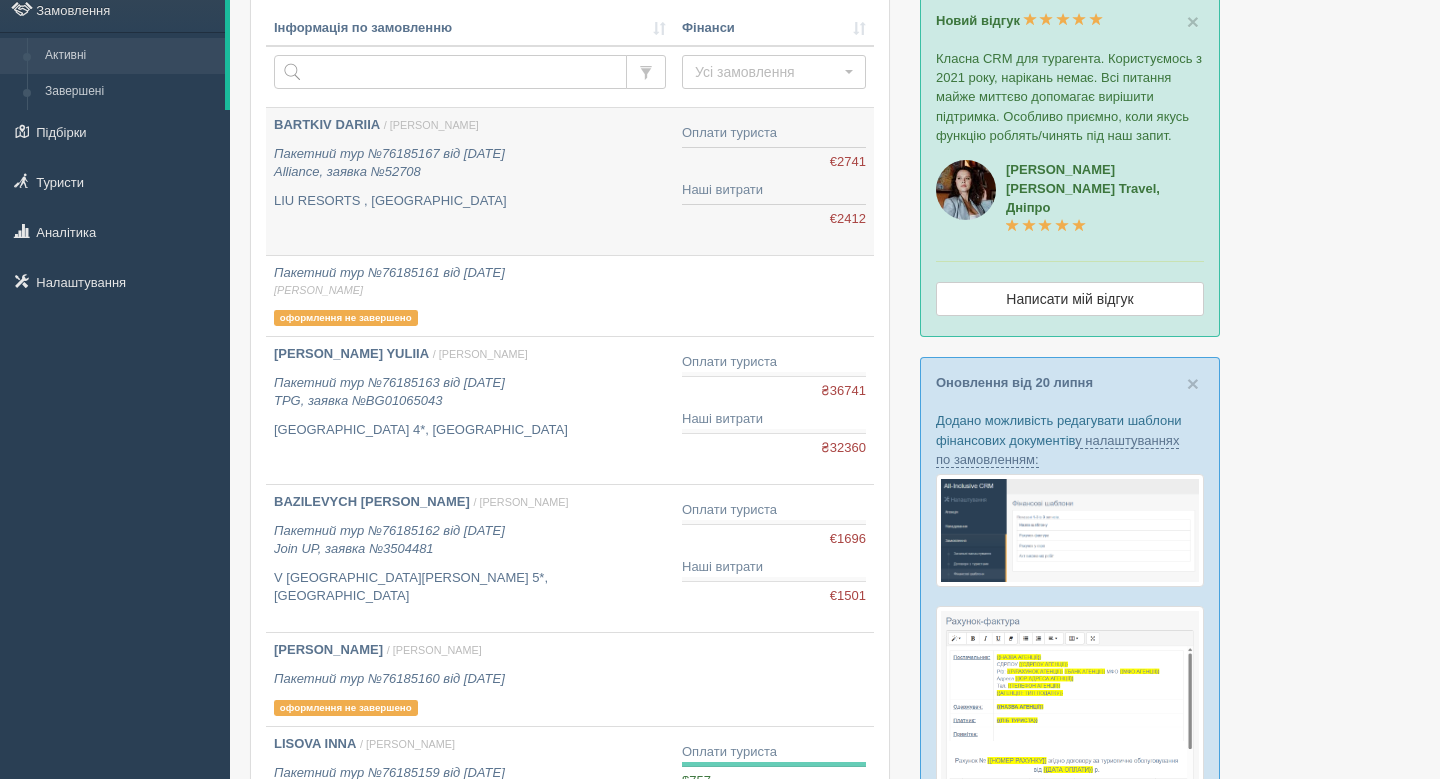 scroll, scrollTop: 131, scrollLeft: 0, axis: vertical 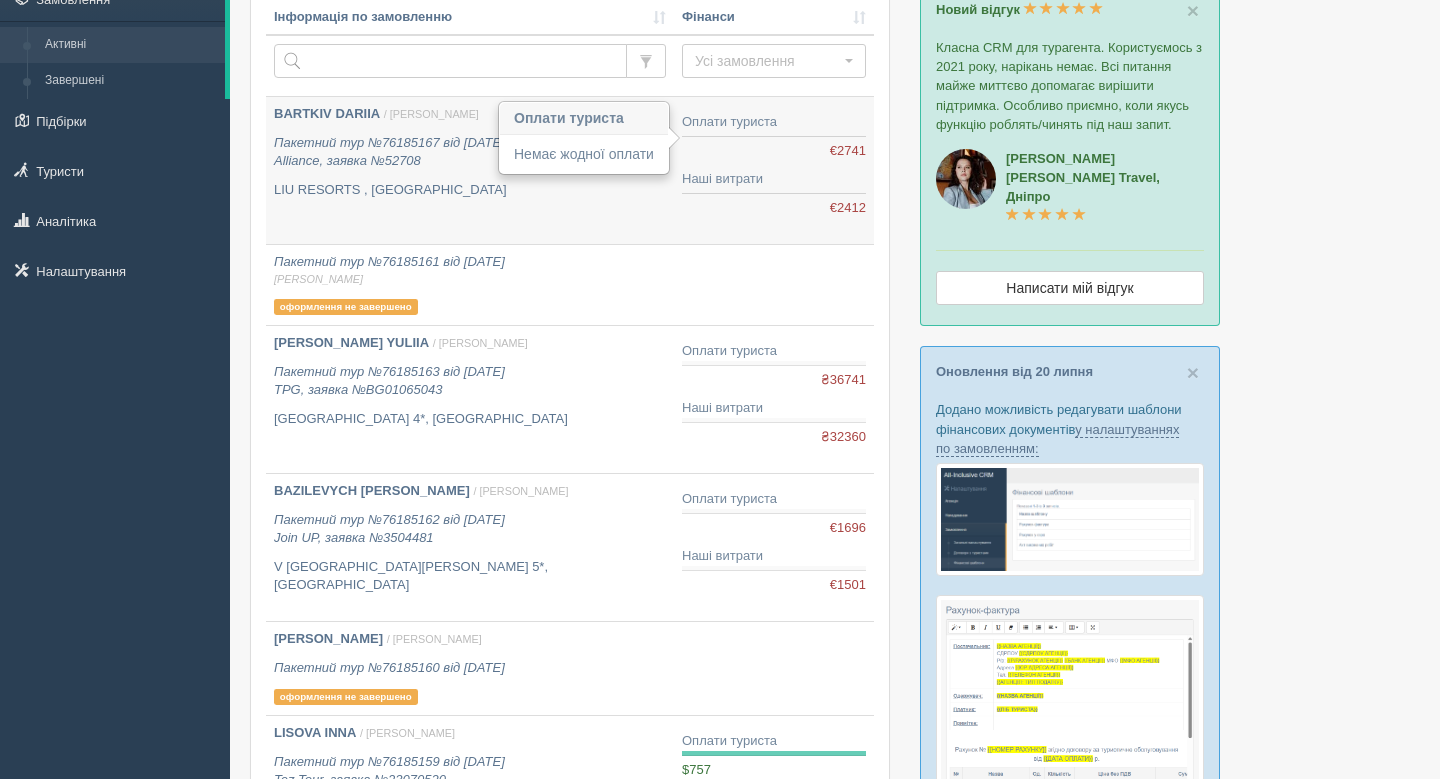 click on "€0,00
€2741" at bounding box center (774, 151) 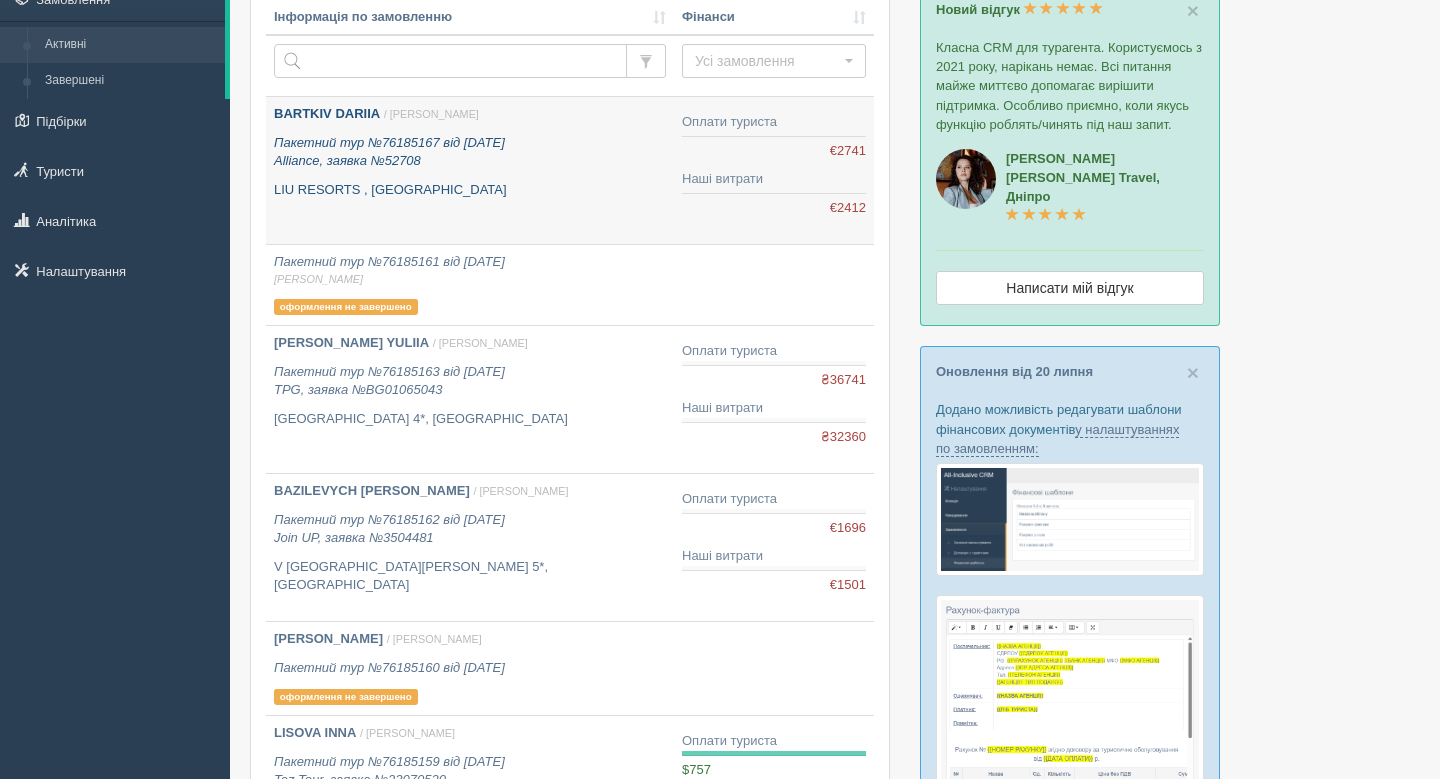click on "BARTKIV DARIIA
/ [PERSON_NAME]
Пакетний тур №76185167 від [DATE]
Alliance, заявка №52708
[GEOGRAPHIC_DATA] , [GEOGRAPHIC_DATA]" at bounding box center [470, 170] 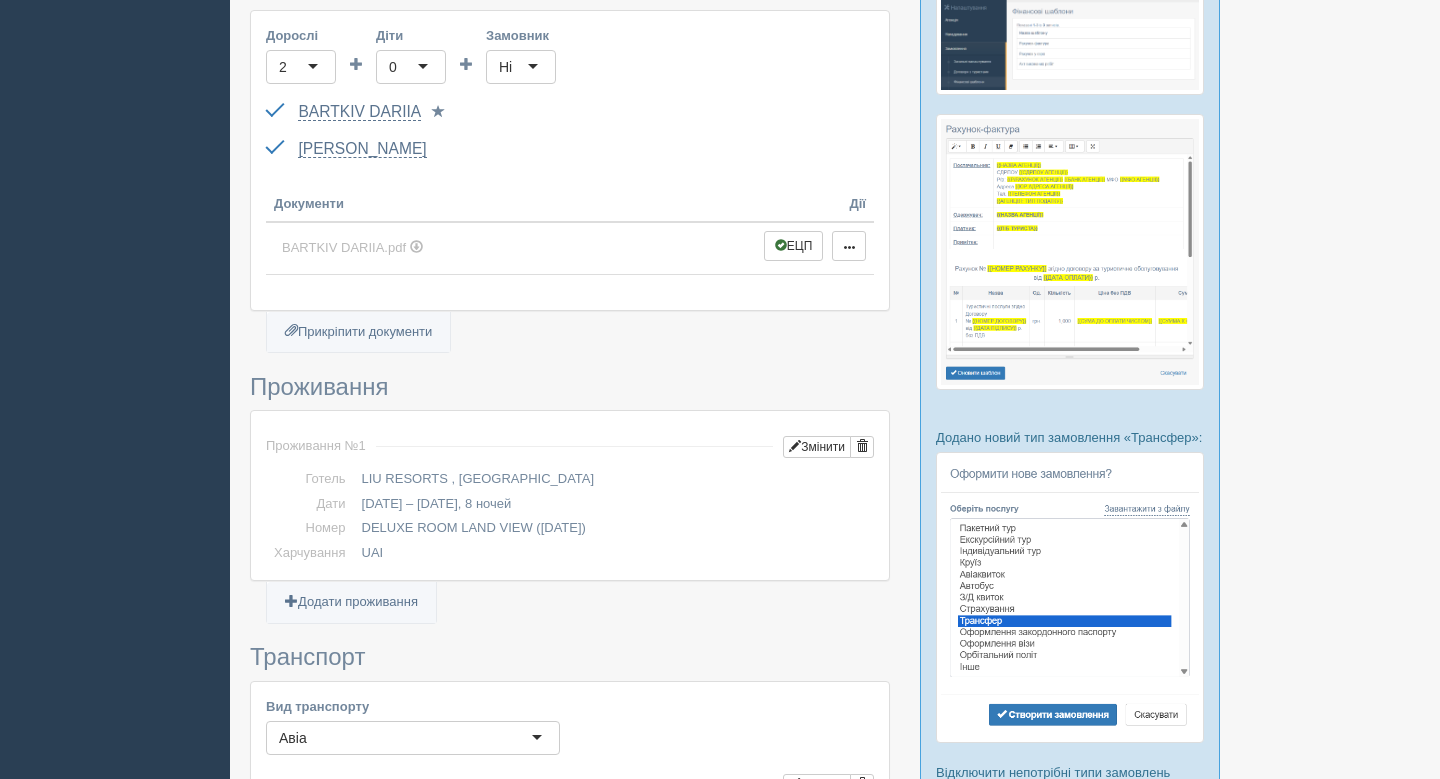 scroll, scrollTop: 600, scrollLeft: 0, axis: vertical 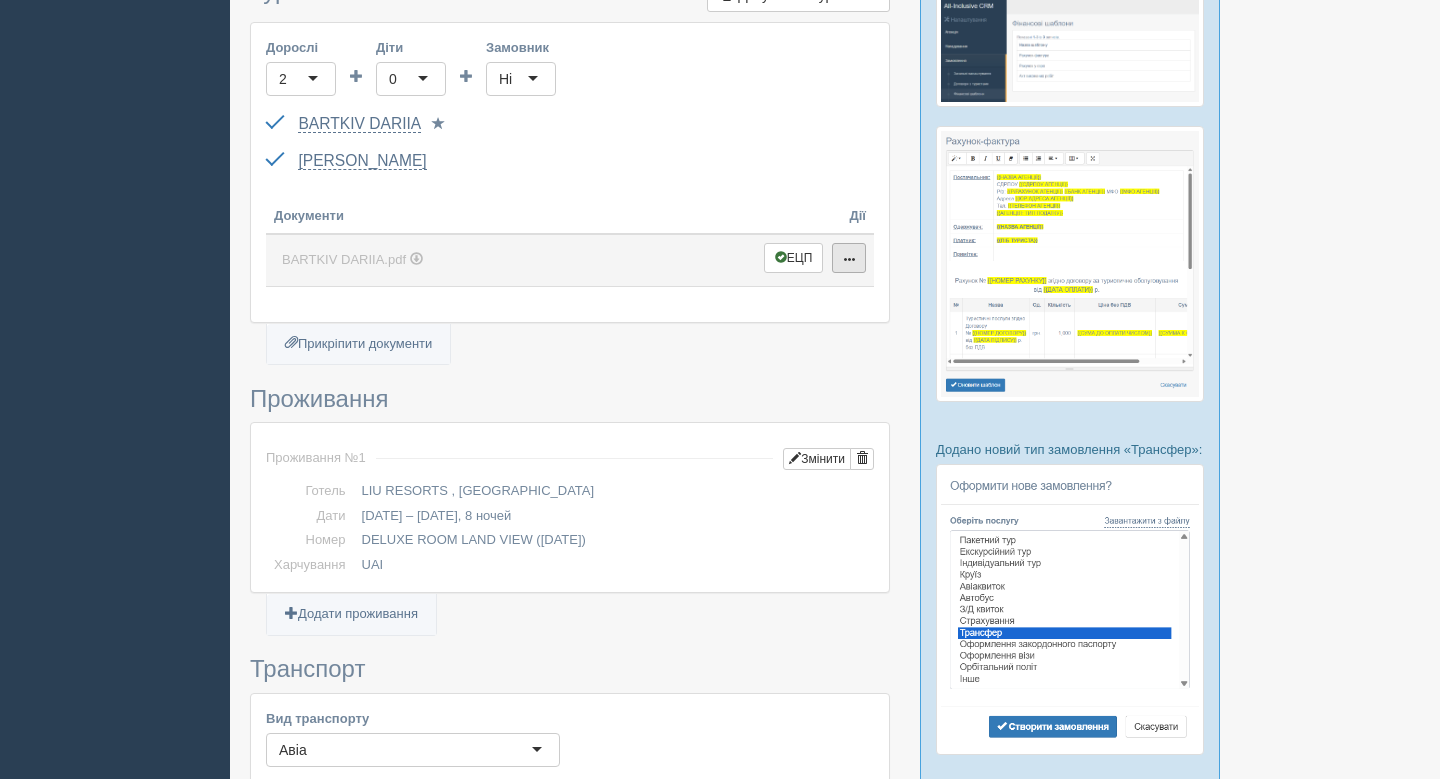 click at bounding box center (849, 260) 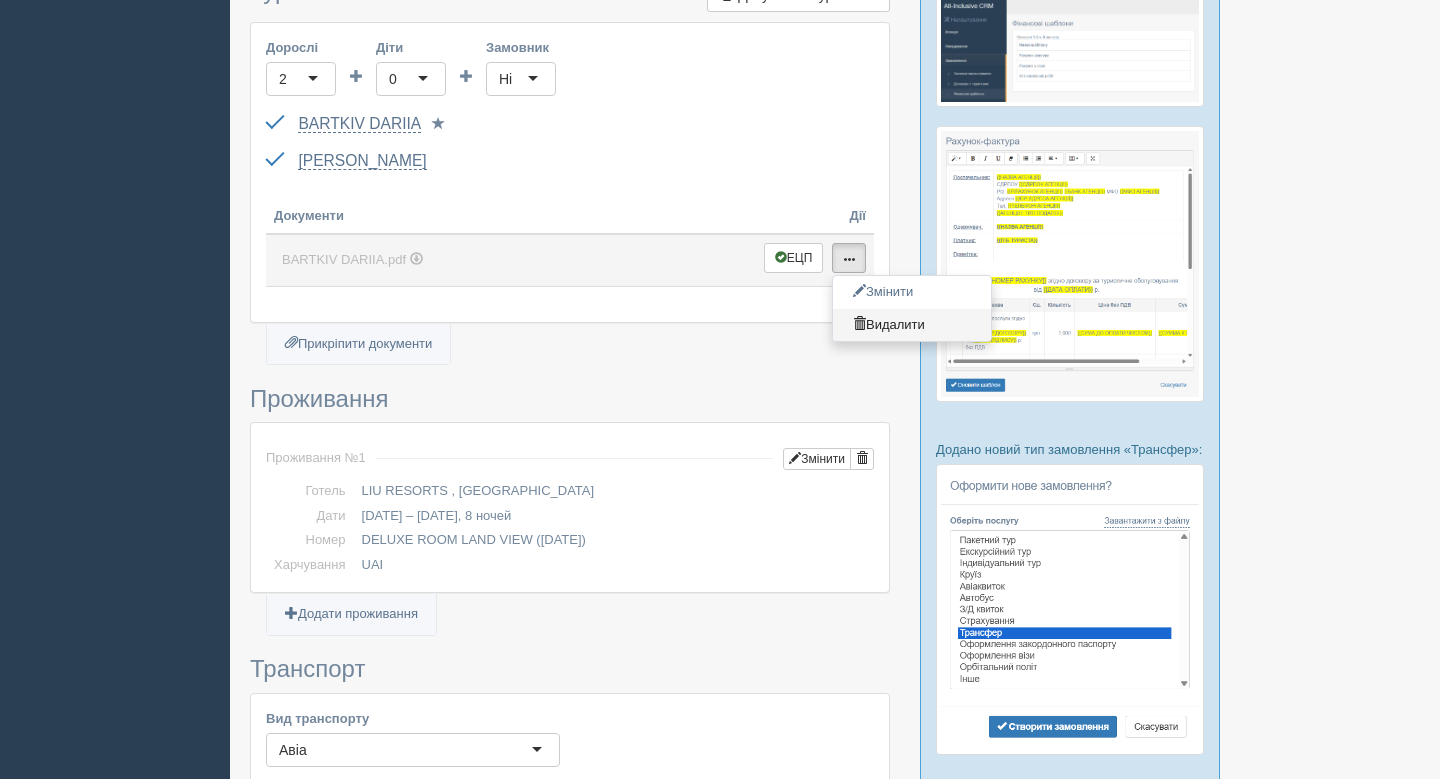 click on "Видалити" at bounding box center [912, 325] 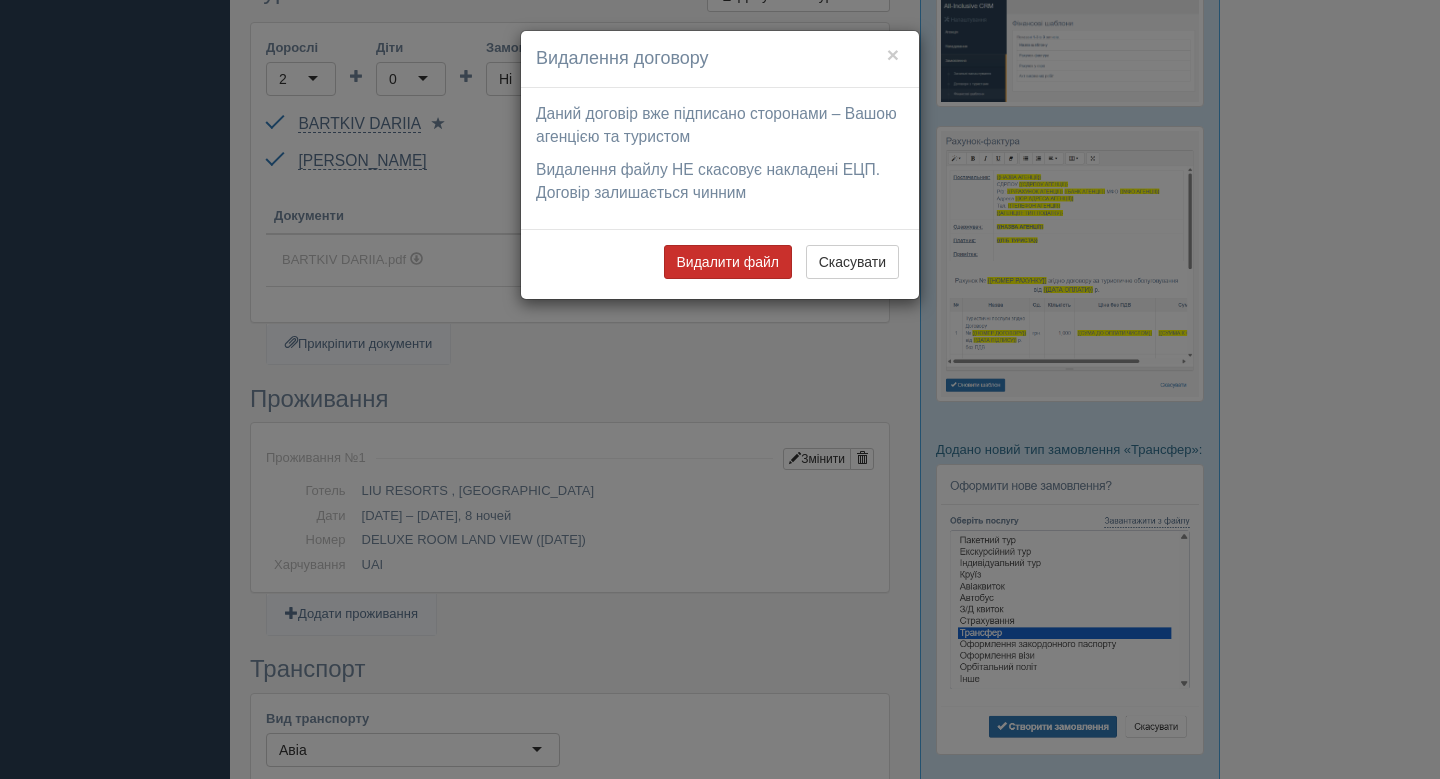 click on "Видалити файл" at bounding box center (728, 262) 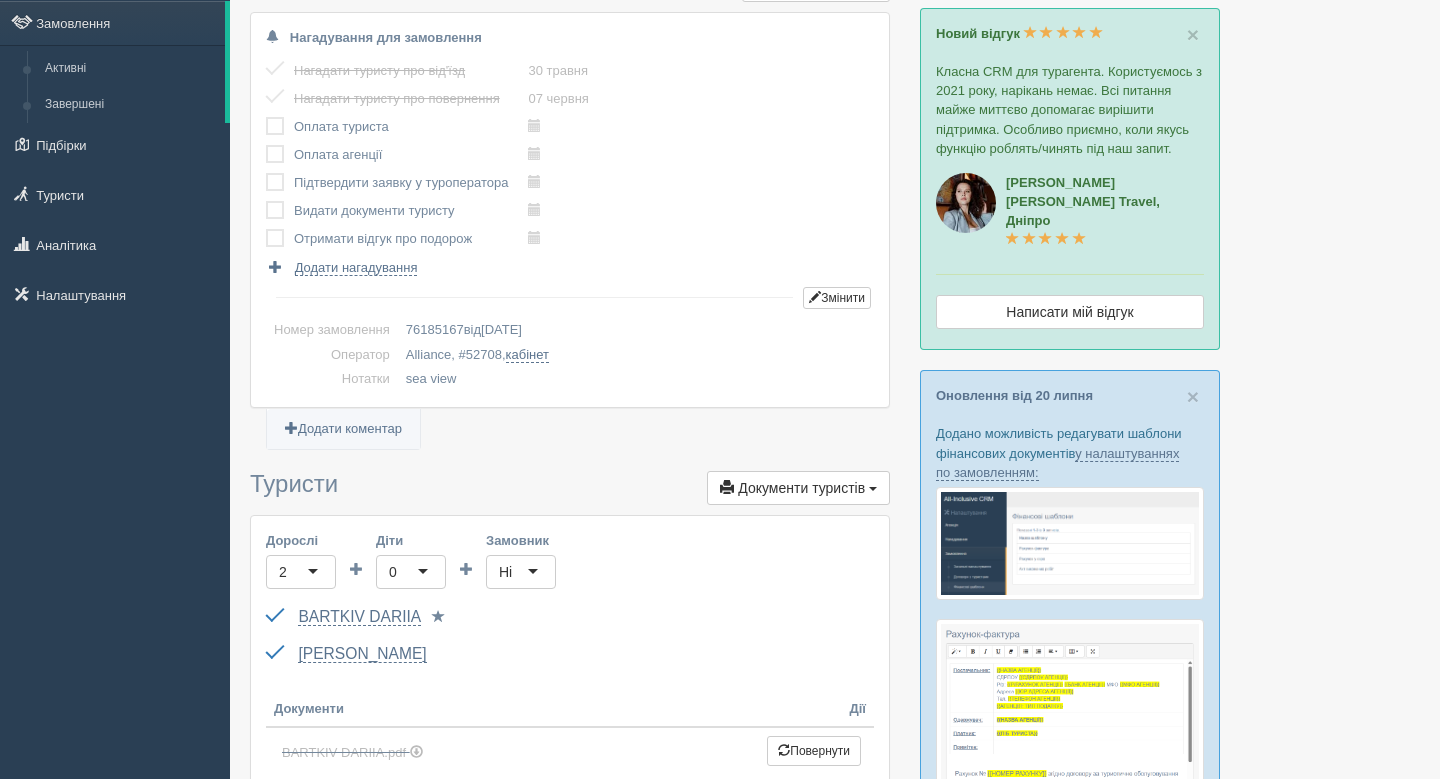 scroll, scrollTop: 0, scrollLeft: 0, axis: both 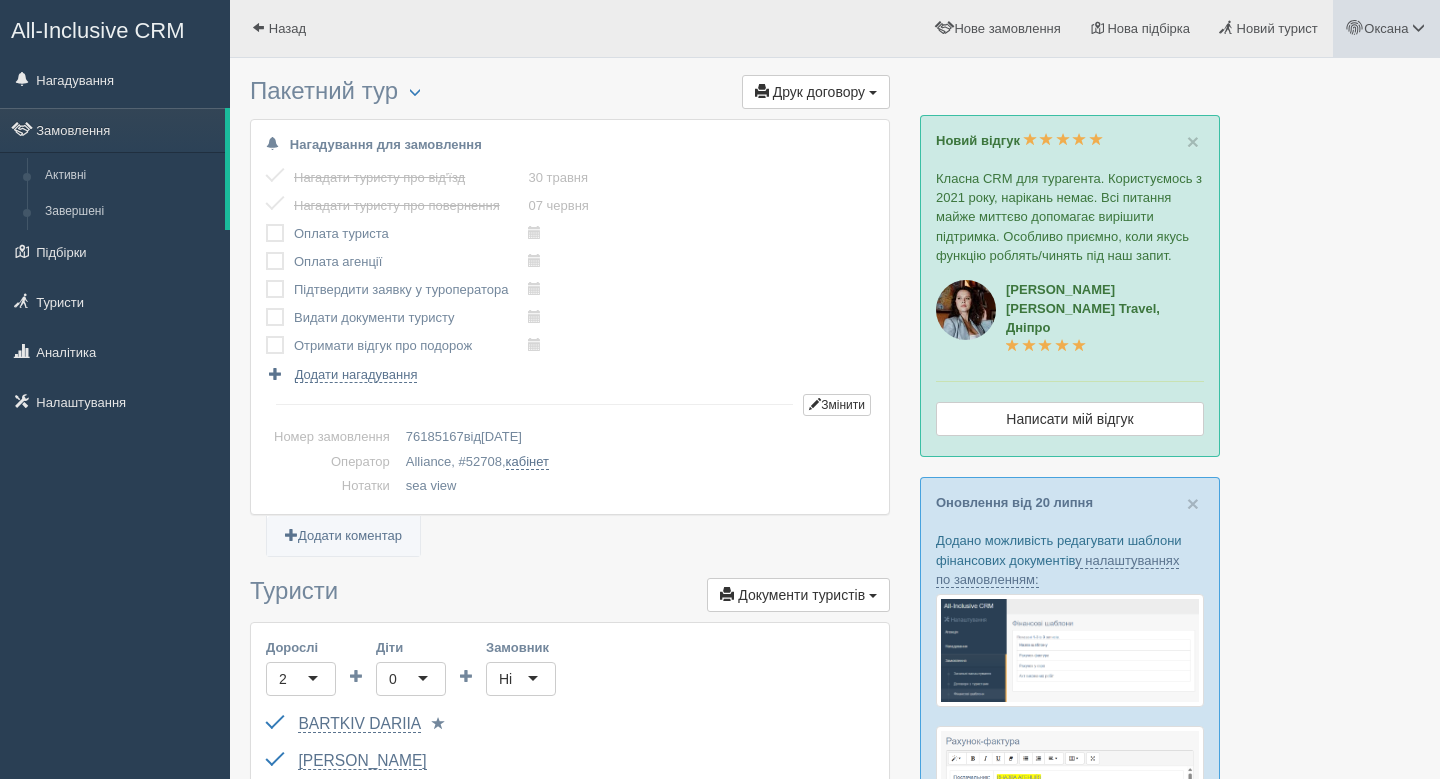 click on "Оксана" at bounding box center (1386, 28) 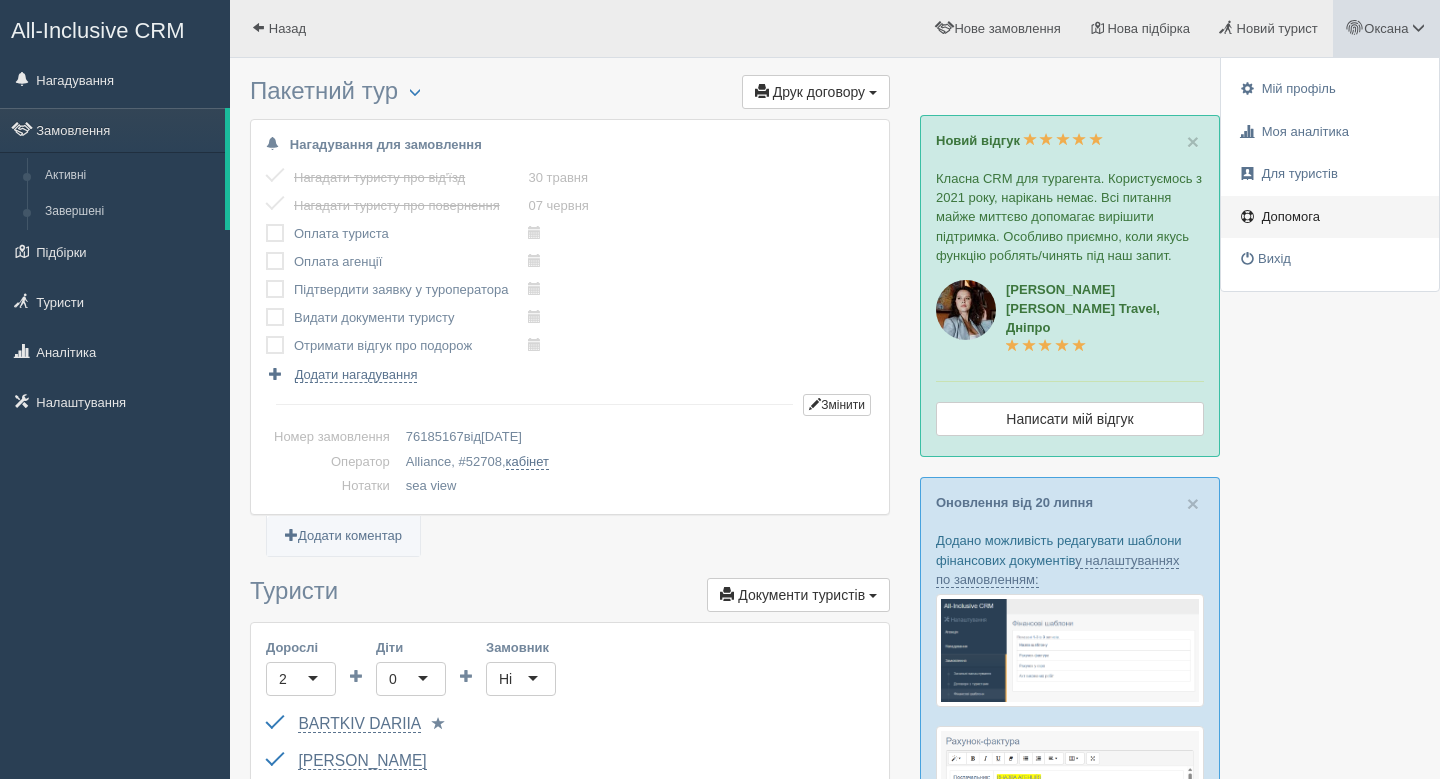 click on "Допомога" at bounding box center [1330, 217] 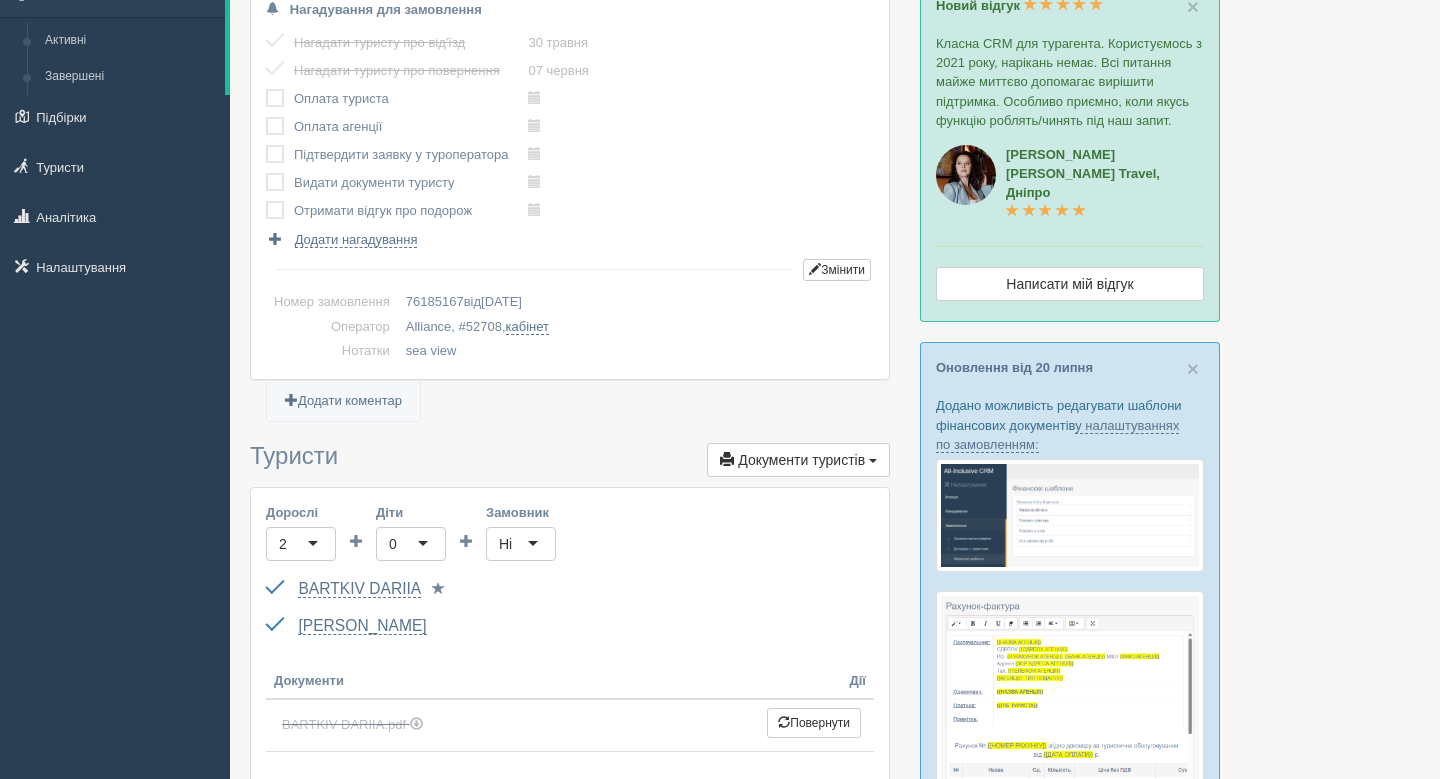 scroll, scrollTop: 0, scrollLeft: 0, axis: both 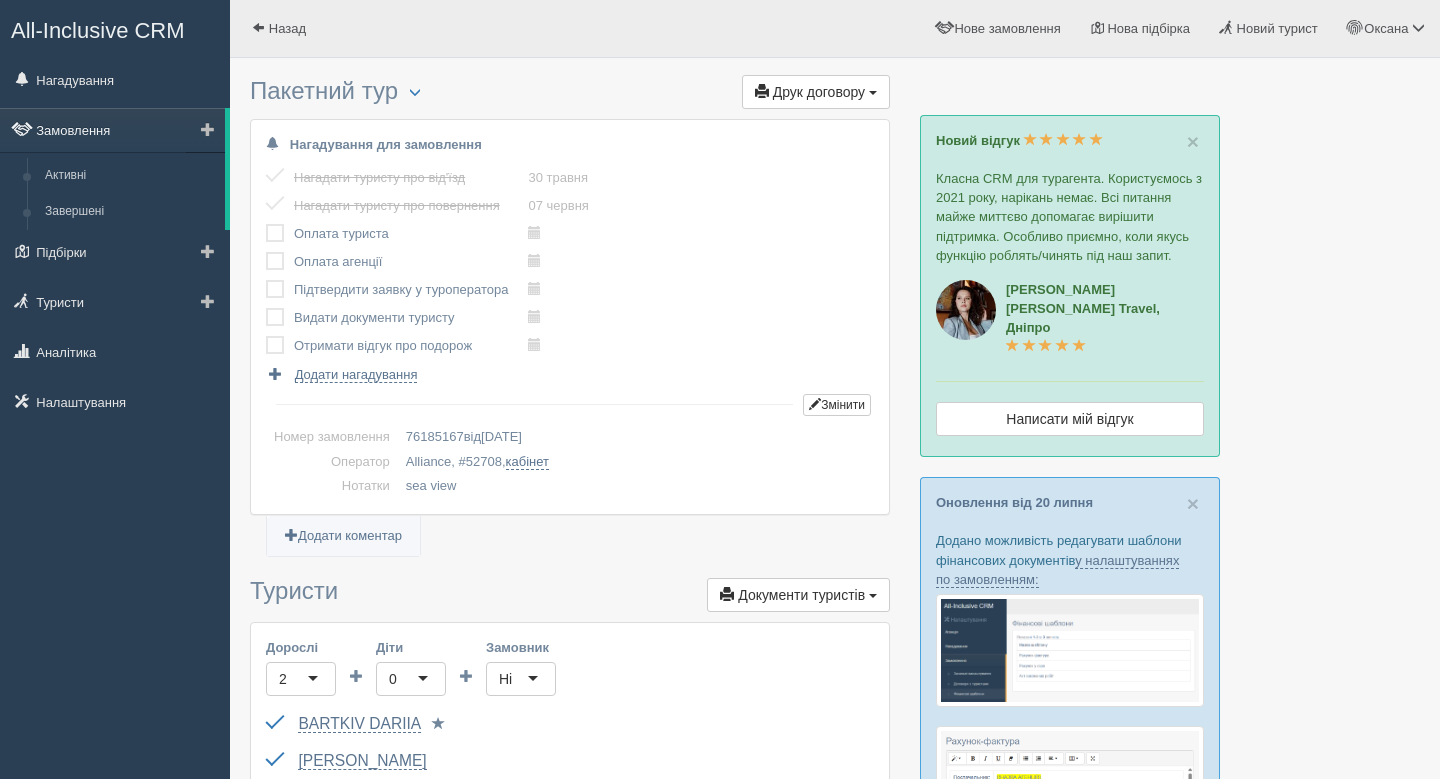 click on "Замовлення" at bounding box center (112, 130) 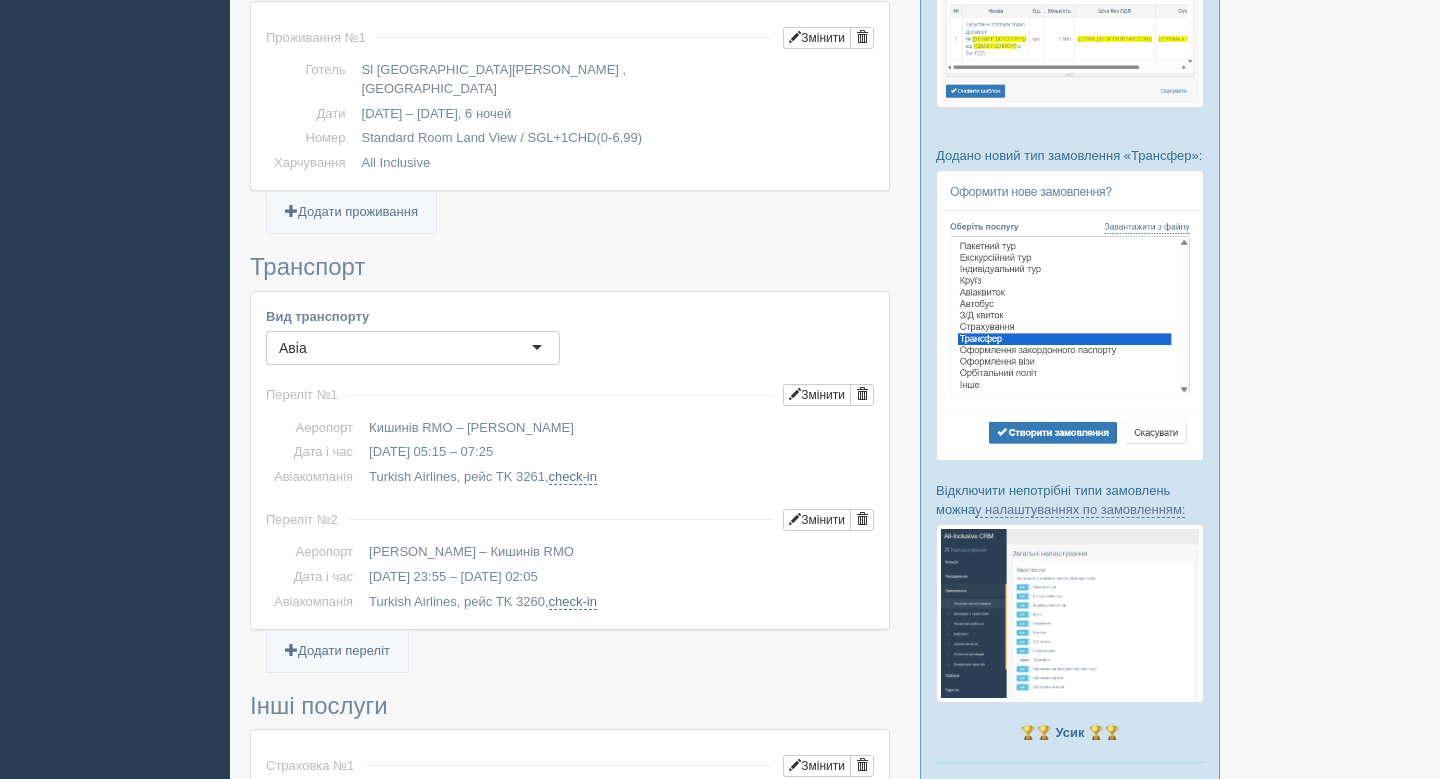scroll, scrollTop: 467, scrollLeft: 0, axis: vertical 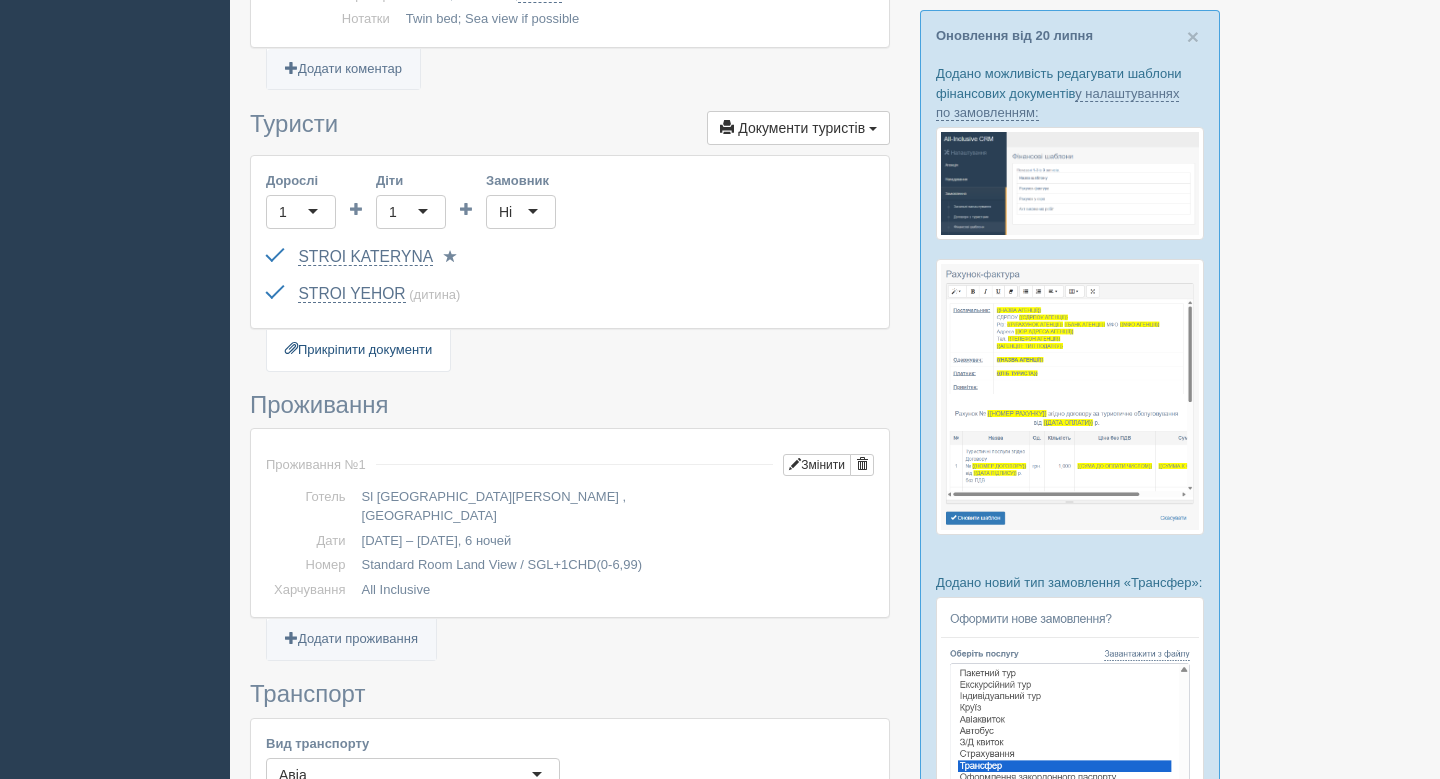 click on "Прикріпити документи" at bounding box center [358, 350] 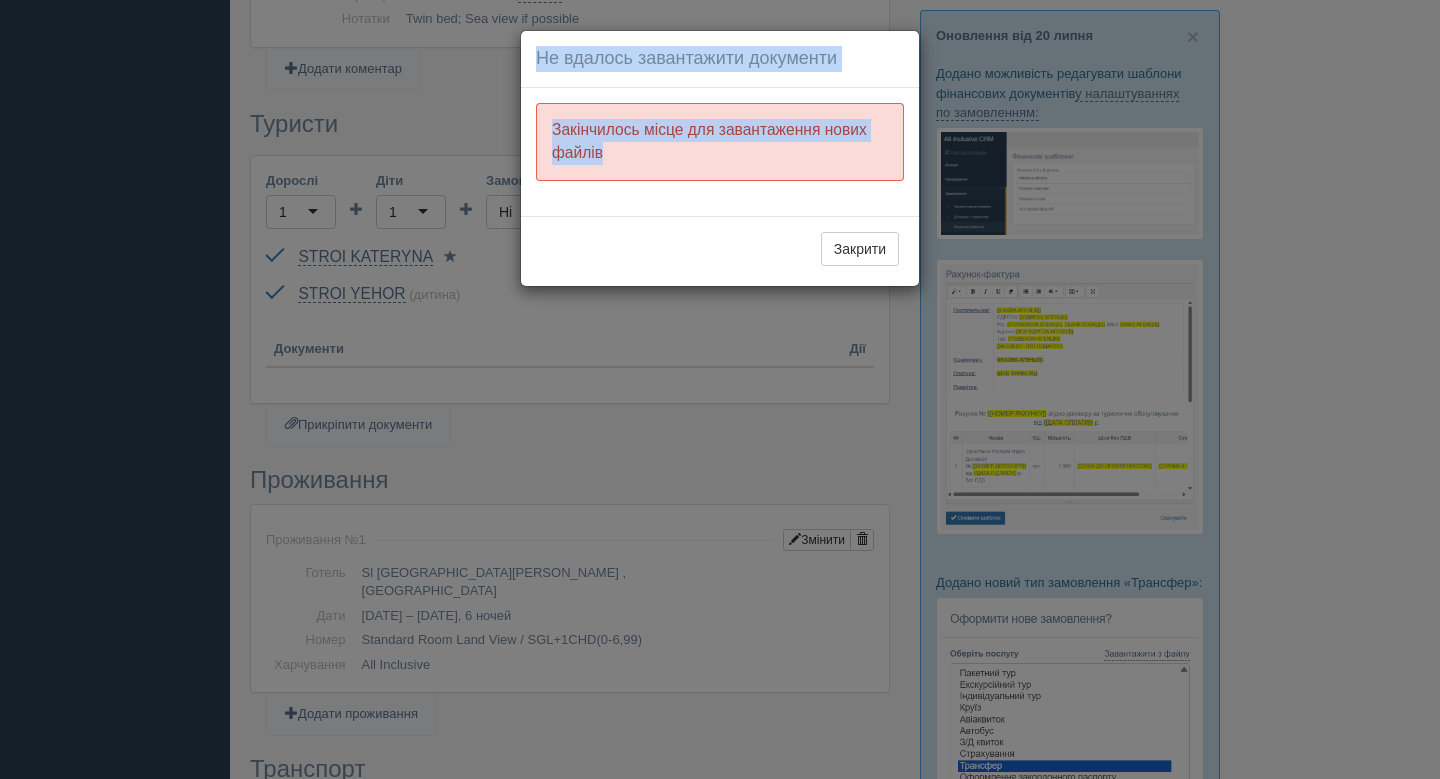 drag, startPoint x: 631, startPoint y: 150, endPoint x: 533, endPoint y: 52, distance: 138.59293 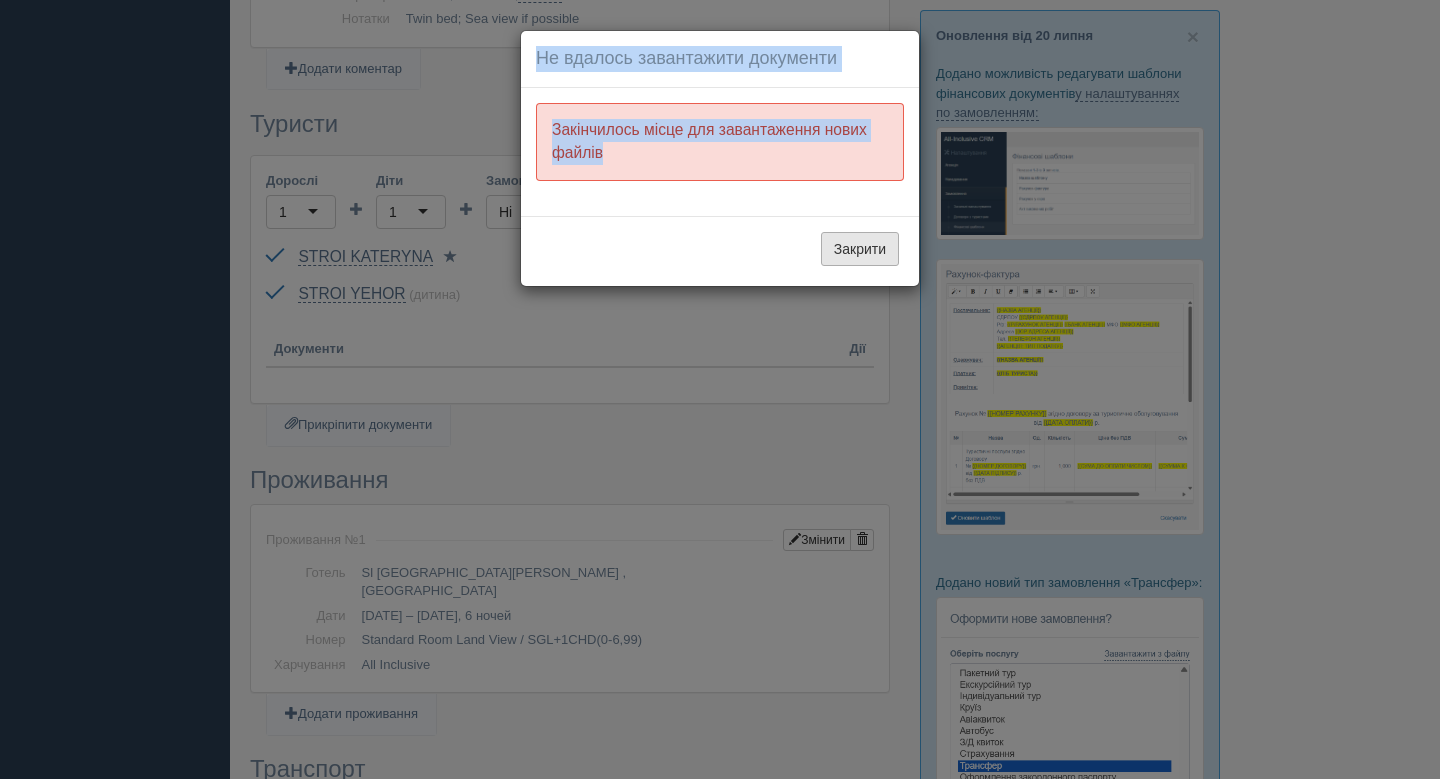 click on "Закрити" at bounding box center (860, 249) 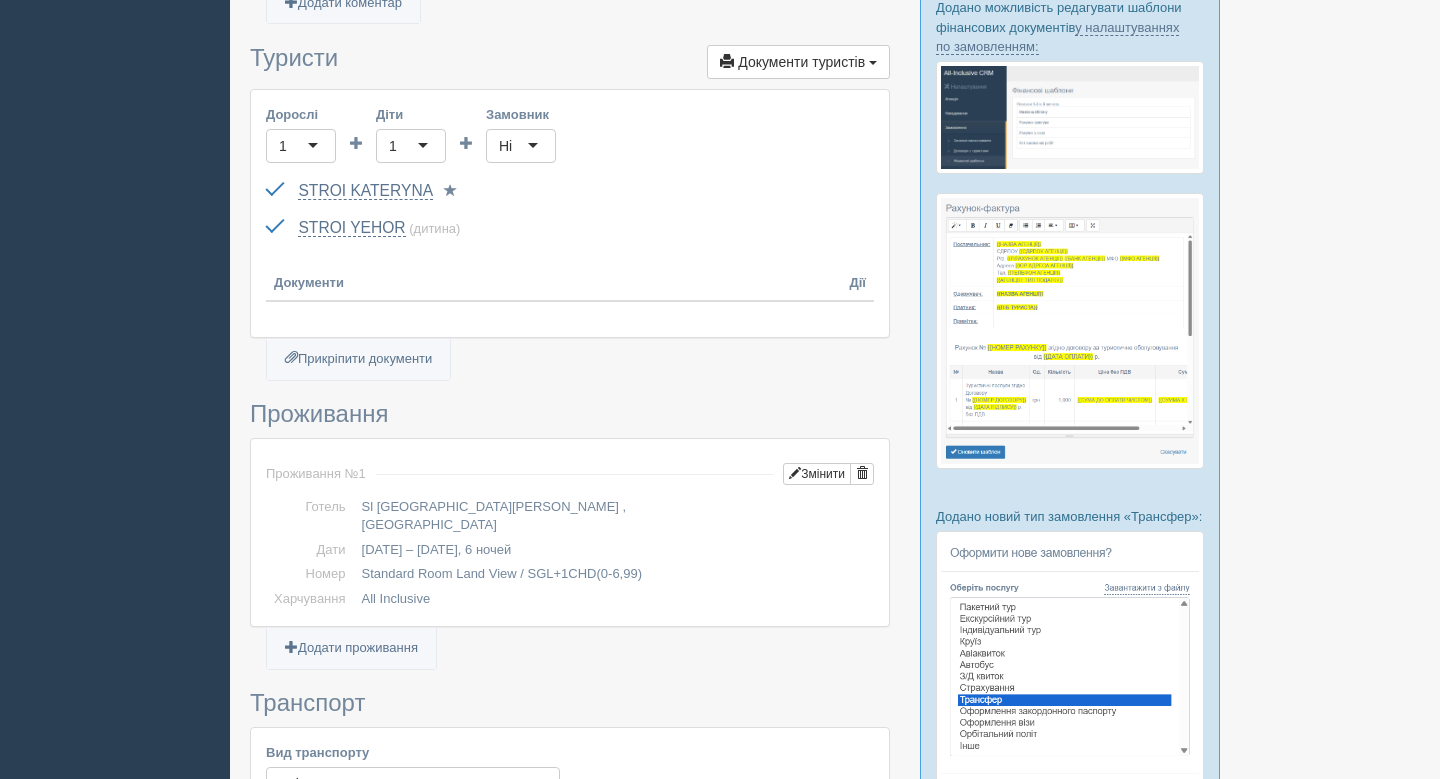 scroll, scrollTop: 0, scrollLeft: 0, axis: both 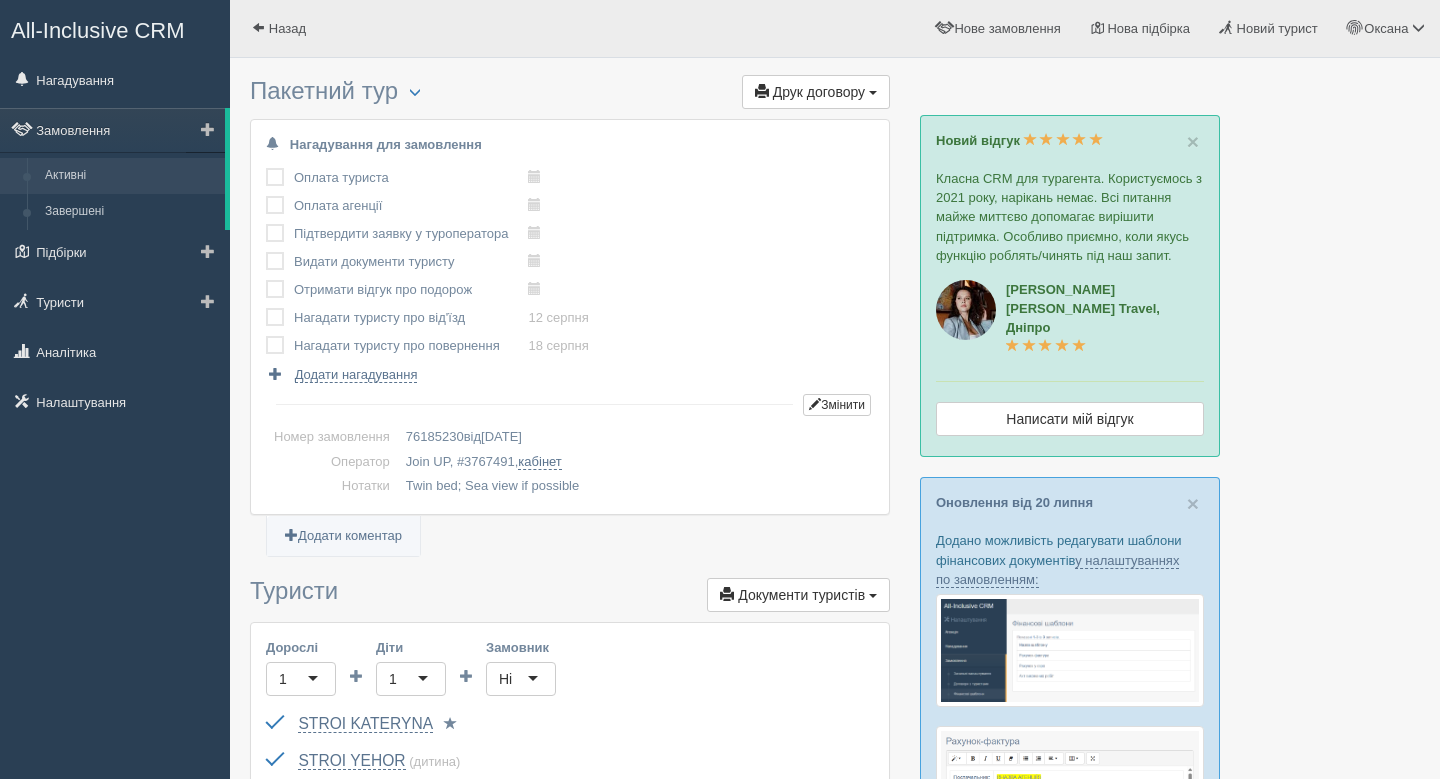 click on "Активні" at bounding box center [130, 176] 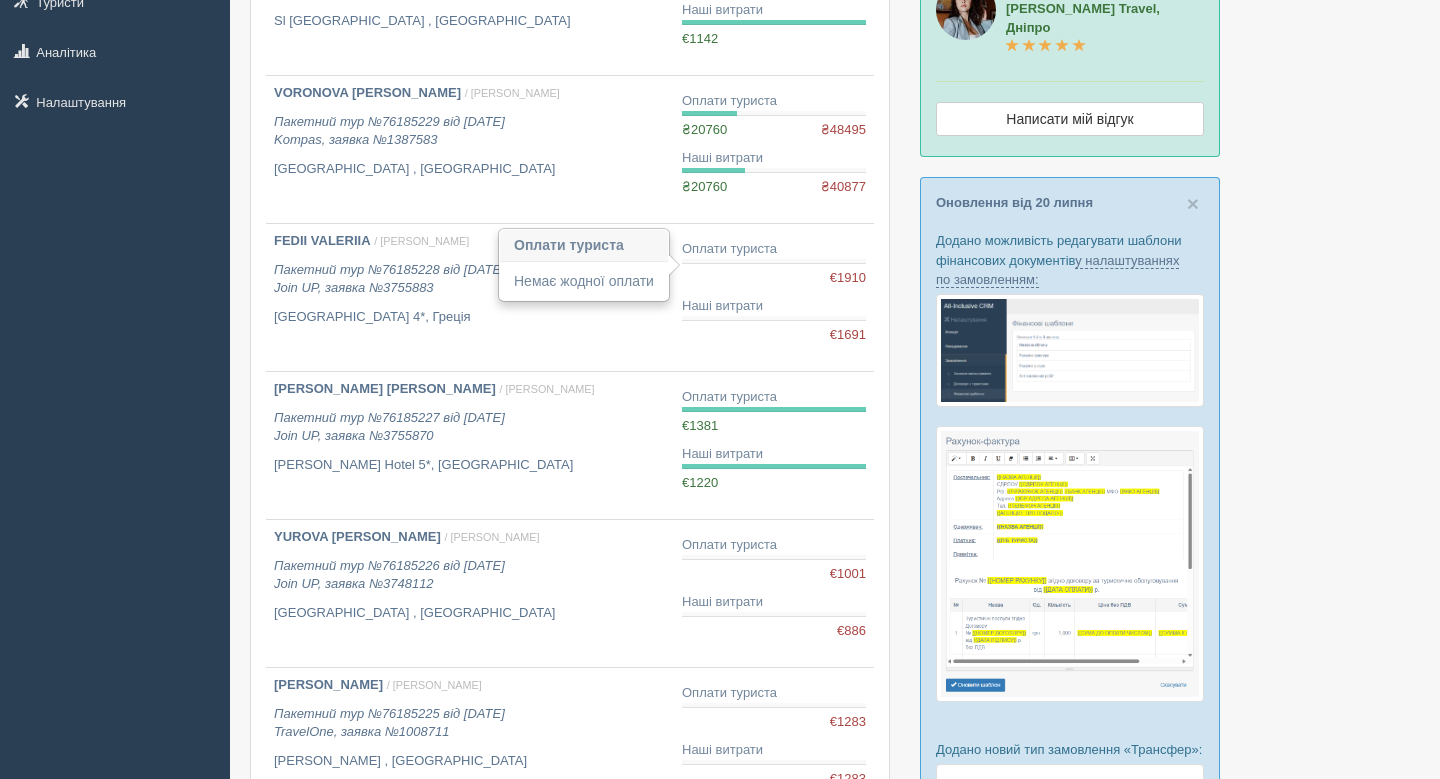 scroll, scrollTop: 287, scrollLeft: 0, axis: vertical 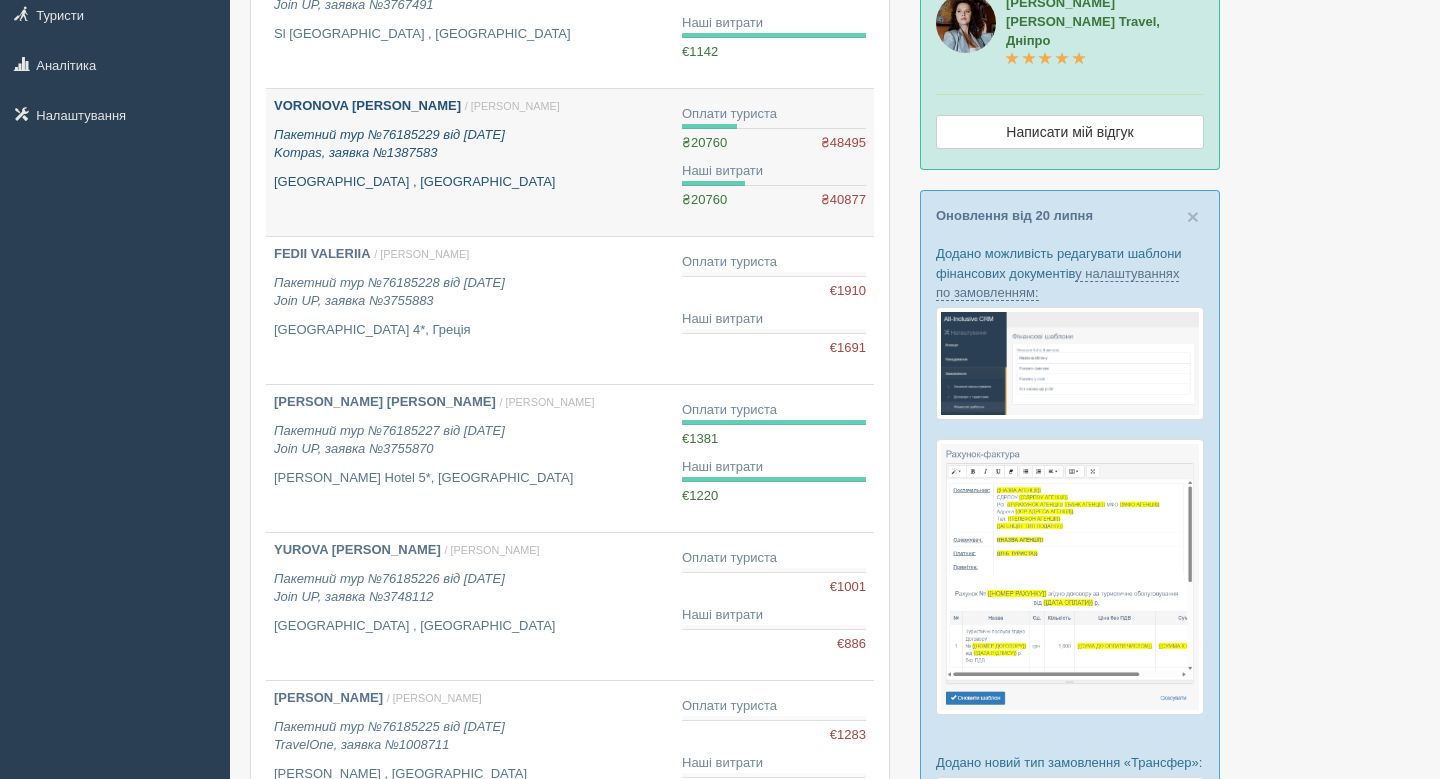 click on "VORONOVA YANA
/ Оксана Н.
Пакетний тур №76185229 від 18.07.2025
Kompas, заявка №1387583
Monte Casa , Чорногорія" at bounding box center [470, 144] 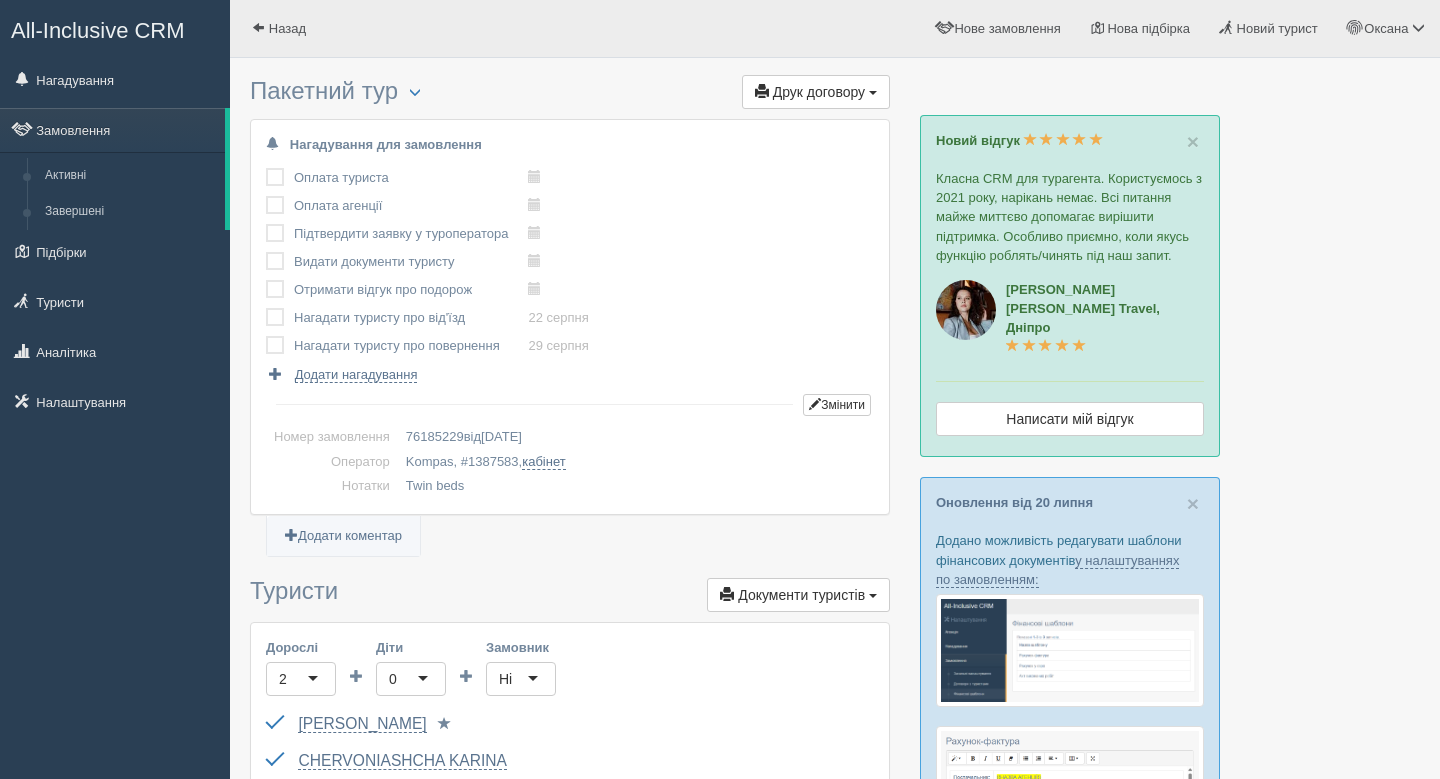 scroll, scrollTop: 495, scrollLeft: 0, axis: vertical 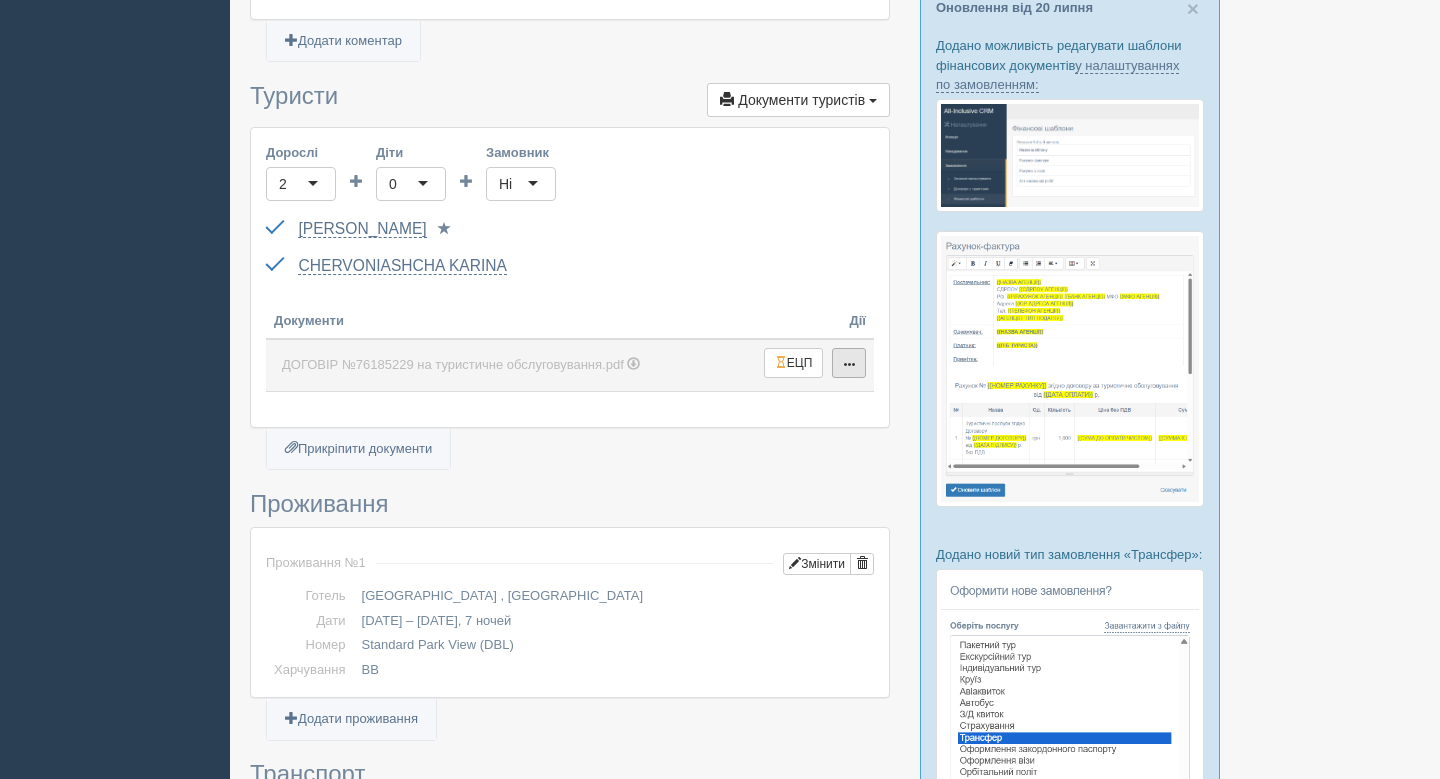 click at bounding box center (849, 365) 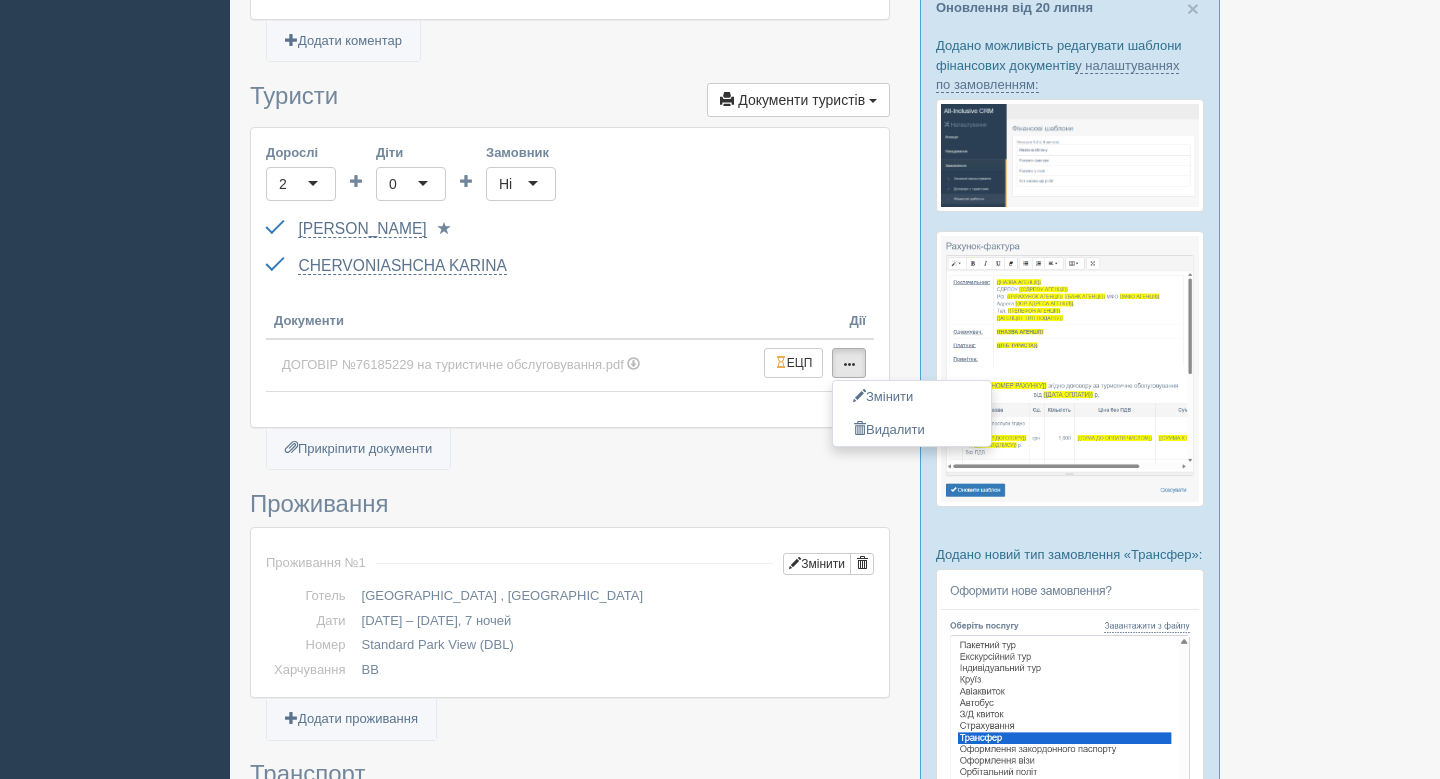 click on "CHERVONIASHCHA KARINA
FH238586 до 31.07.2027
Паспорт 2
Обрати іншого..." at bounding box center (570, 266) 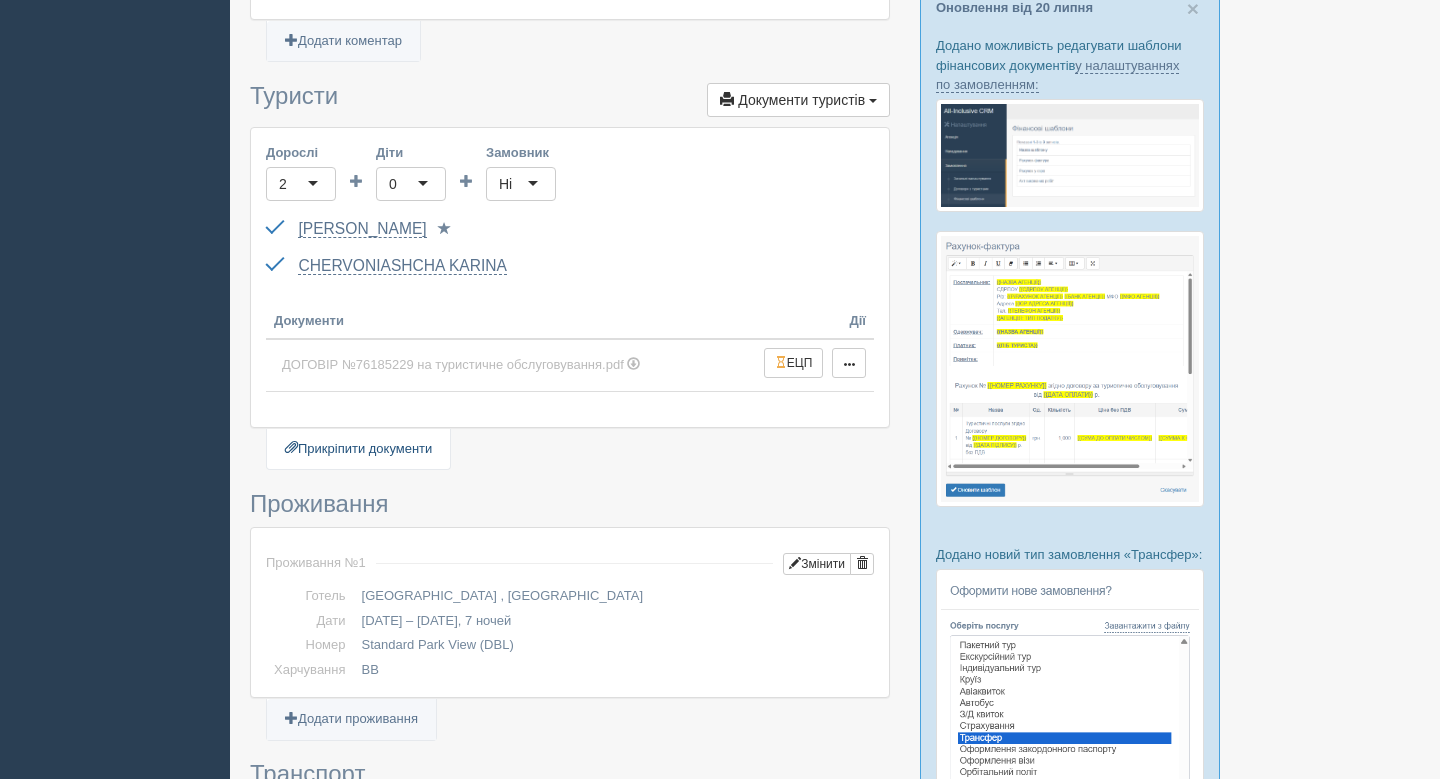 click on "Прикріпити документи" at bounding box center (358, 449) 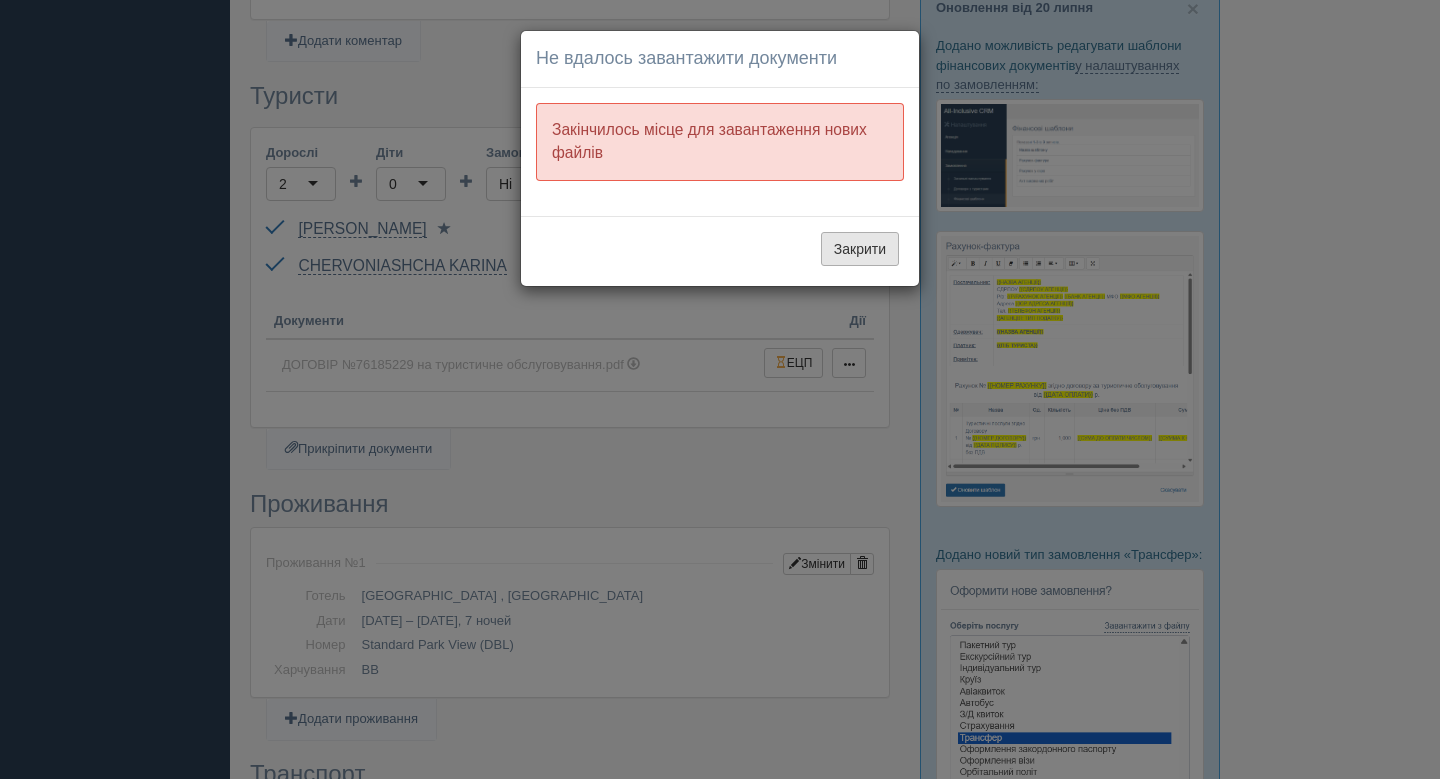 click on "Закрити" at bounding box center [860, 249] 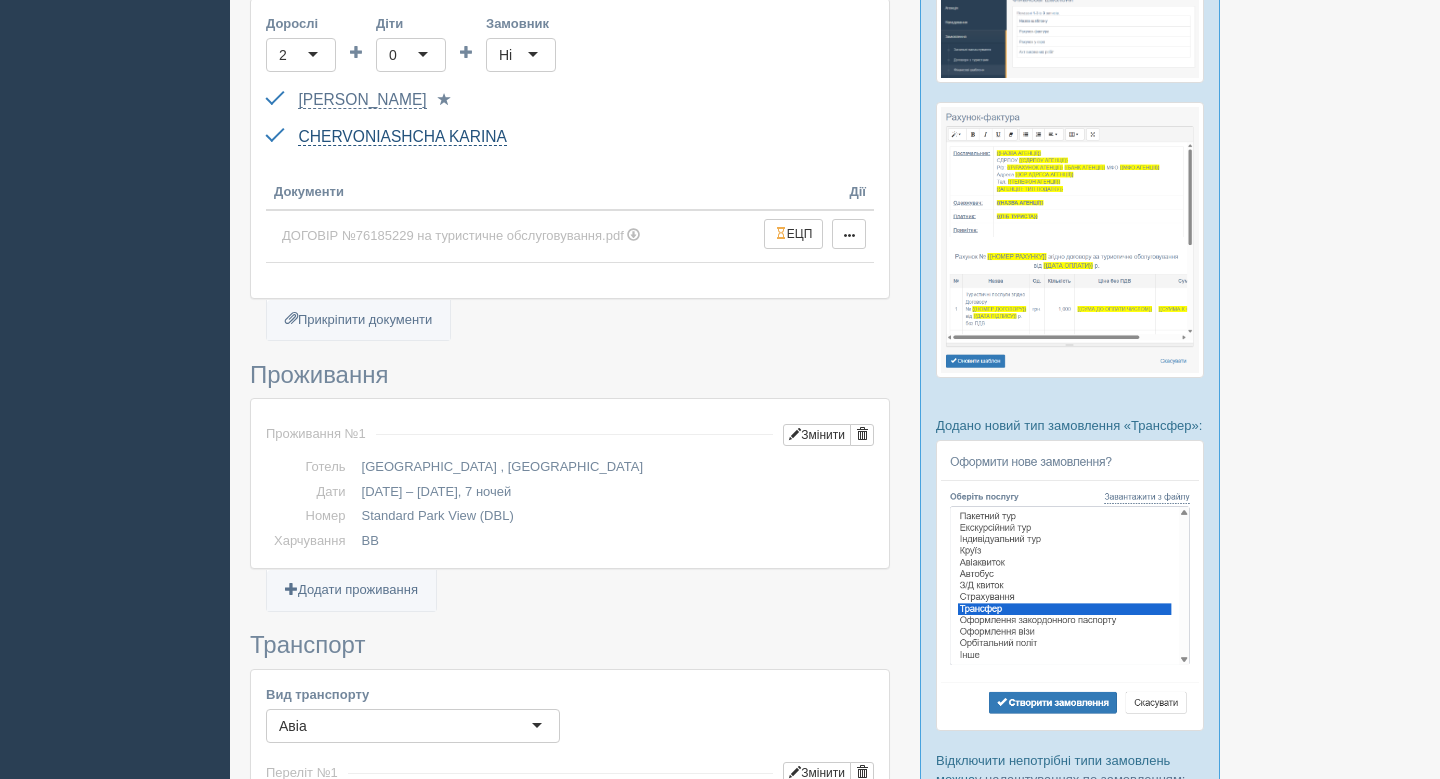 scroll, scrollTop: 0, scrollLeft: 0, axis: both 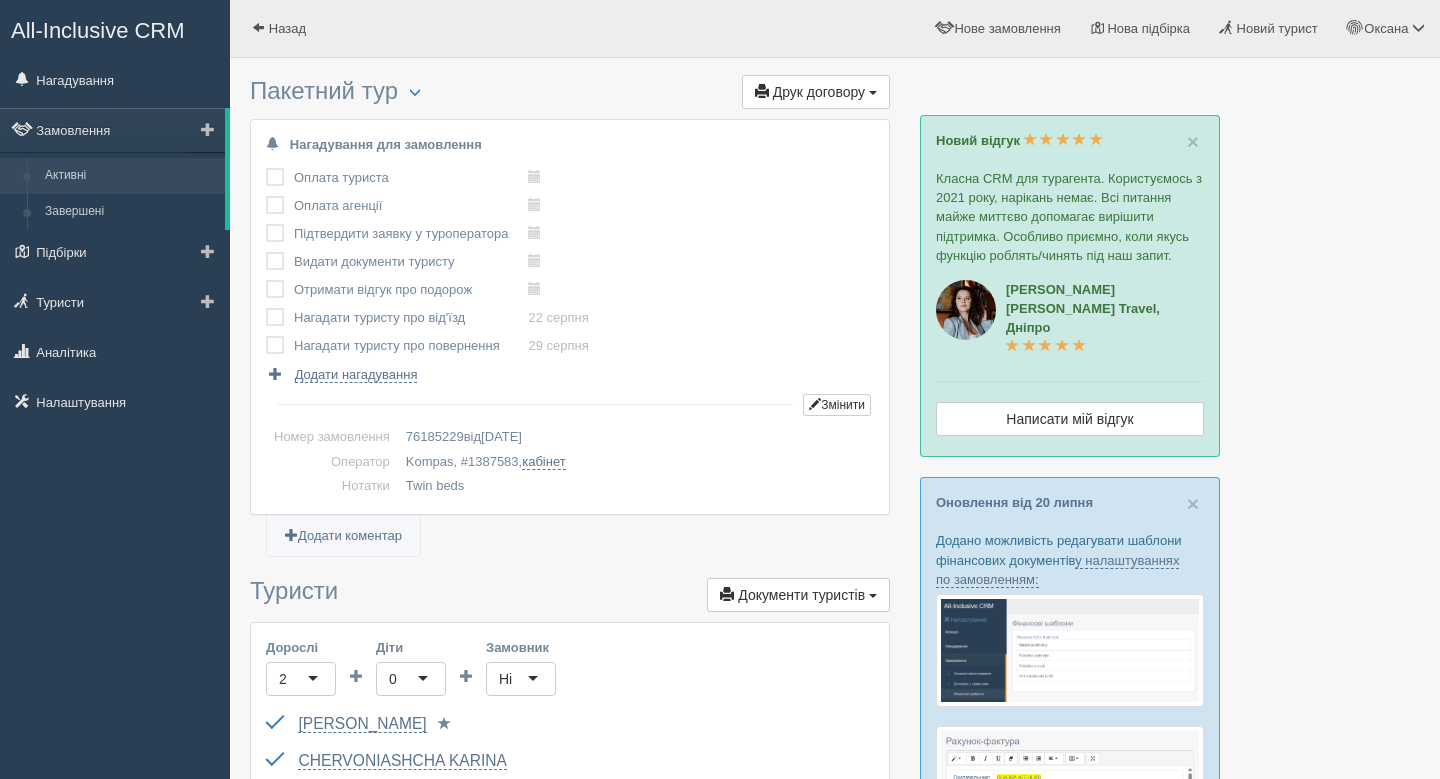 click on "Активні" at bounding box center (130, 176) 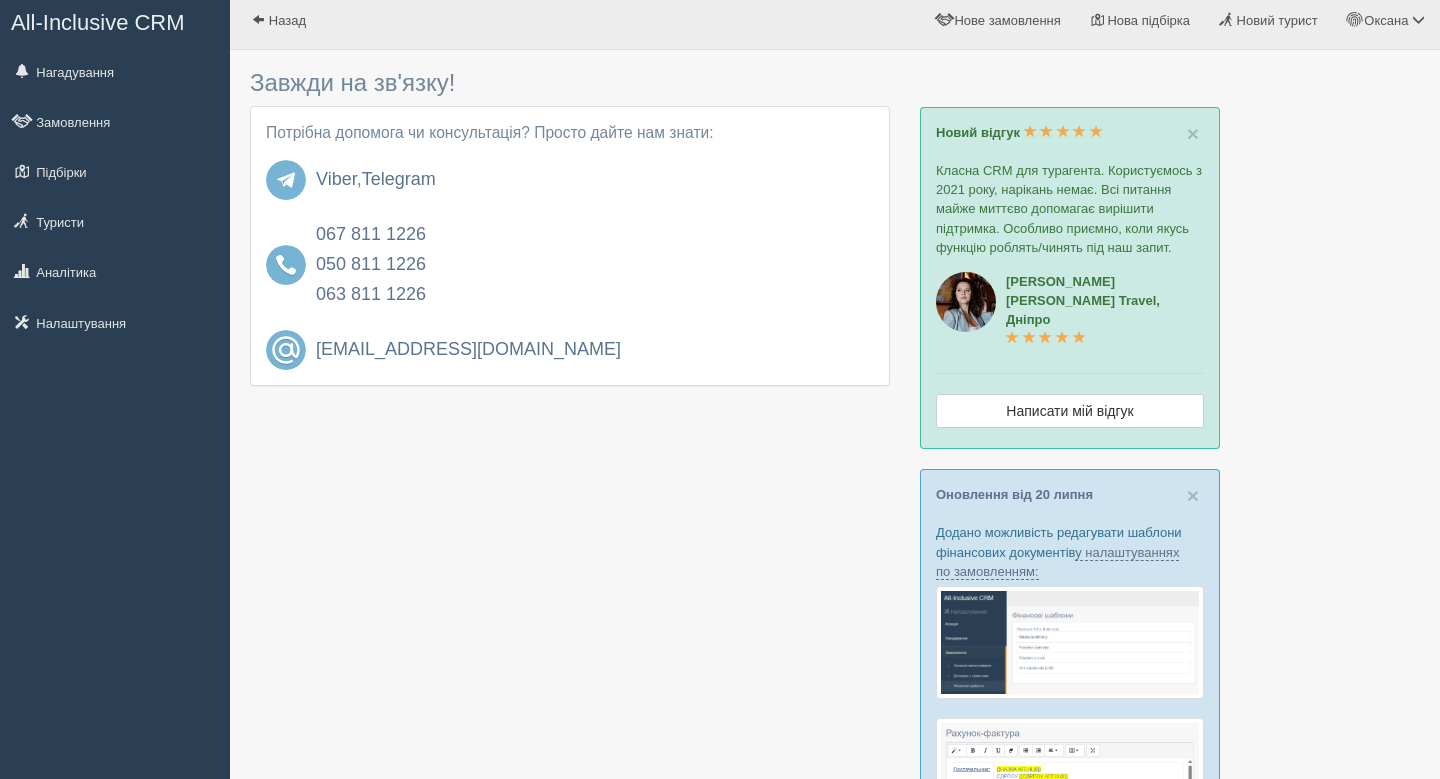 scroll, scrollTop: 0, scrollLeft: 0, axis: both 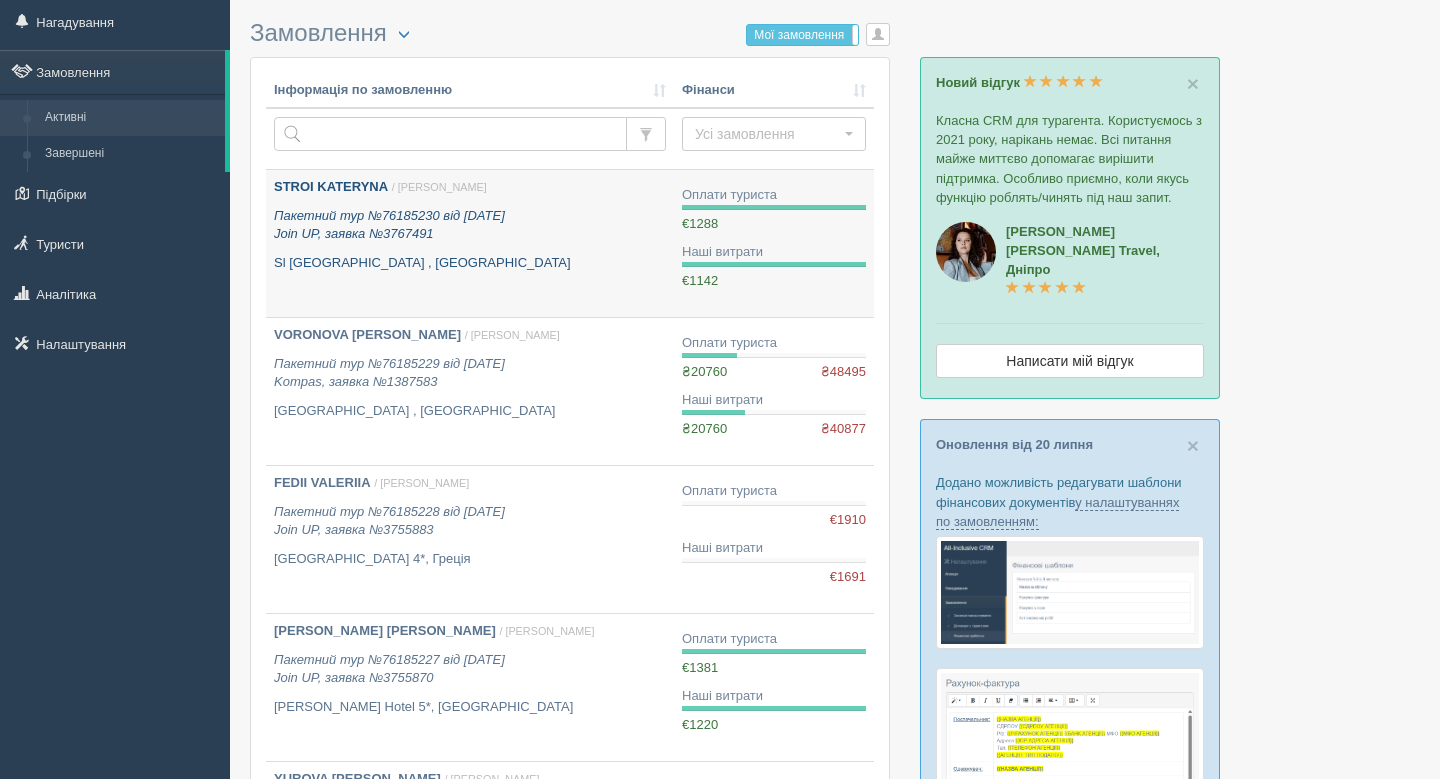 click on "STROI KATERYNA
/ [PERSON_NAME]" at bounding box center (470, 187) 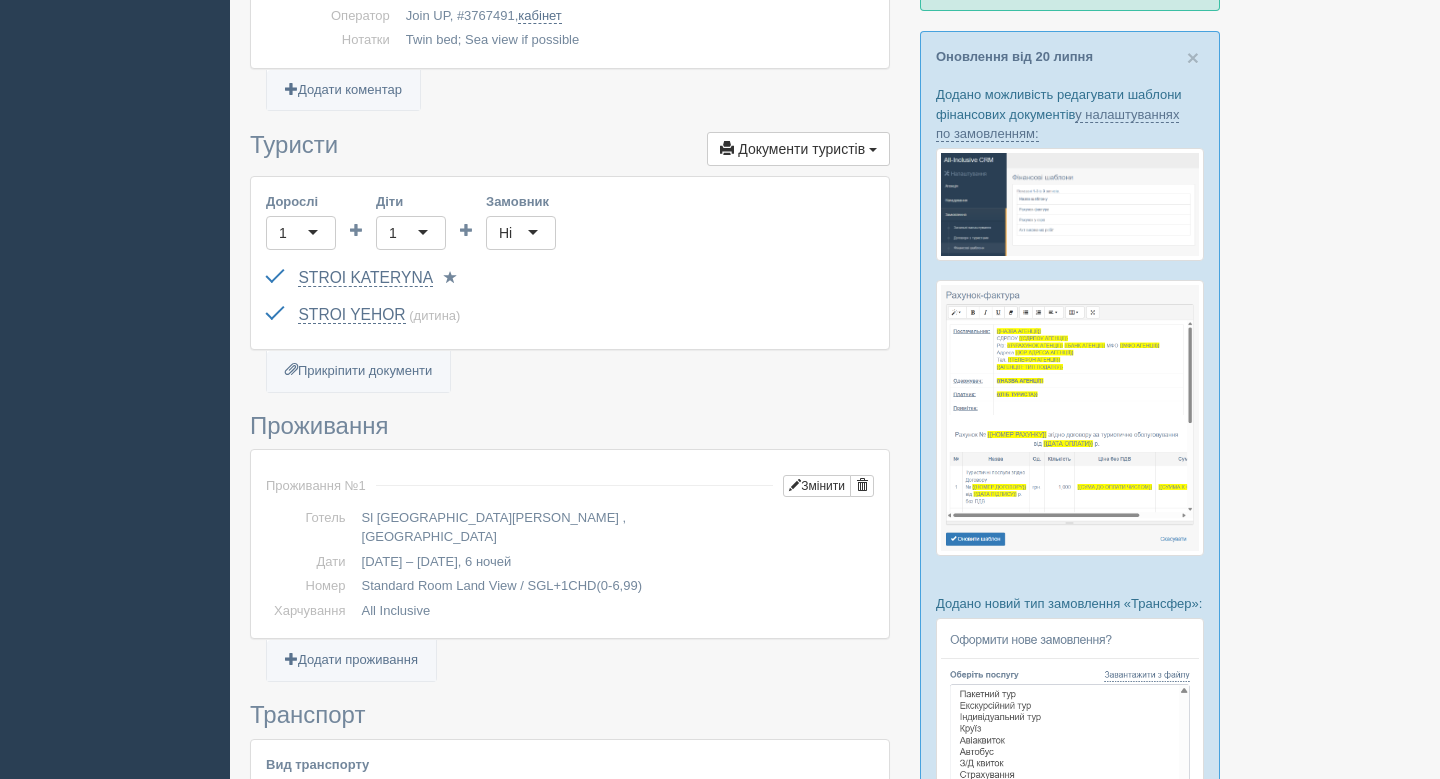 scroll, scrollTop: 558, scrollLeft: 0, axis: vertical 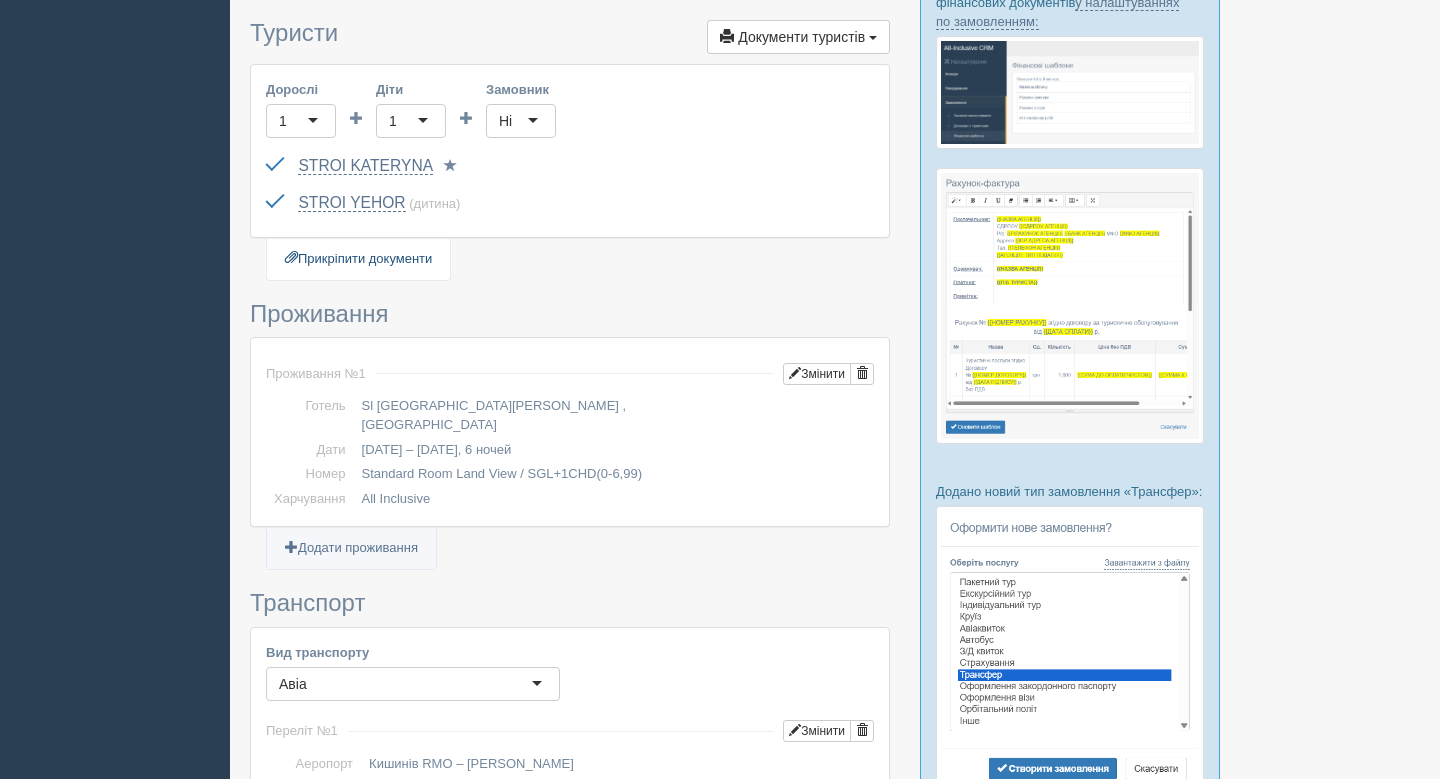 click on "Прикріпити документи" at bounding box center [358, 259] 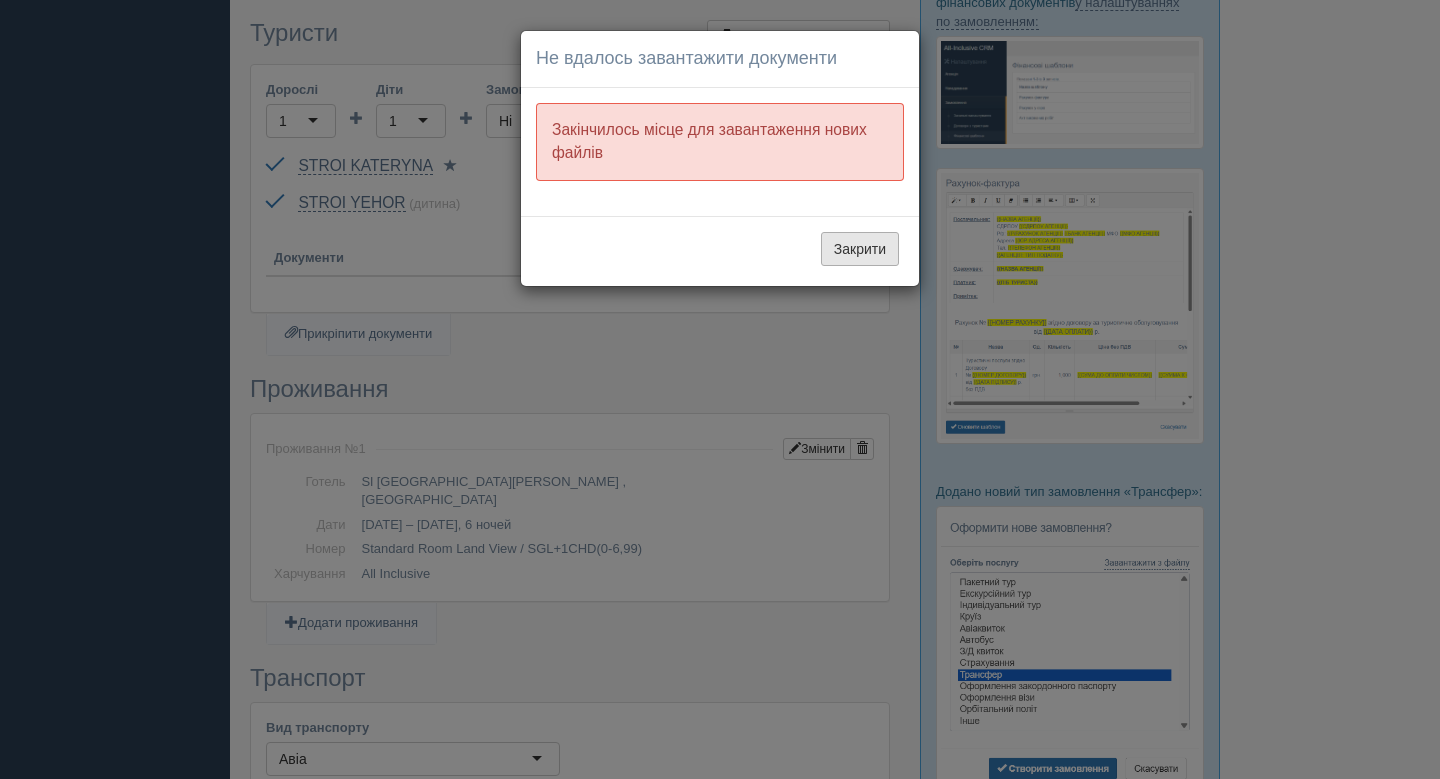 click on "Закрити" at bounding box center (860, 249) 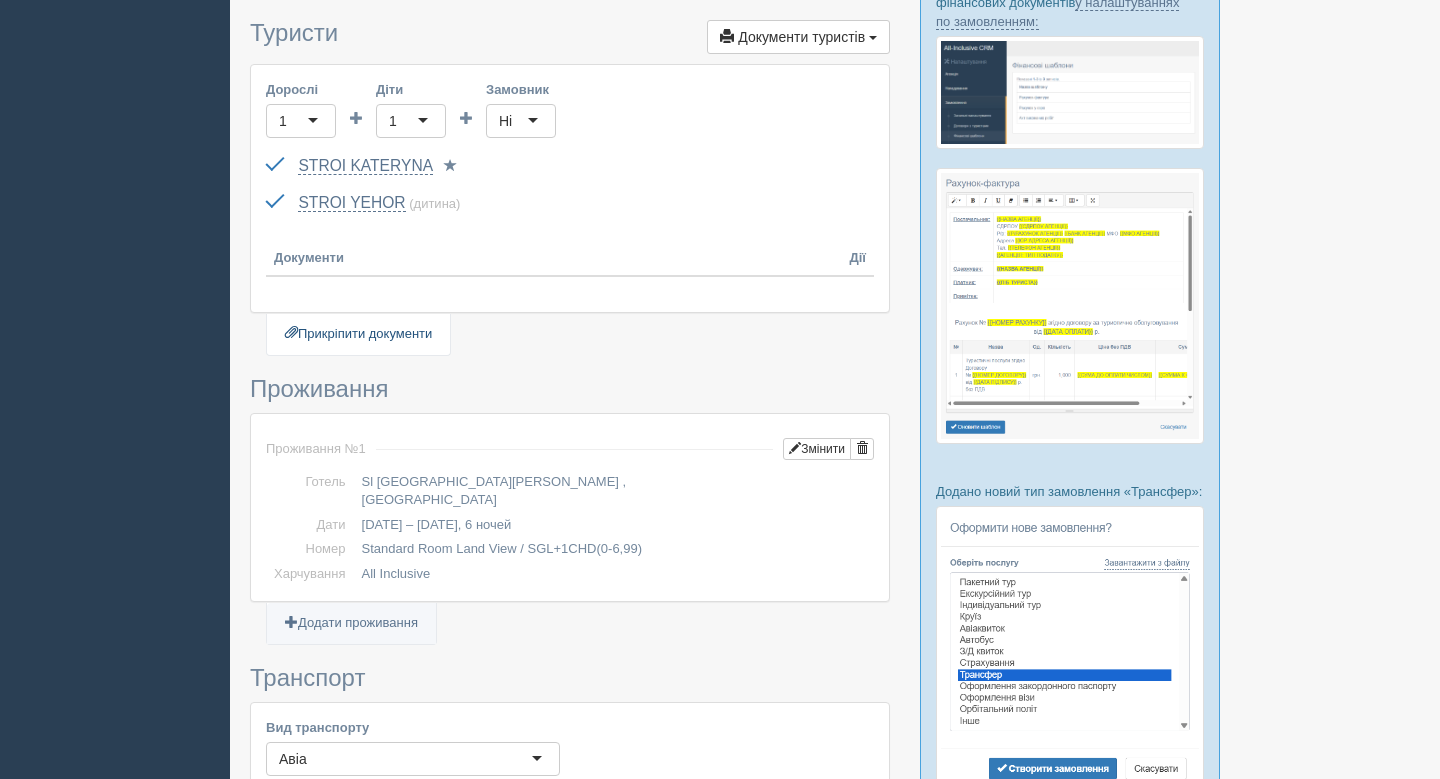 click on "Прикріпити документи" at bounding box center (358, 334) 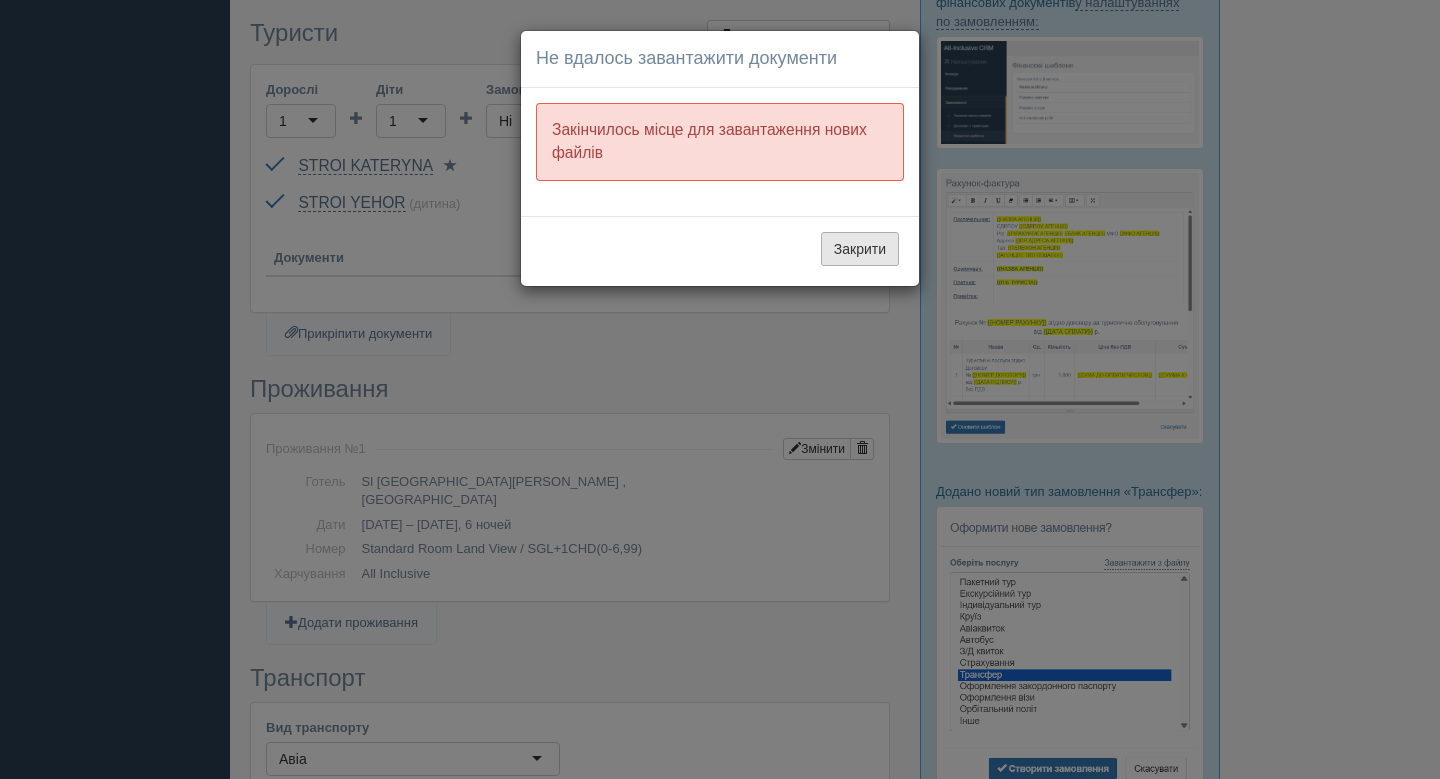 click on "Закрити" at bounding box center [860, 249] 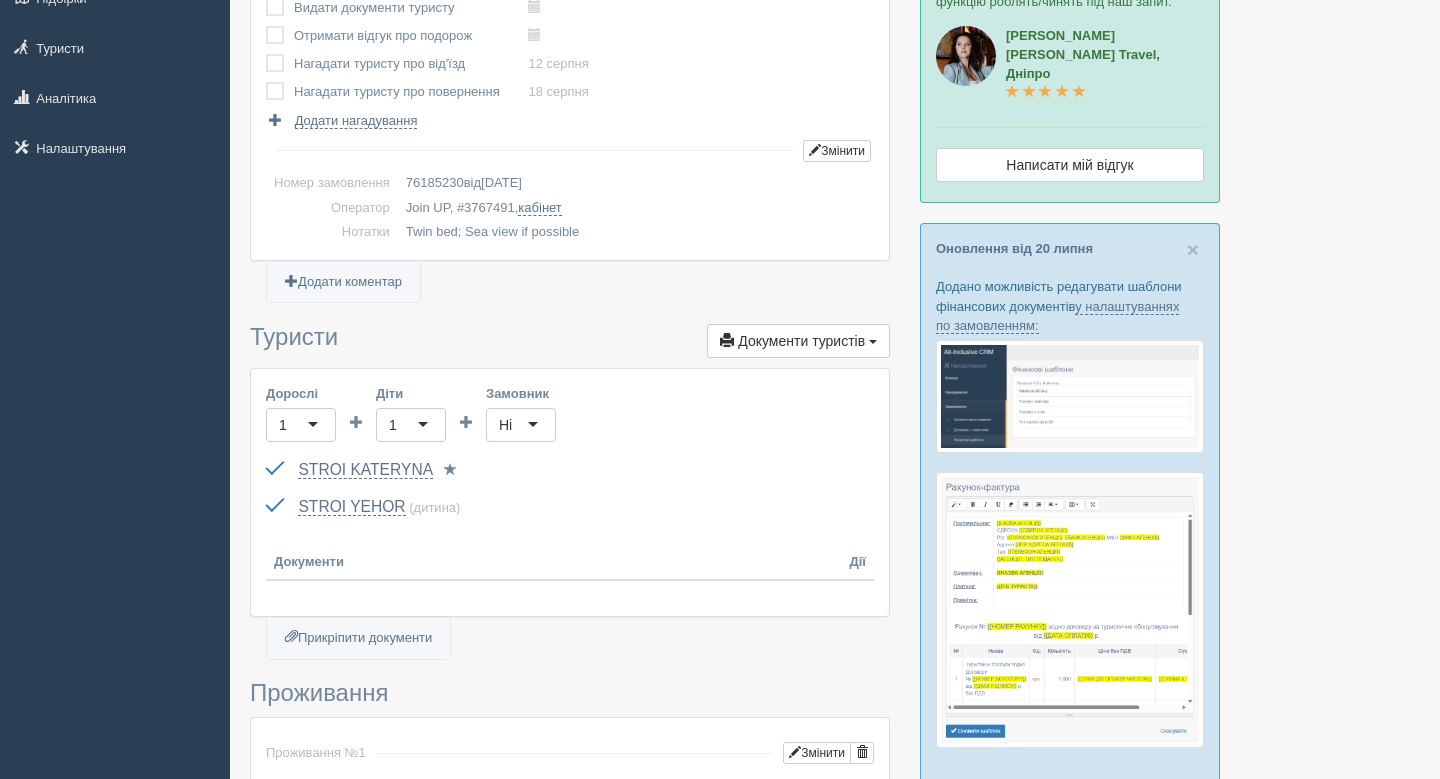 scroll, scrollTop: 618, scrollLeft: 0, axis: vertical 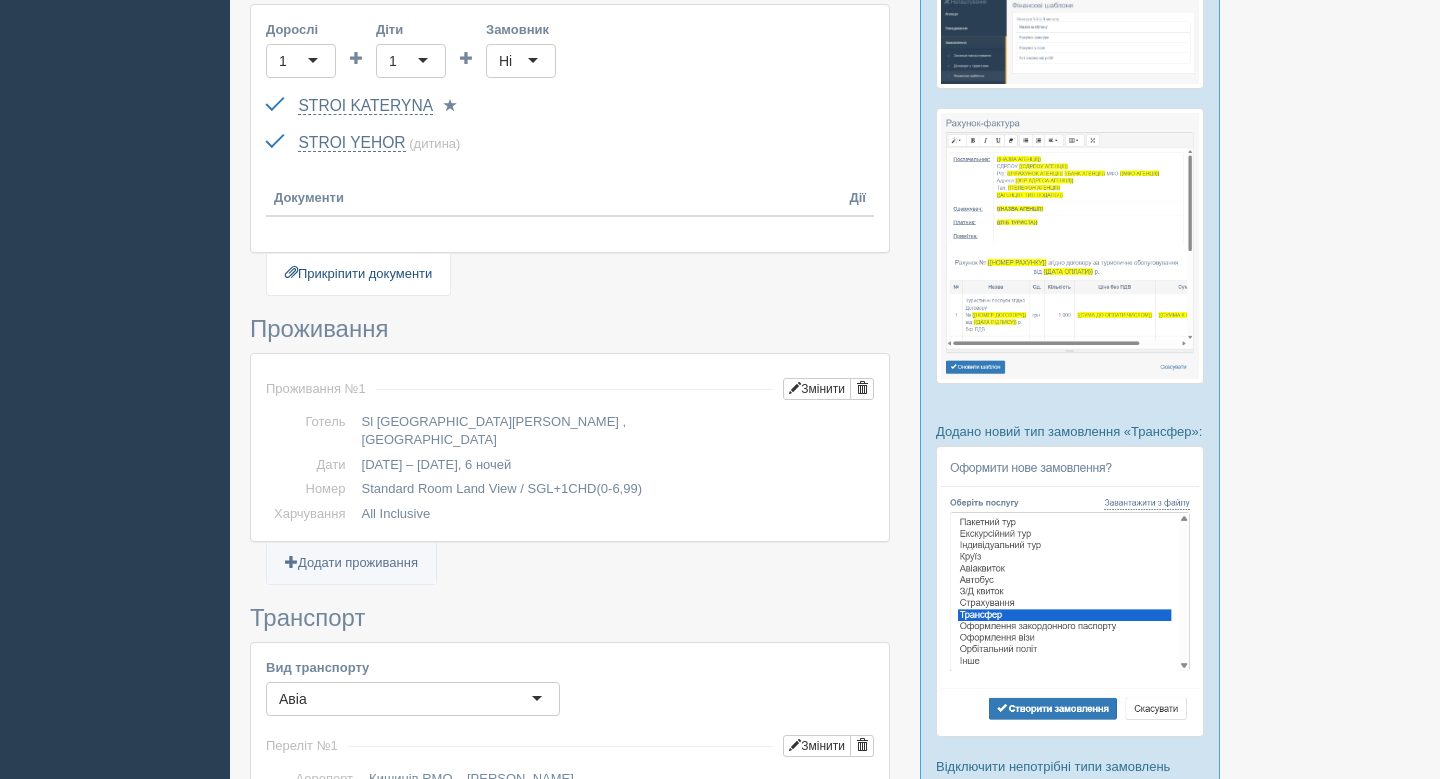 click on "Прикріпити документи" at bounding box center (358, 274) 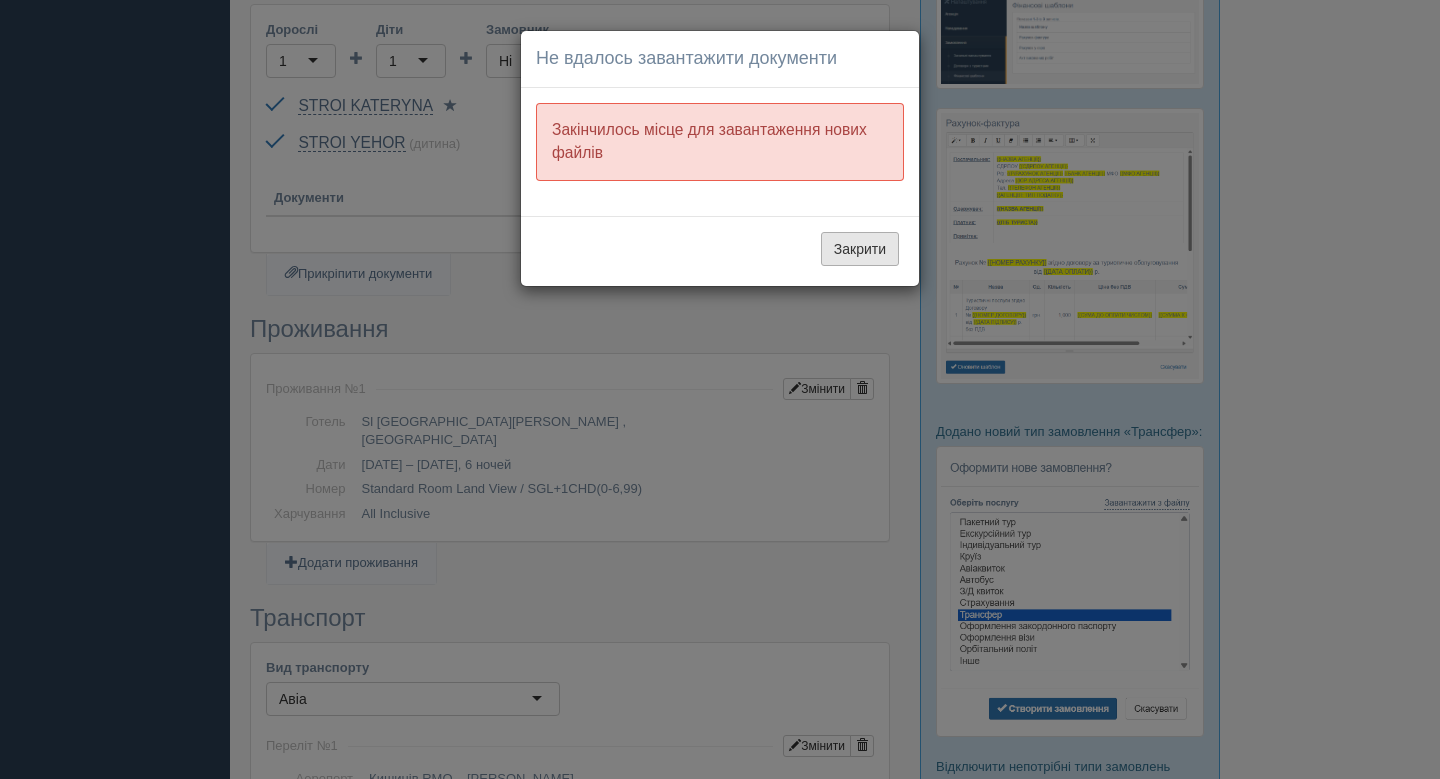 click on "Закрити" at bounding box center [860, 249] 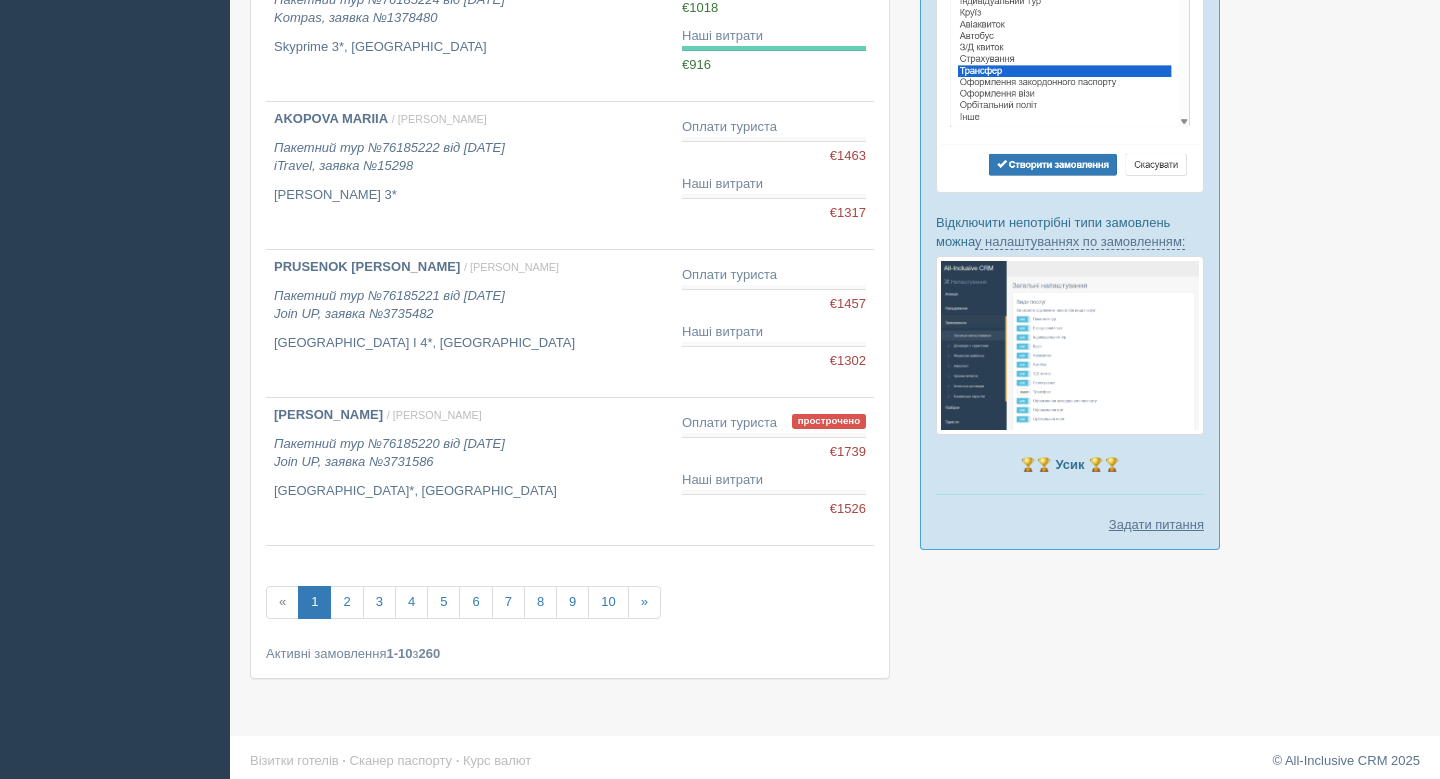 scroll, scrollTop: 1173, scrollLeft: 0, axis: vertical 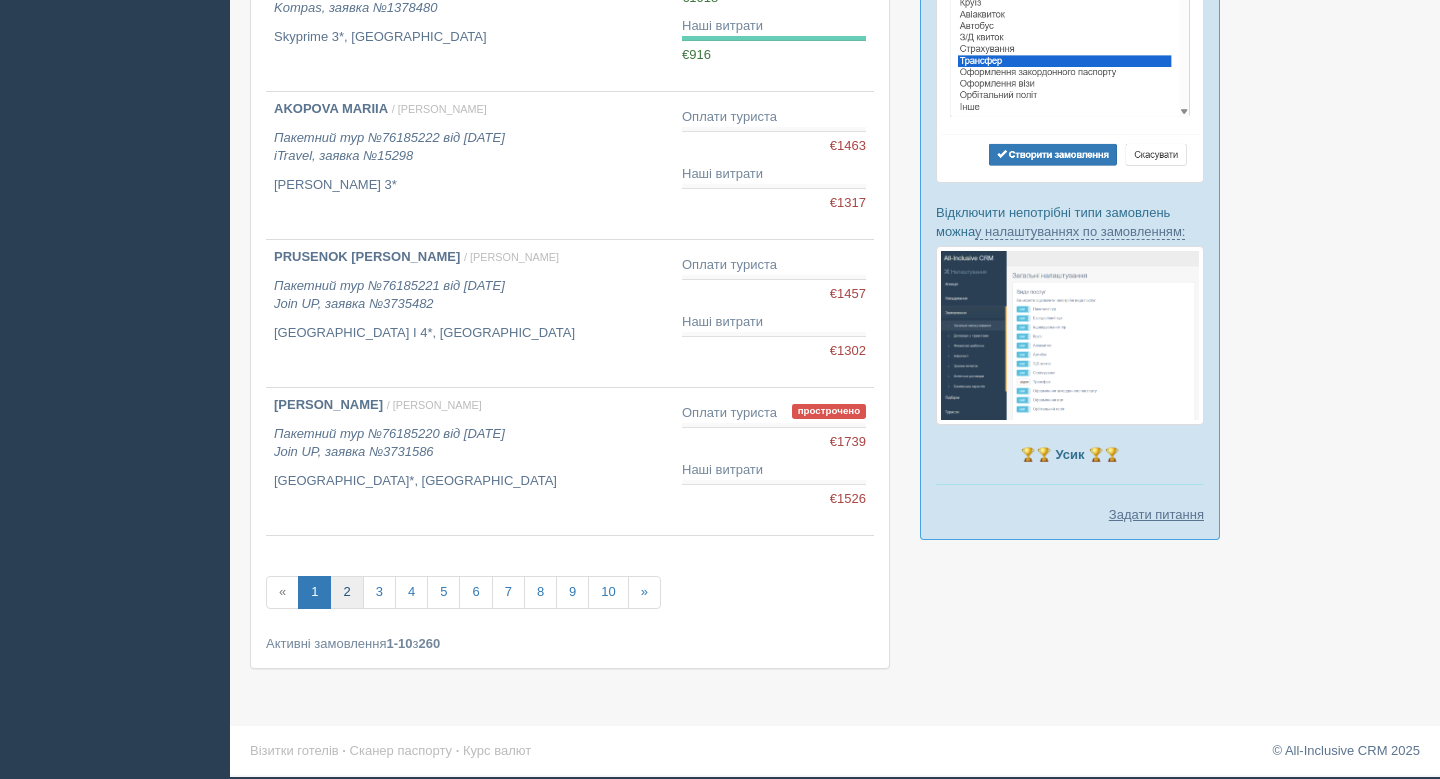 click on "2" at bounding box center (346, 592) 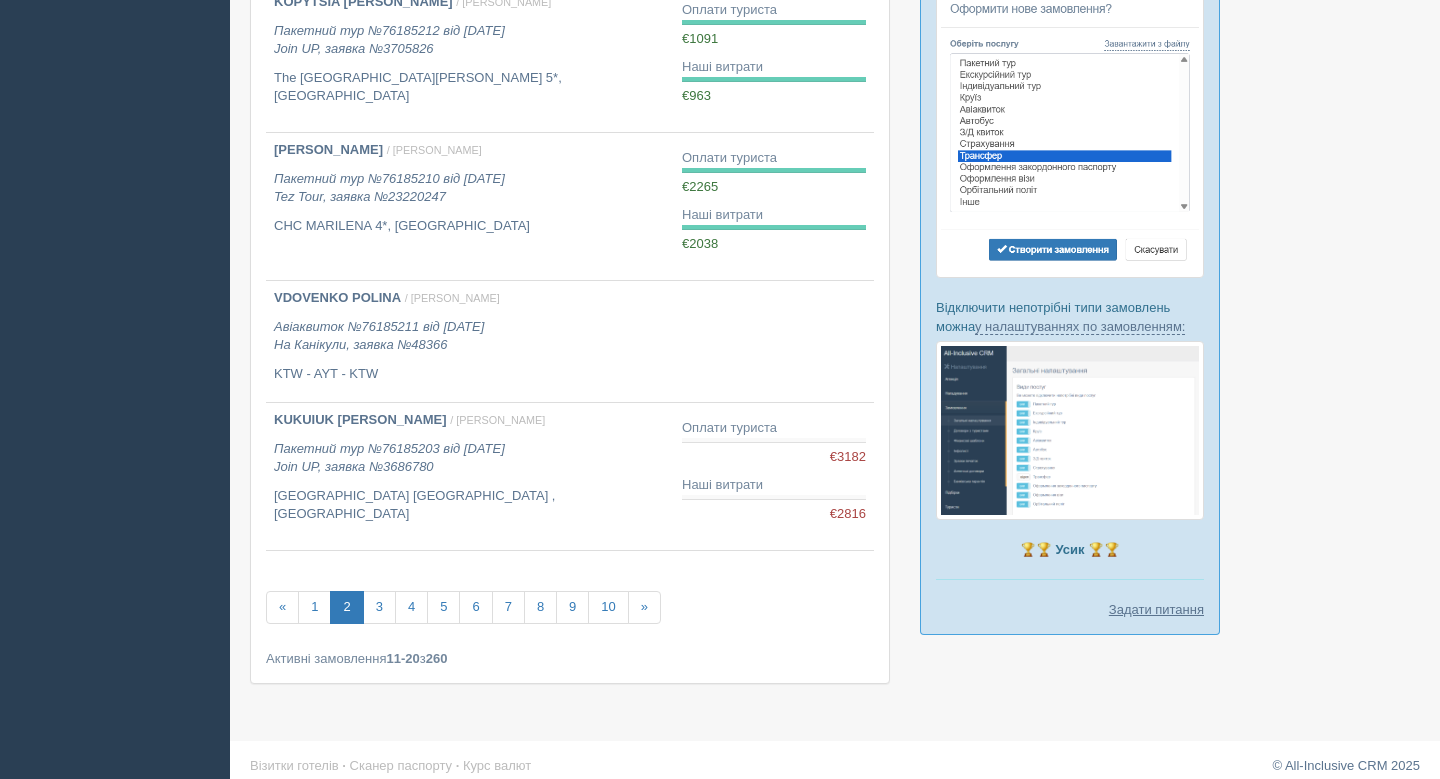 scroll, scrollTop: 1093, scrollLeft: 0, axis: vertical 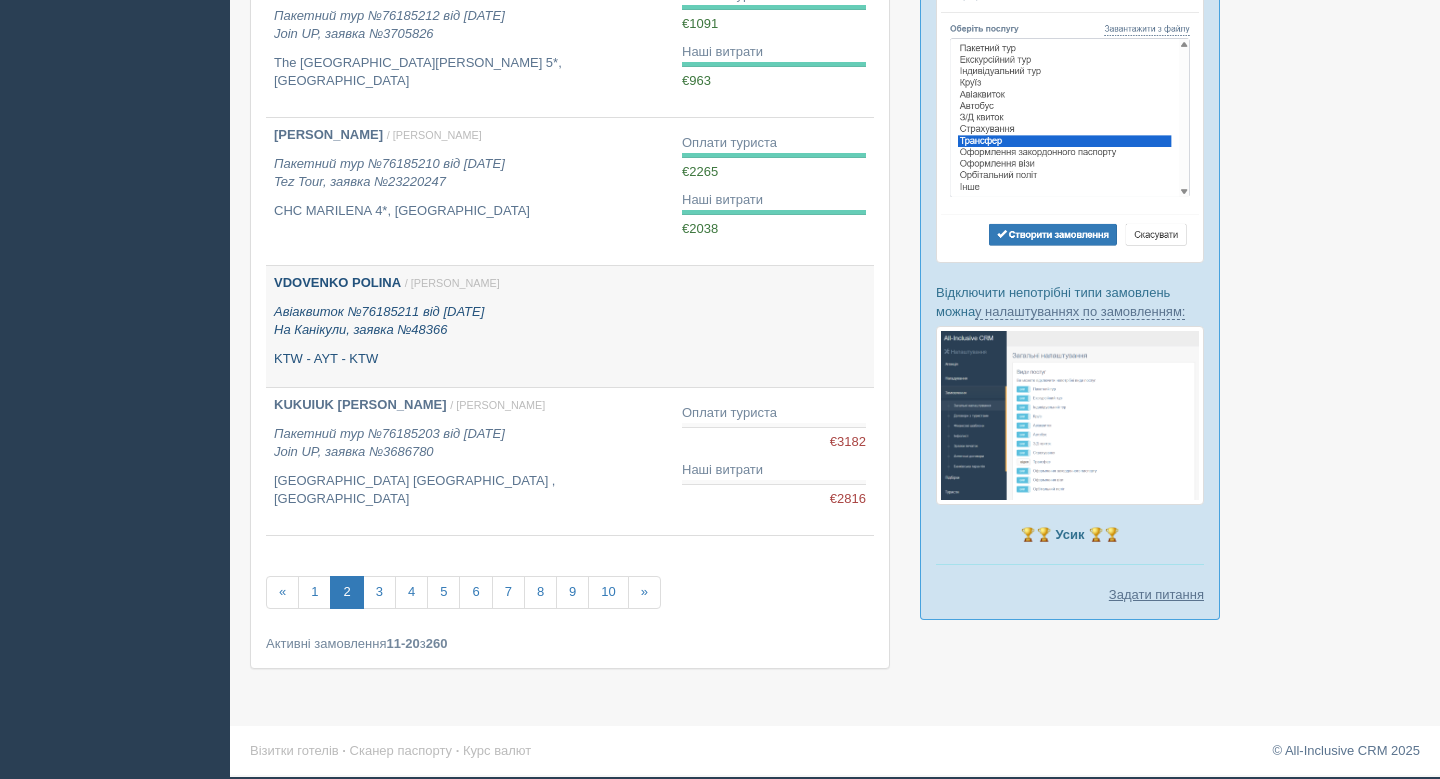 click on "Авіаквиток №76185211 від [DATE]
[GEOGRAPHIC_DATA], заявка №48366" at bounding box center (470, 321) 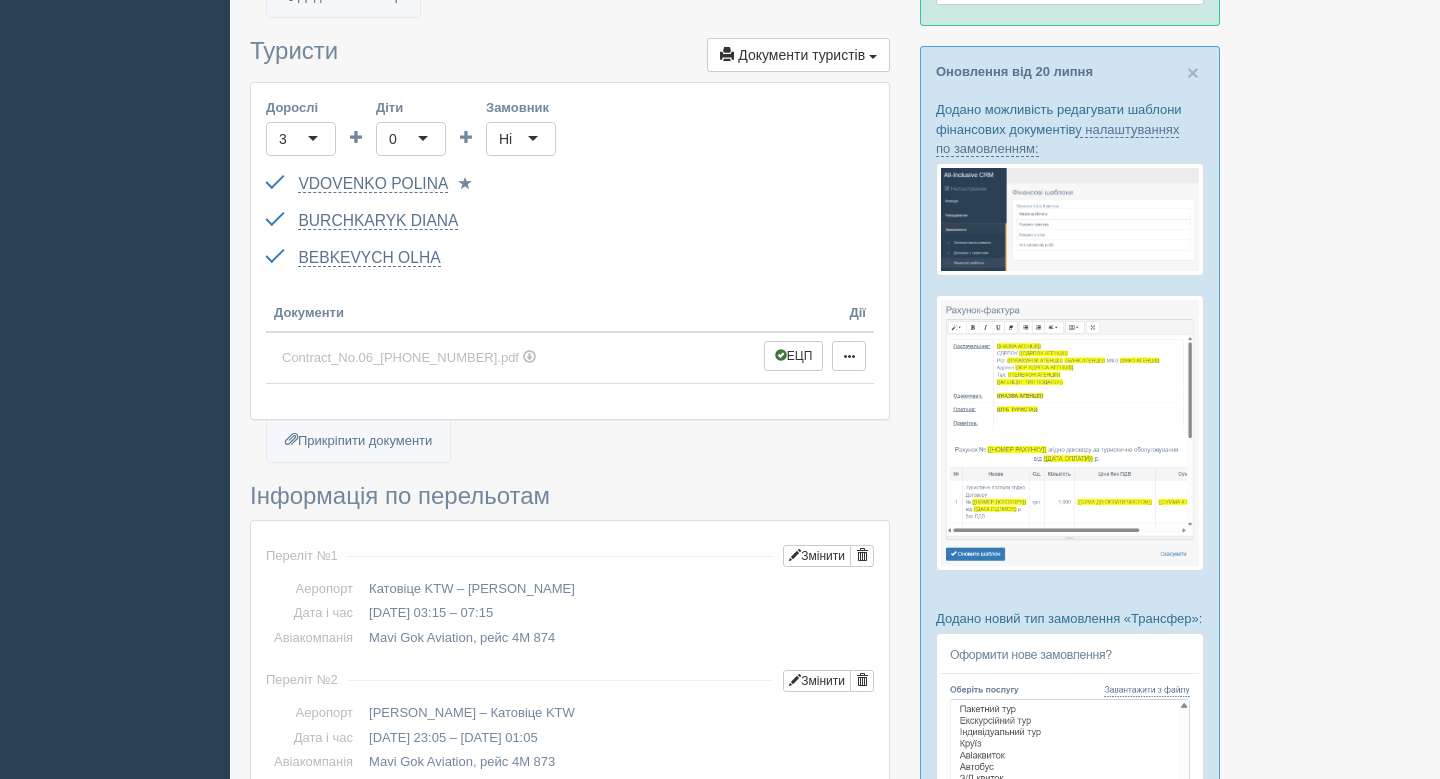 scroll, scrollTop: 442, scrollLeft: 0, axis: vertical 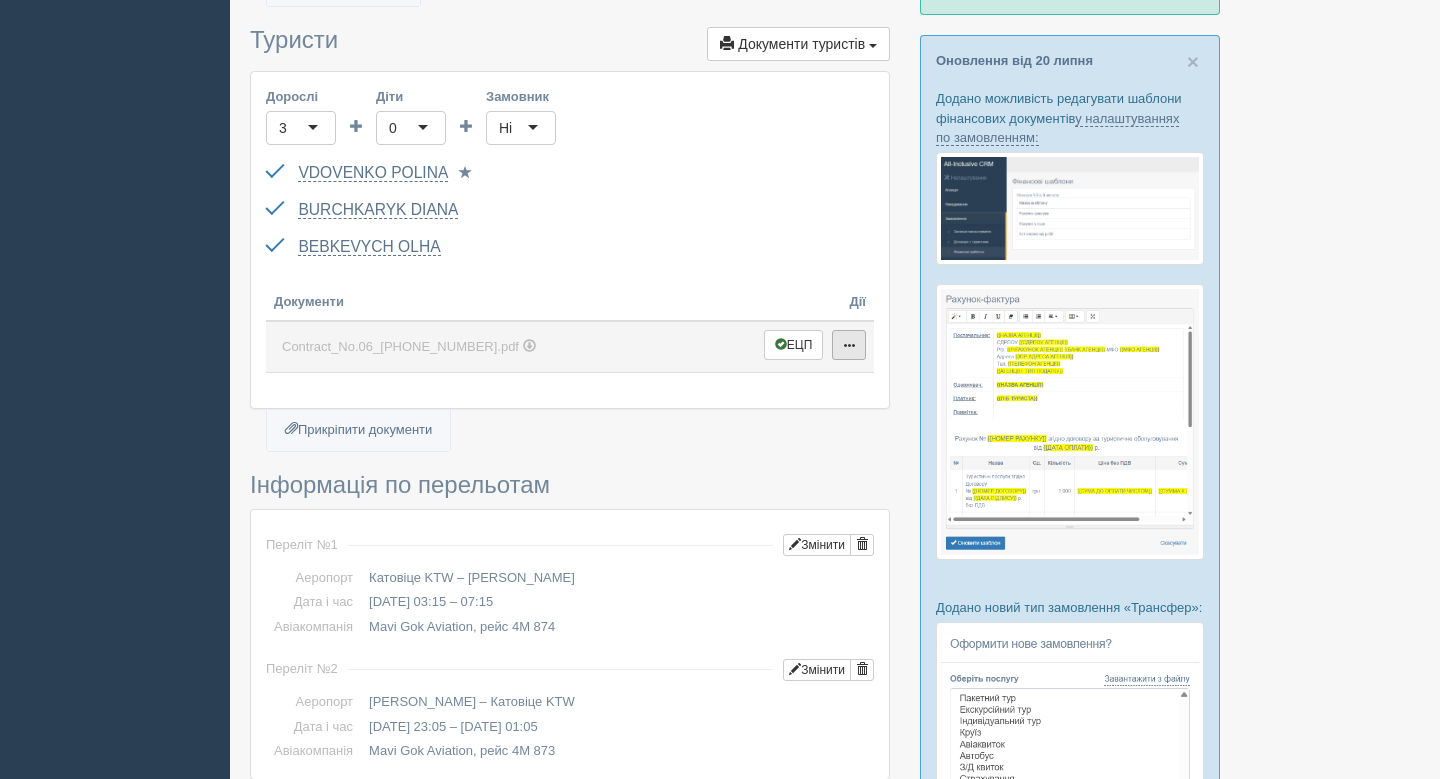 click at bounding box center (849, 346) 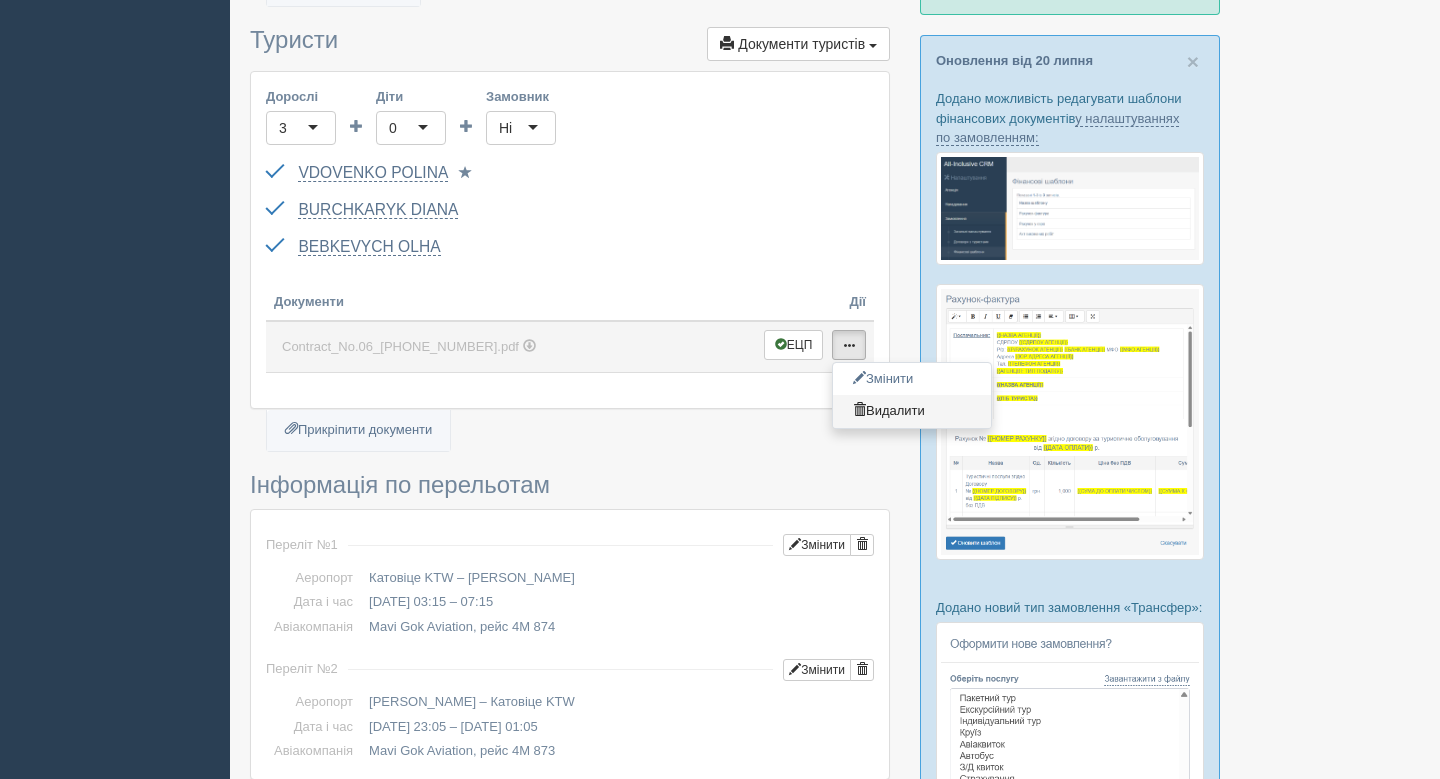 click on "Видалити" at bounding box center (912, 411) 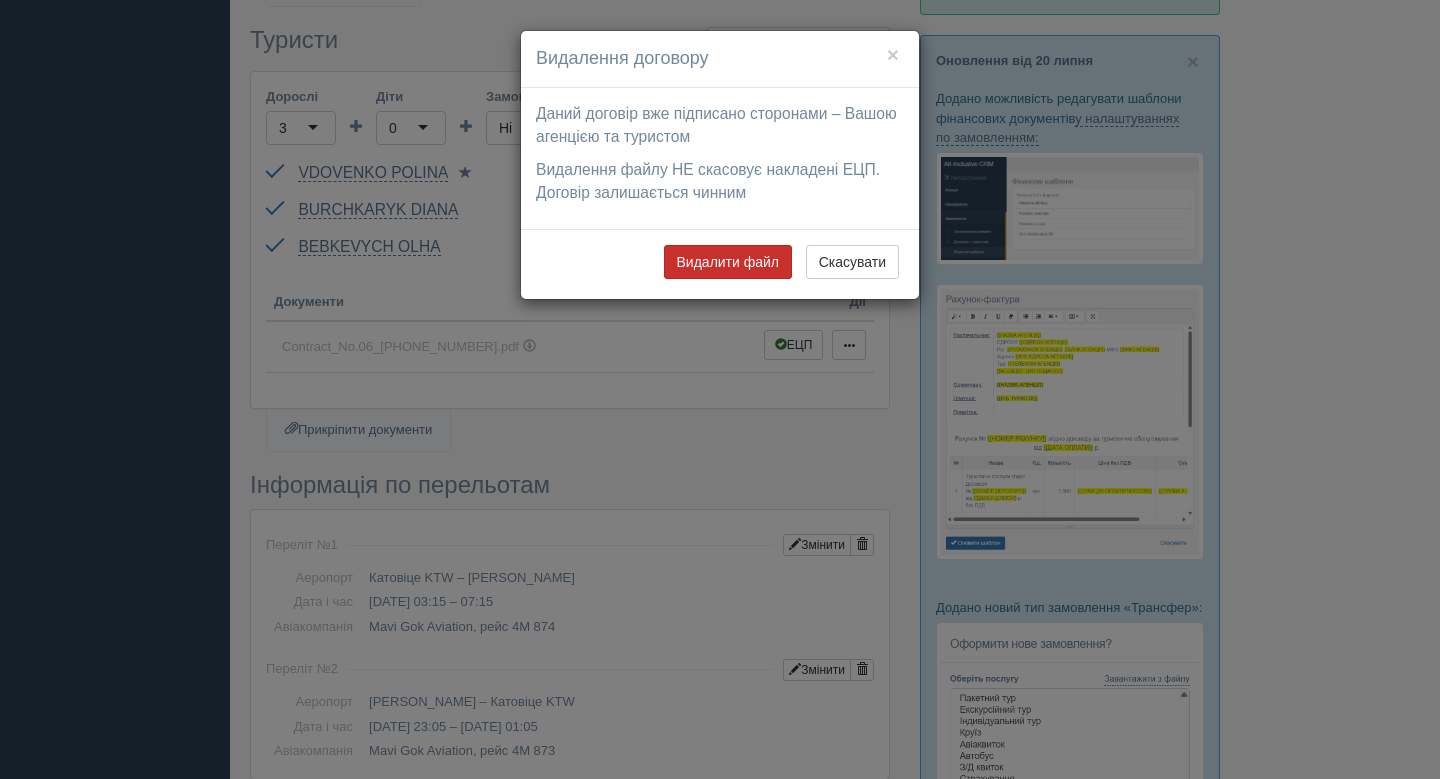 click on "Видалити файл" at bounding box center (728, 262) 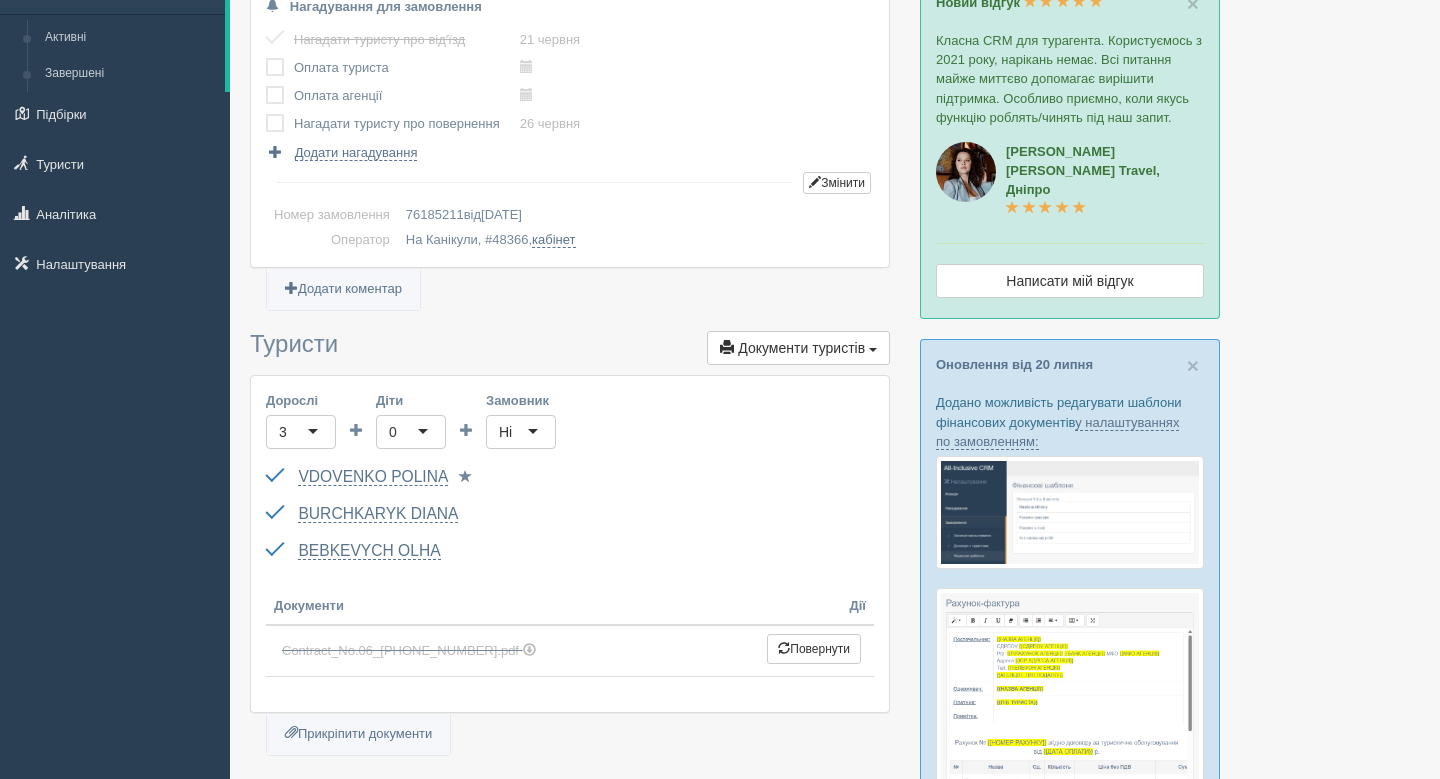 scroll, scrollTop: 0, scrollLeft: 0, axis: both 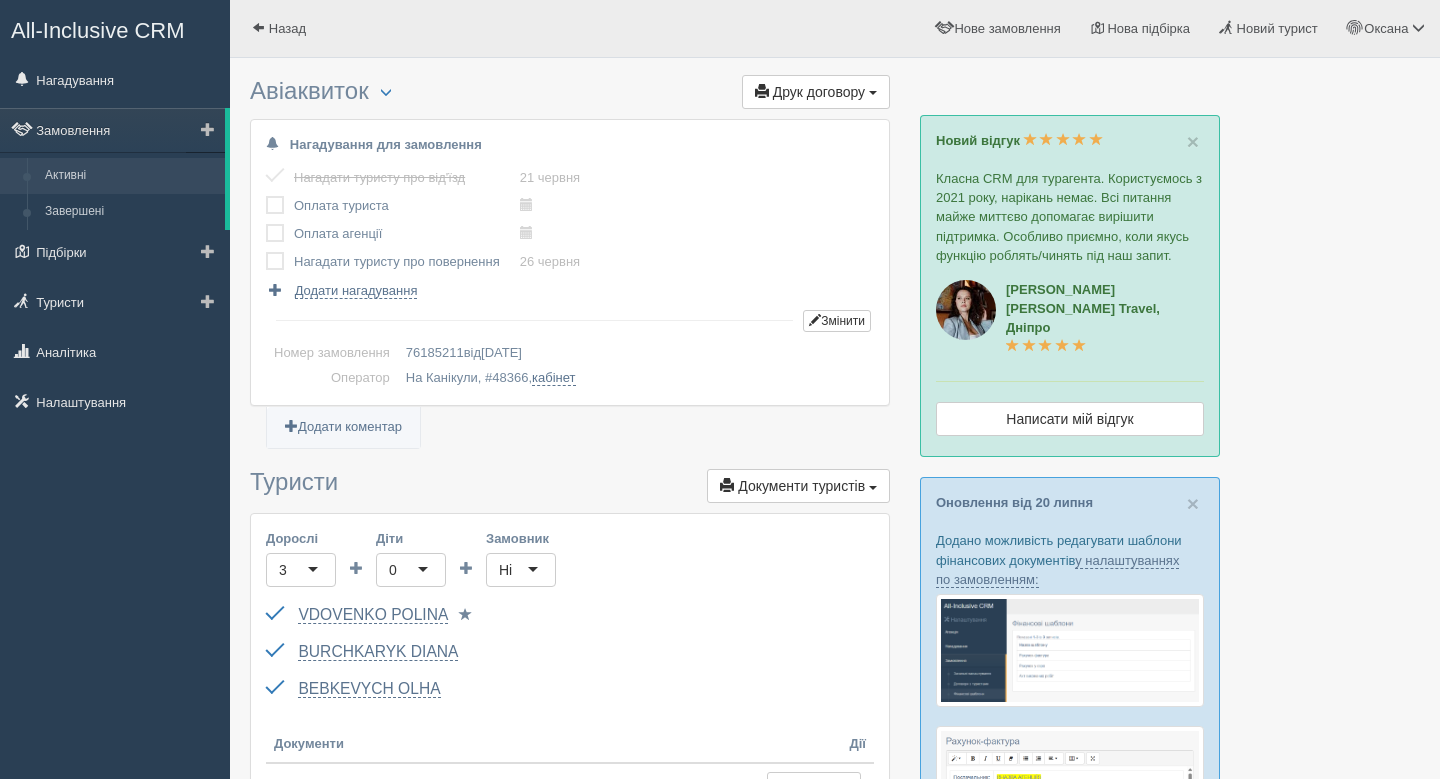 click on "Активні" at bounding box center [130, 176] 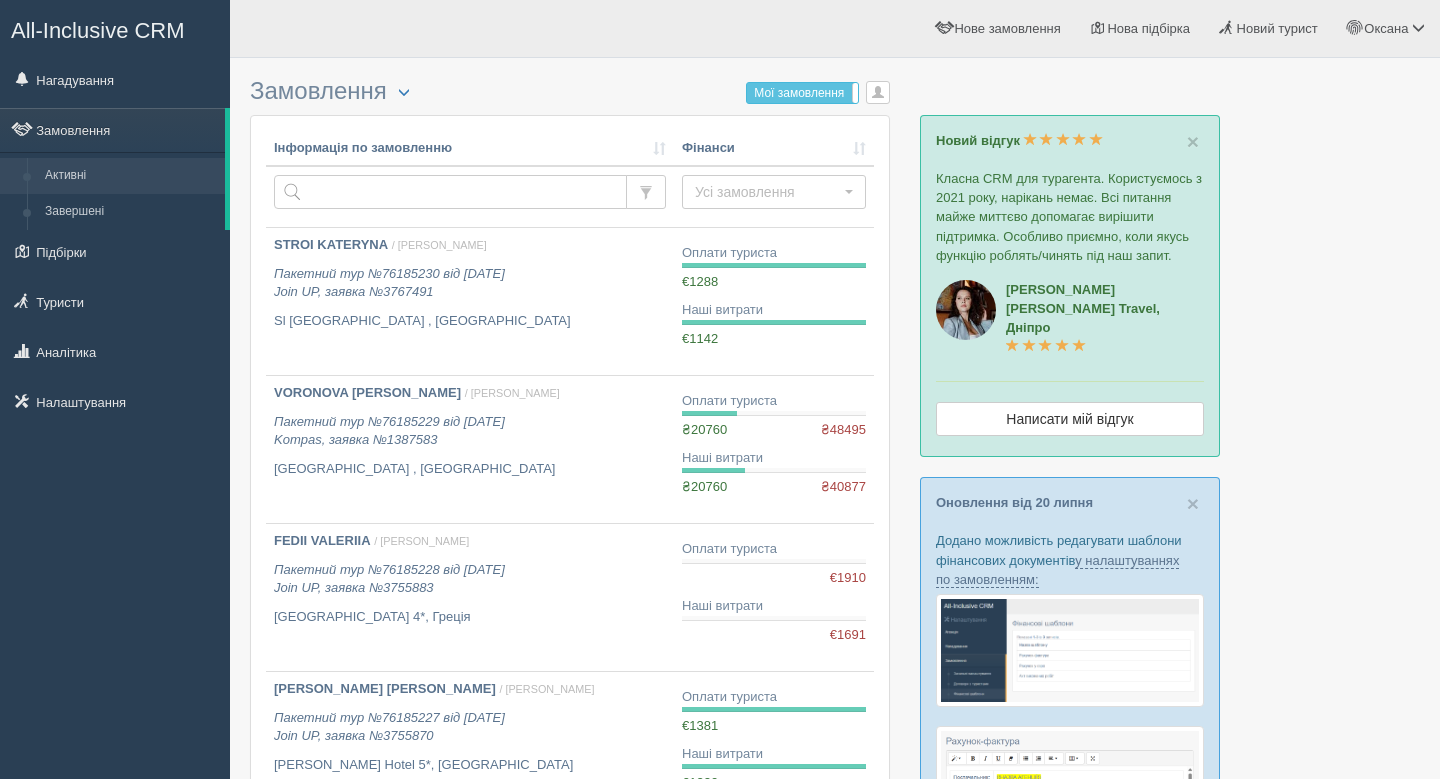 scroll, scrollTop: 0, scrollLeft: 0, axis: both 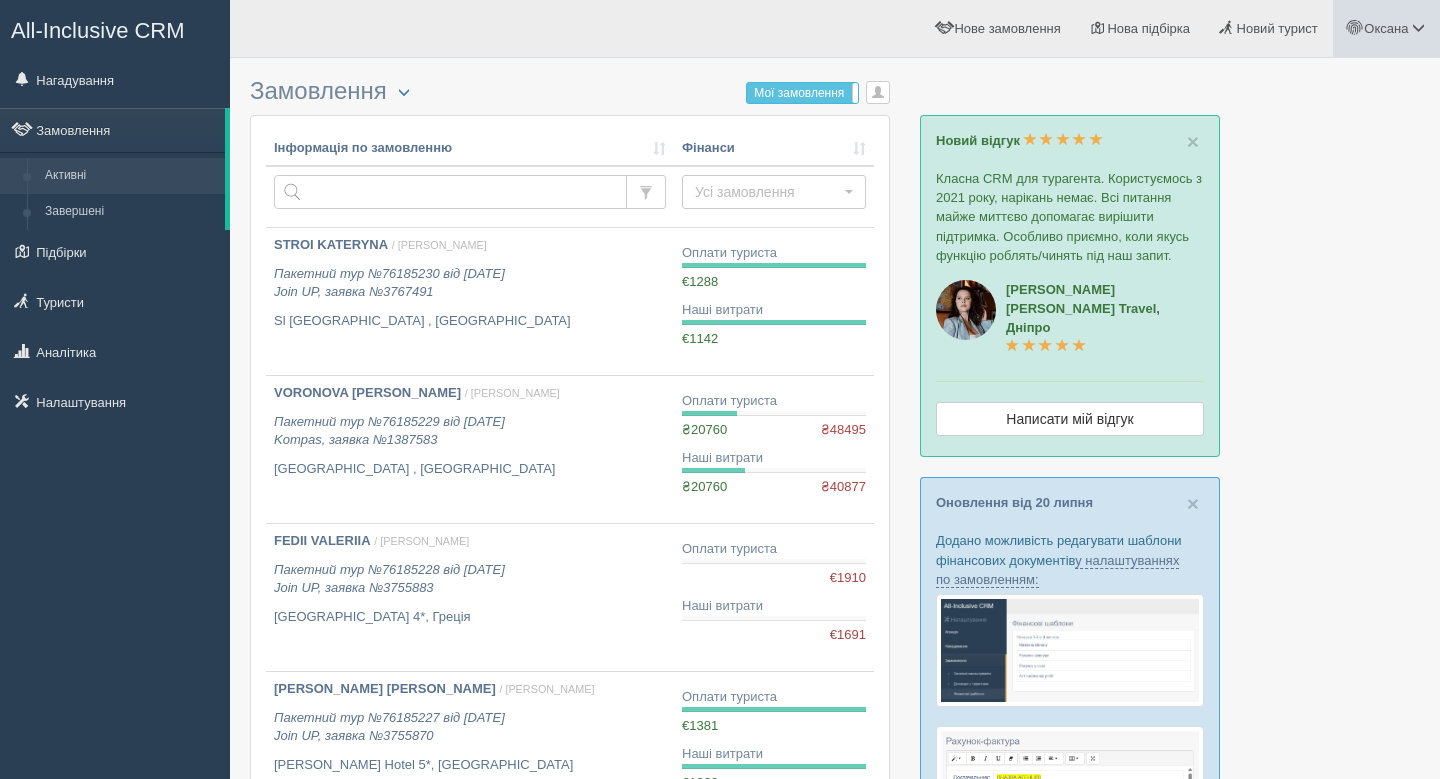 click on "Оксана" at bounding box center [1386, 28] 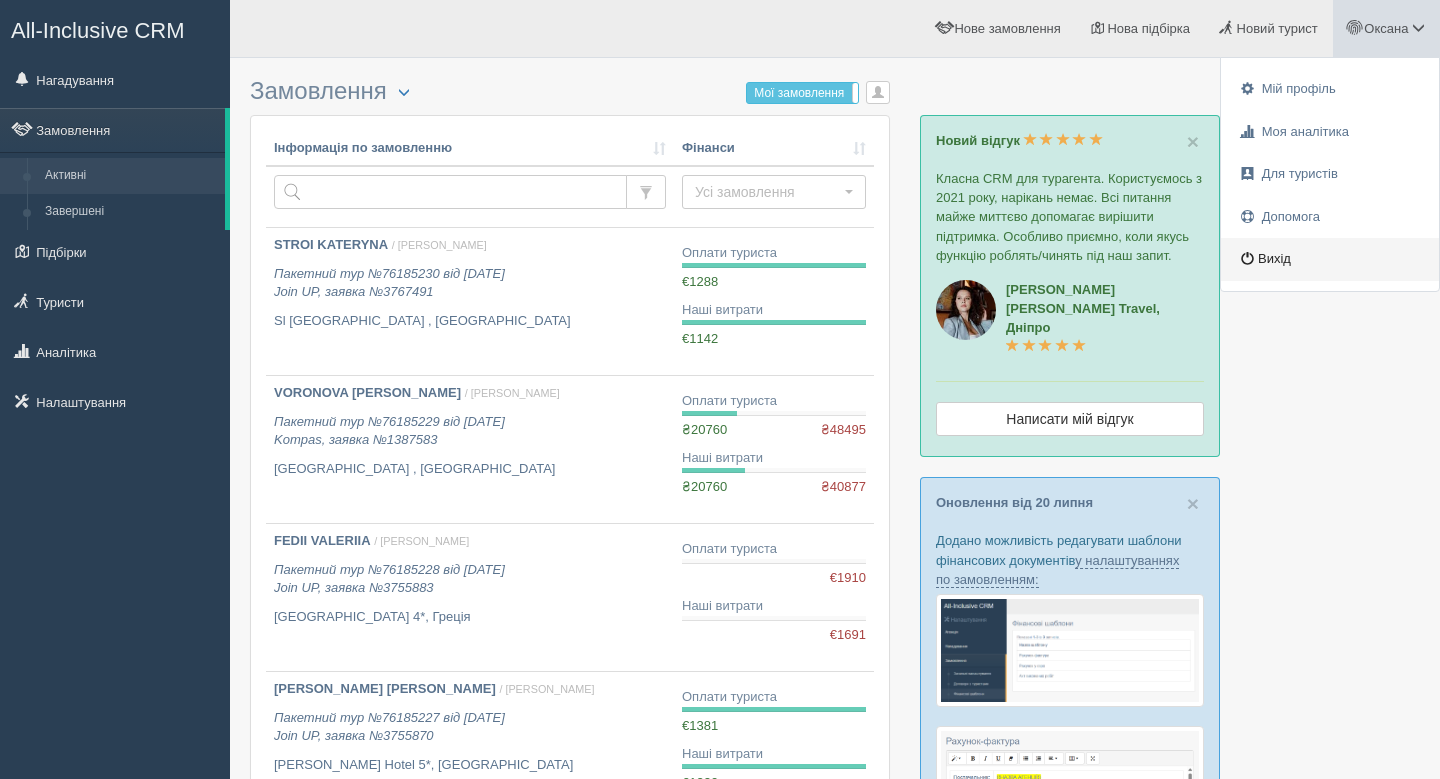click on "Вихід" at bounding box center (1330, 259) 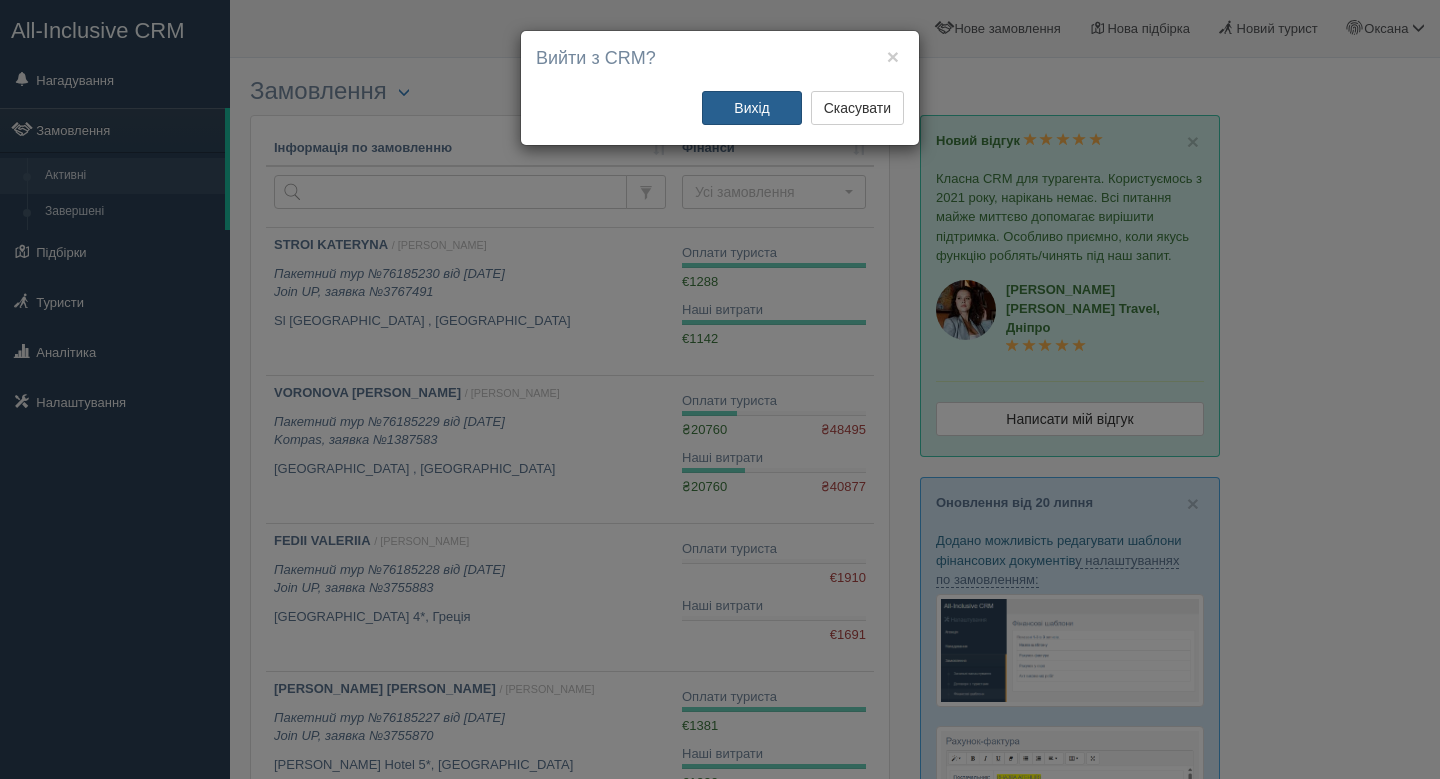 click on "Вихід" at bounding box center [752, 108] 